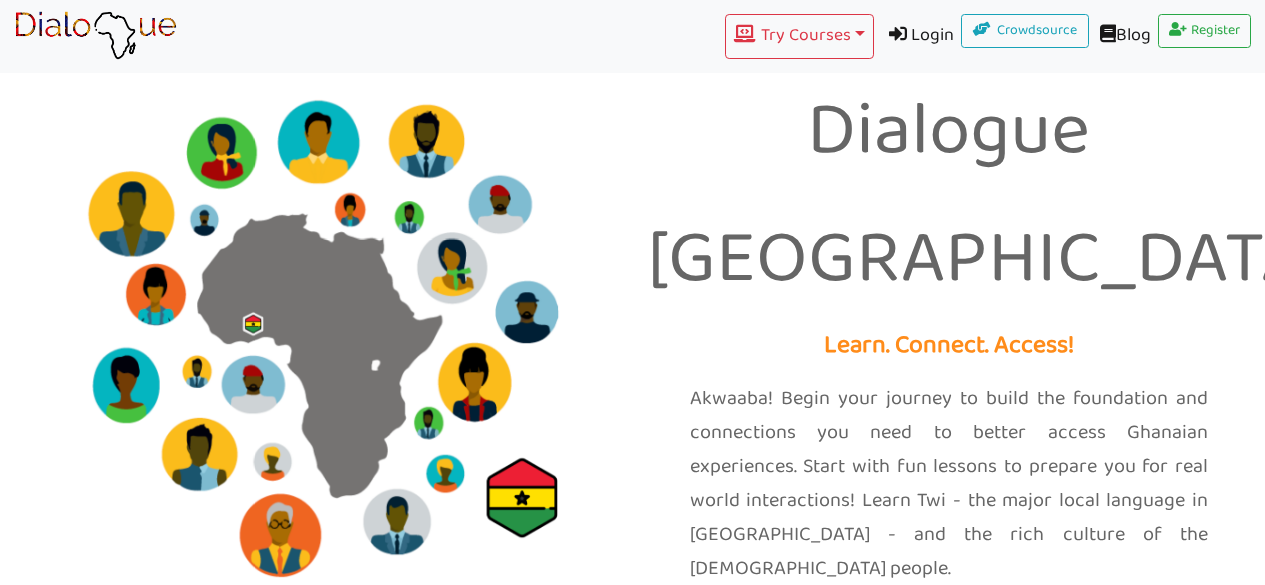 scroll, scrollTop: 0, scrollLeft: 0, axis: both 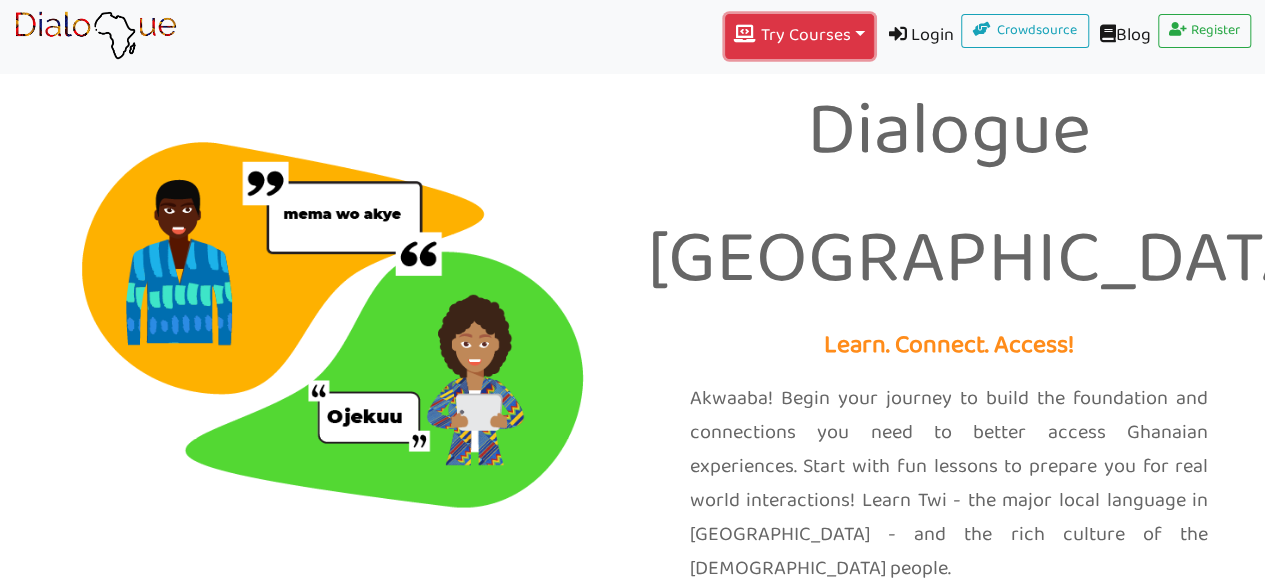 click on "Try Courses        Toggle Dropdown" at bounding box center (799, 36) 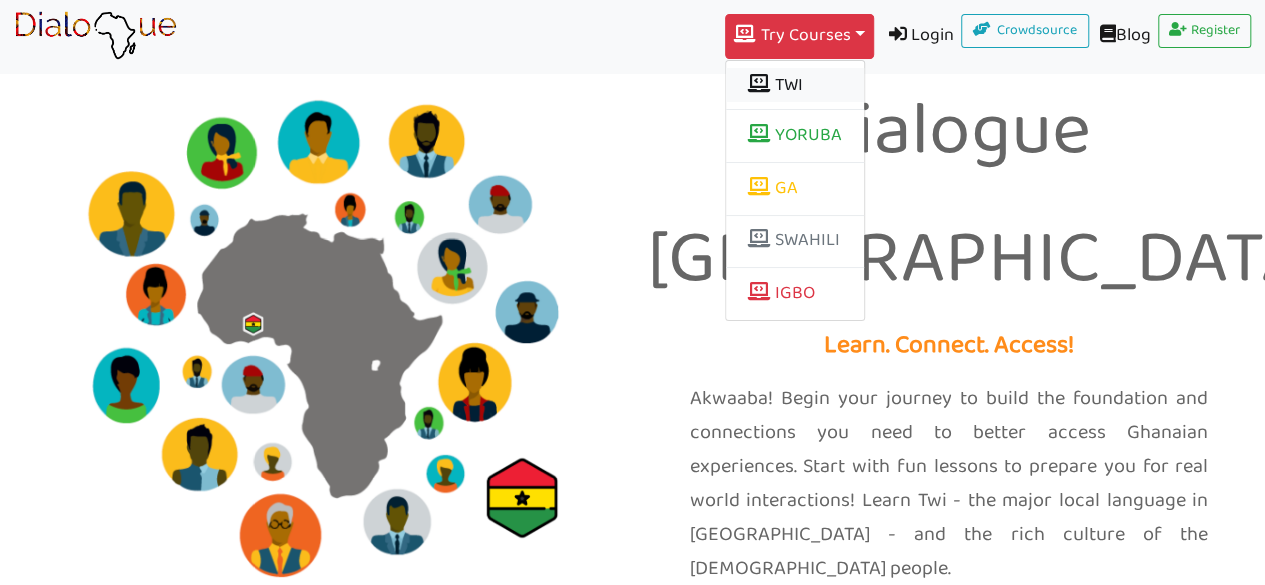 click on "TWI" at bounding box center [795, 85] 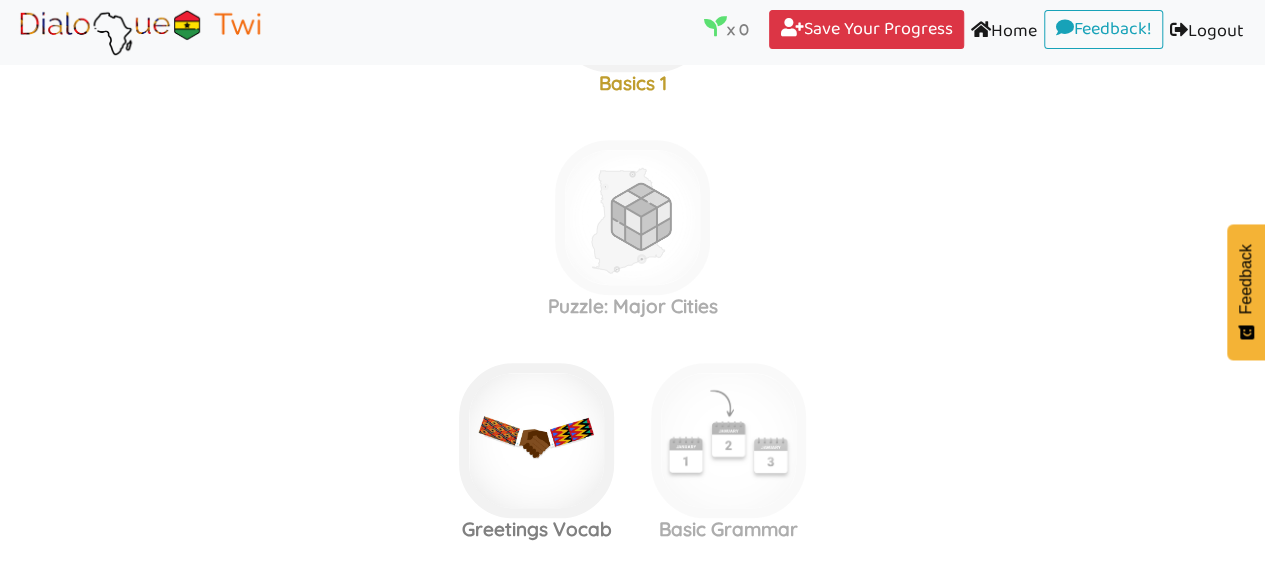 scroll, scrollTop: 648, scrollLeft: 0, axis: vertical 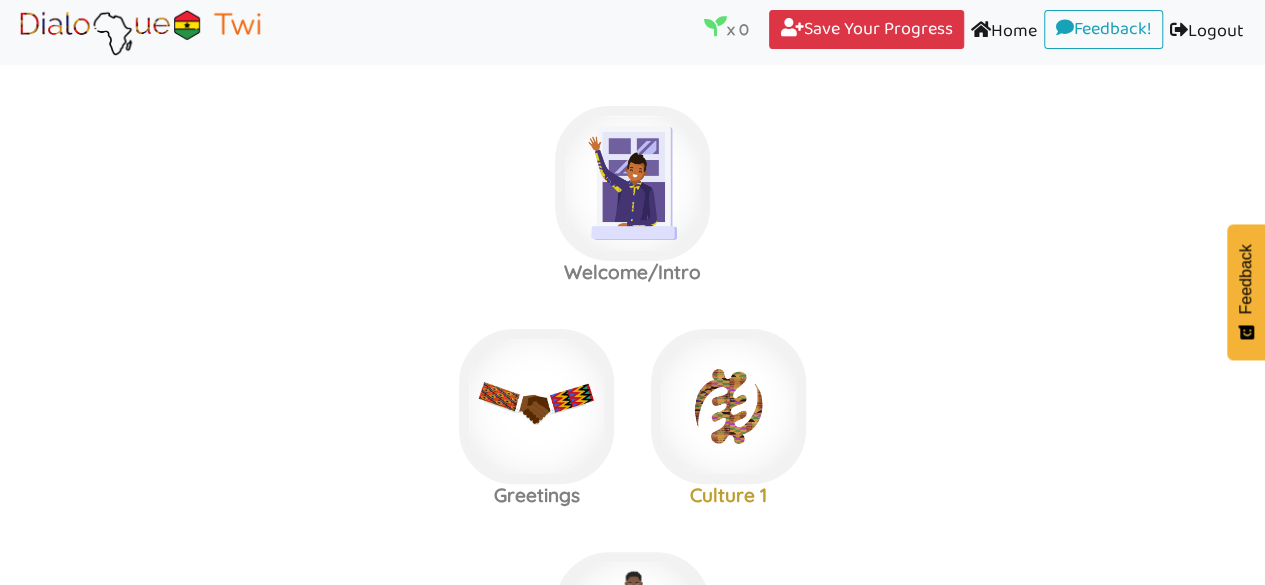 click on "x   0     (current)  Save Your Progress  (current)  Home    (current)     Feedback!    (current)     Logout (current)" at bounding box center (632, 32) 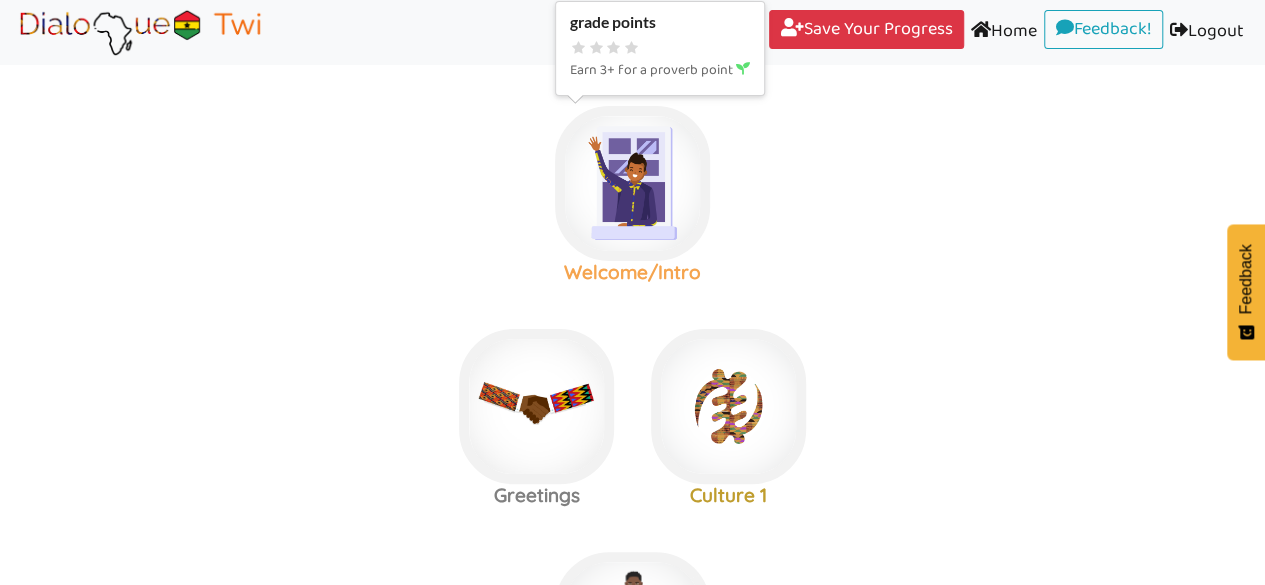 click at bounding box center [632, 183] 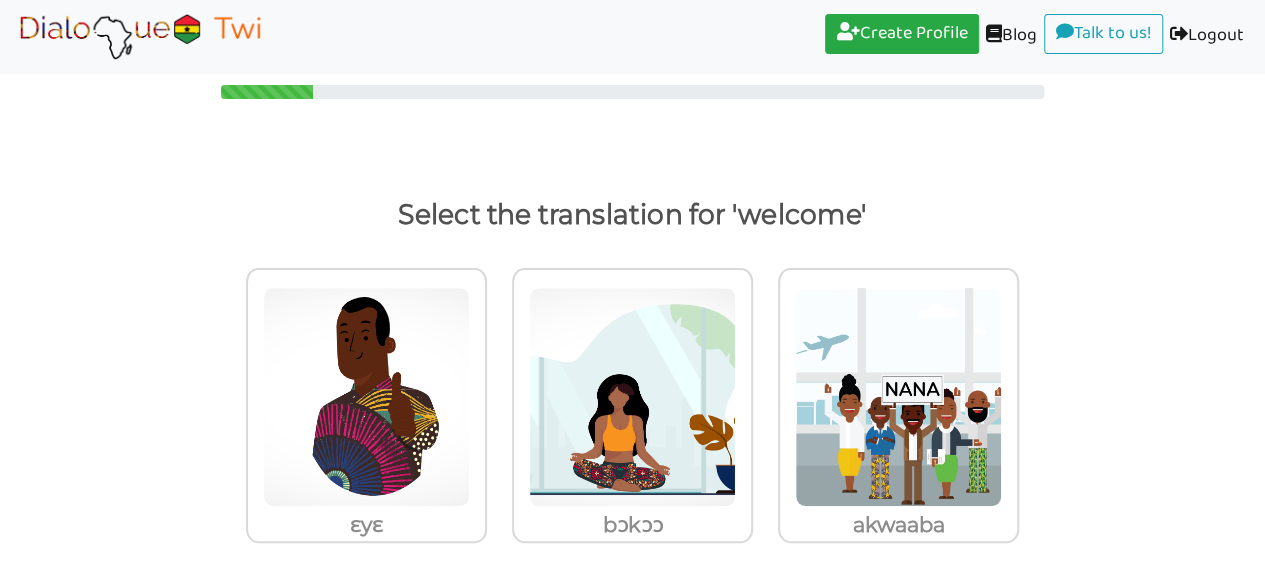 scroll, scrollTop: 29, scrollLeft: 0, axis: vertical 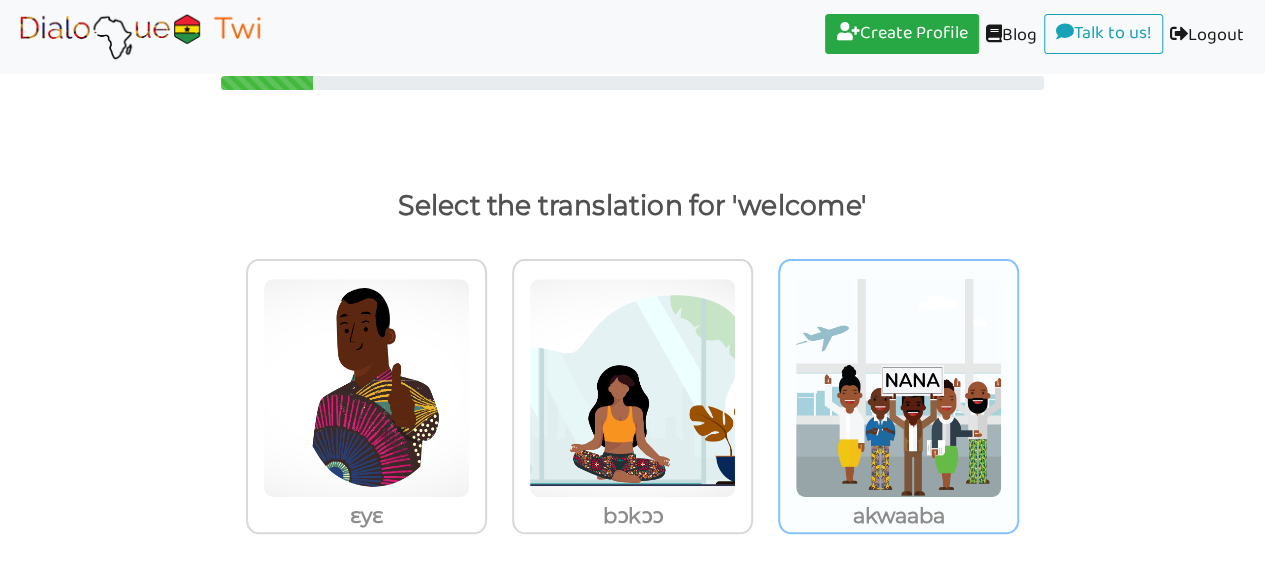 click at bounding box center [366, 388] 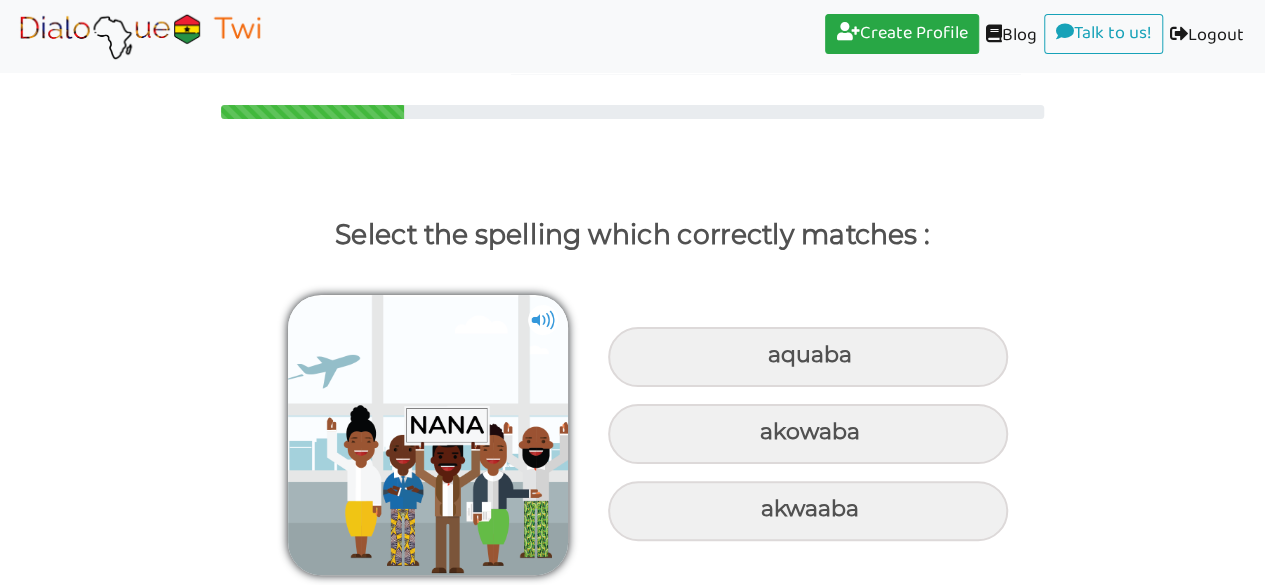 scroll, scrollTop: 0, scrollLeft: 0, axis: both 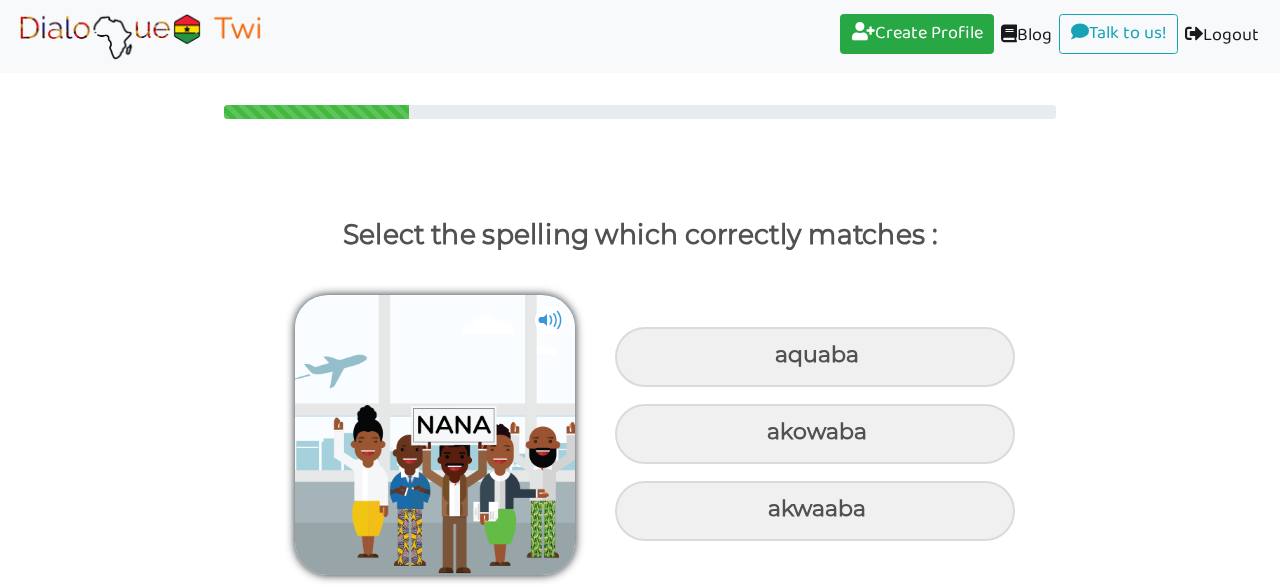 click on "aquaba   akowaba   akwaaba" at bounding box center (640, 425) 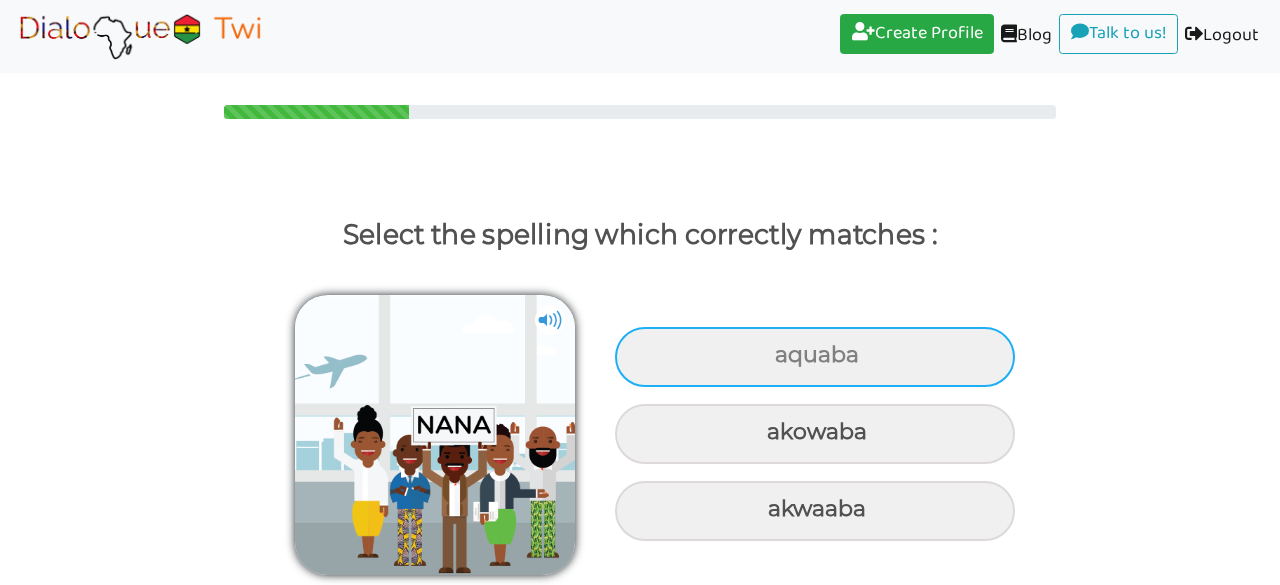 click on "aquaba" at bounding box center (815, 357) 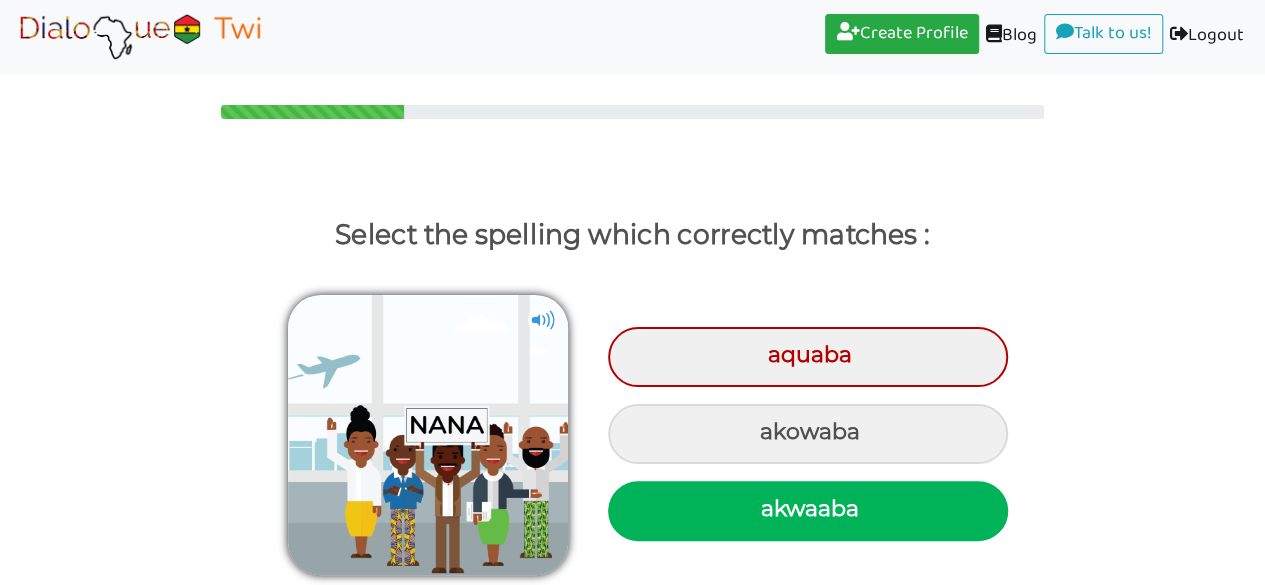click on "akwaaba" at bounding box center (808, 511) 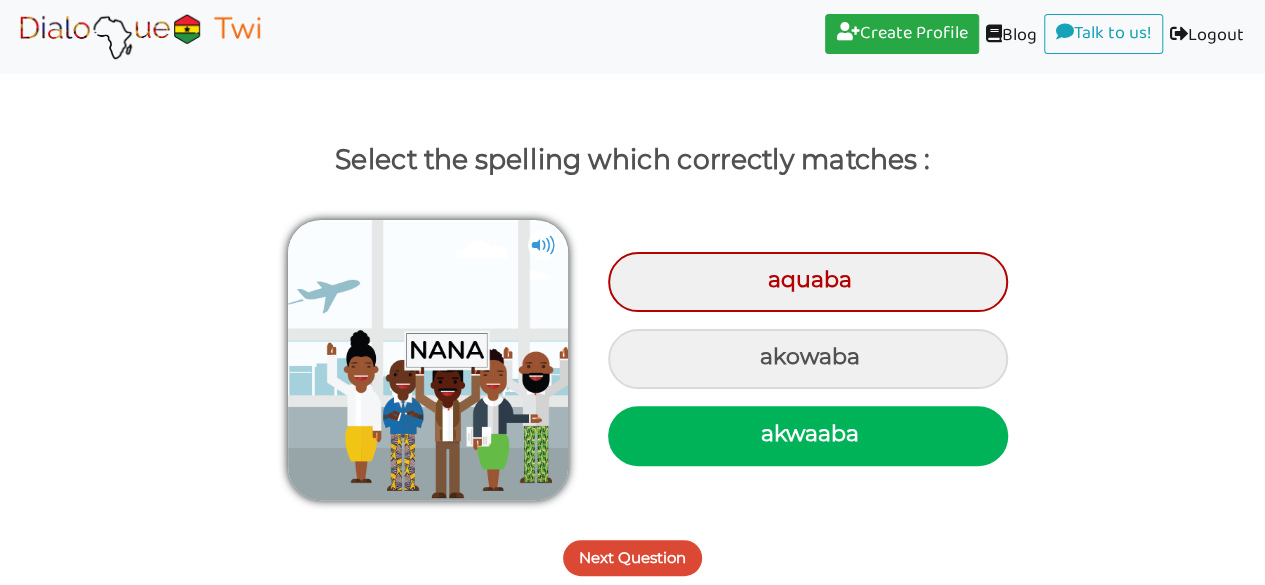 click on "Next Question" at bounding box center [632, 558] 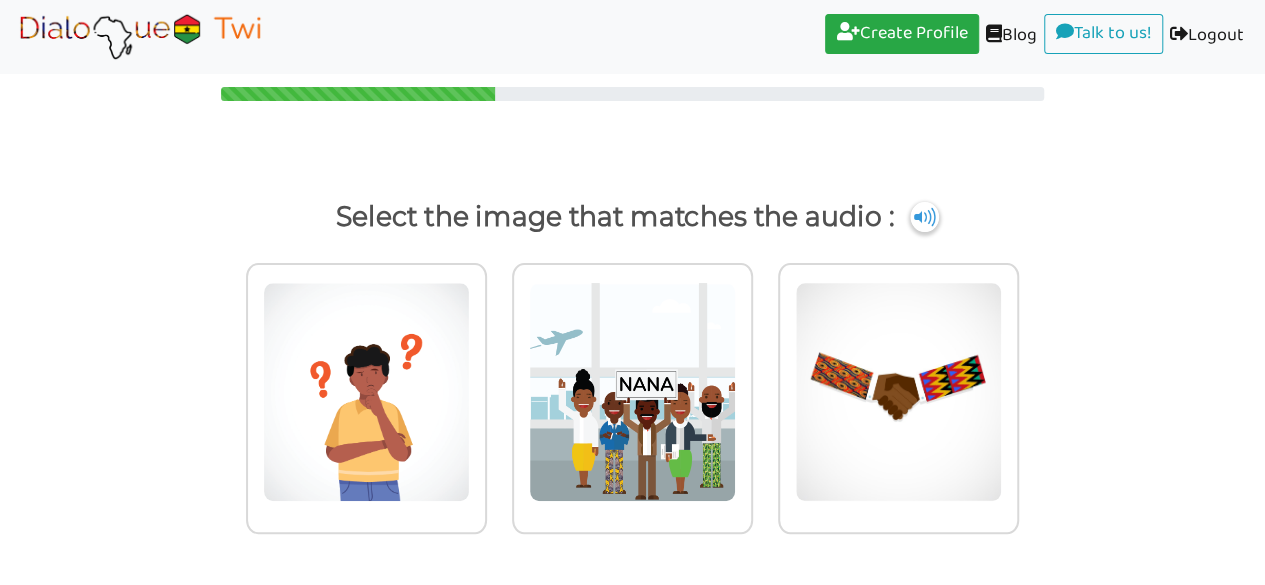 scroll, scrollTop: 18, scrollLeft: 0, axis: vertical 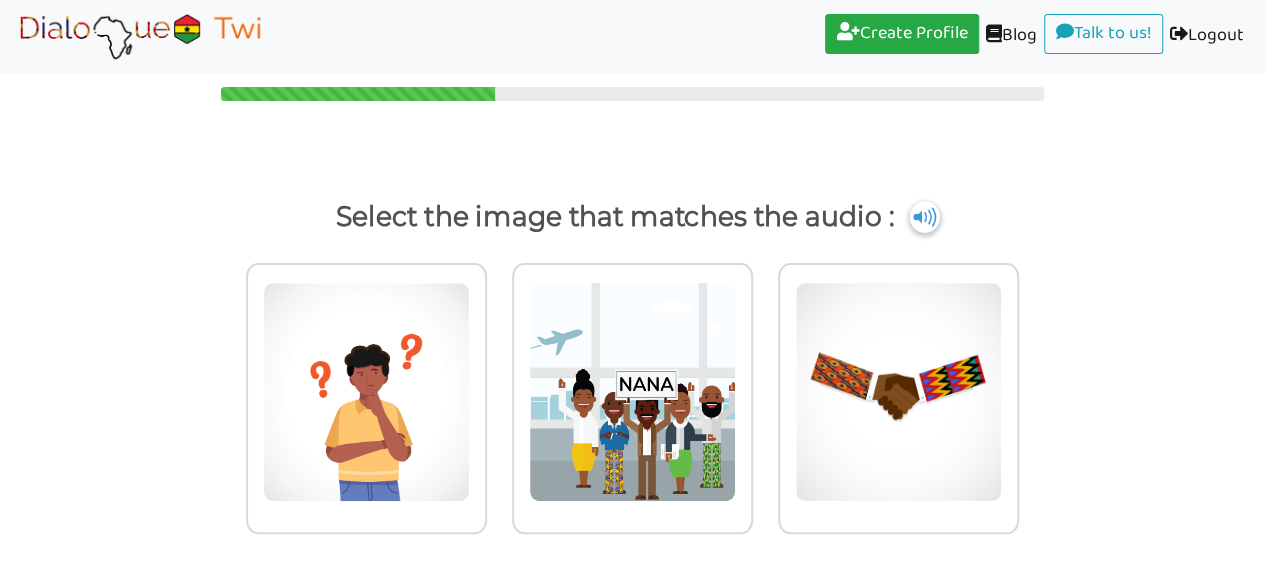 click at bounding box center [925, 217] 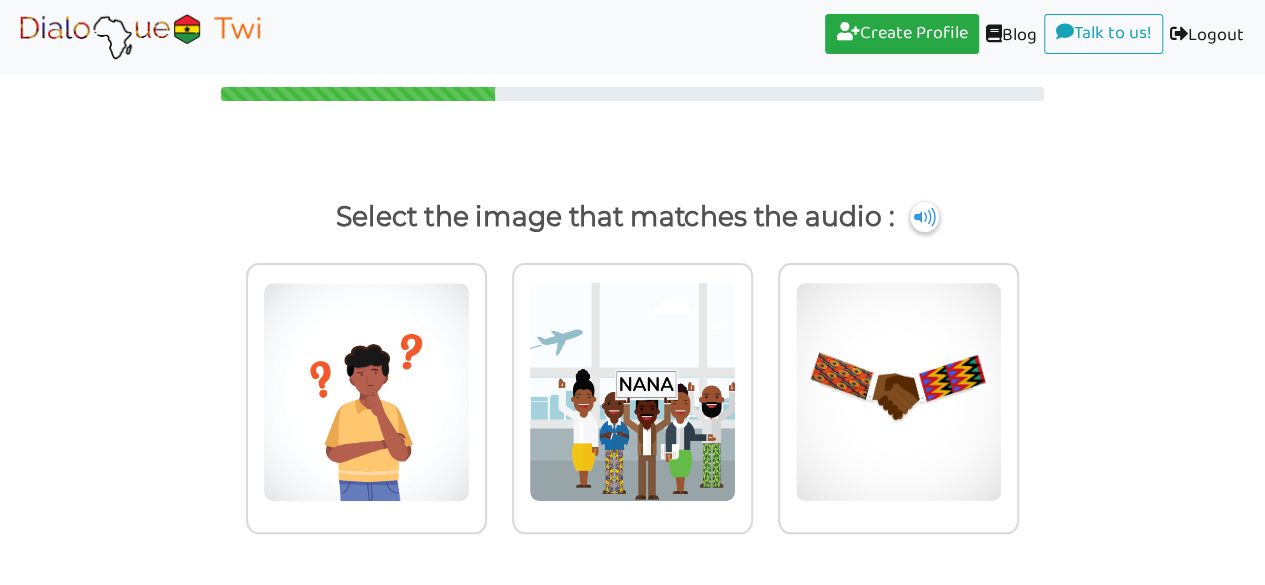 click on "Select the image that matches the audio :" at bounding box center (633, 217) 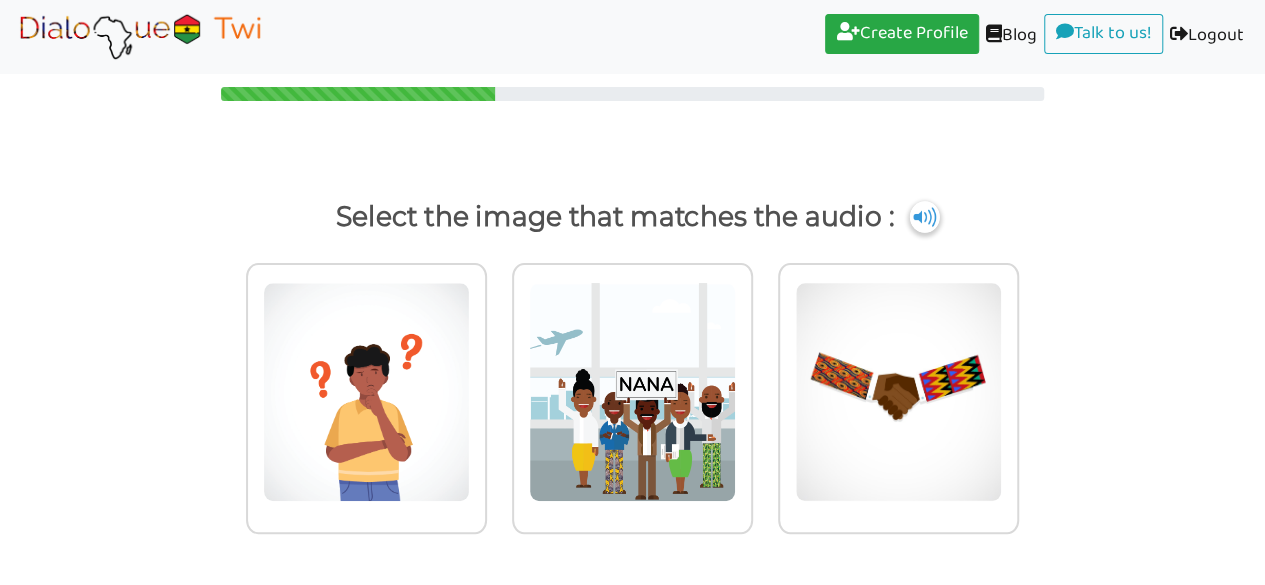click at bounding box center [925, 217] 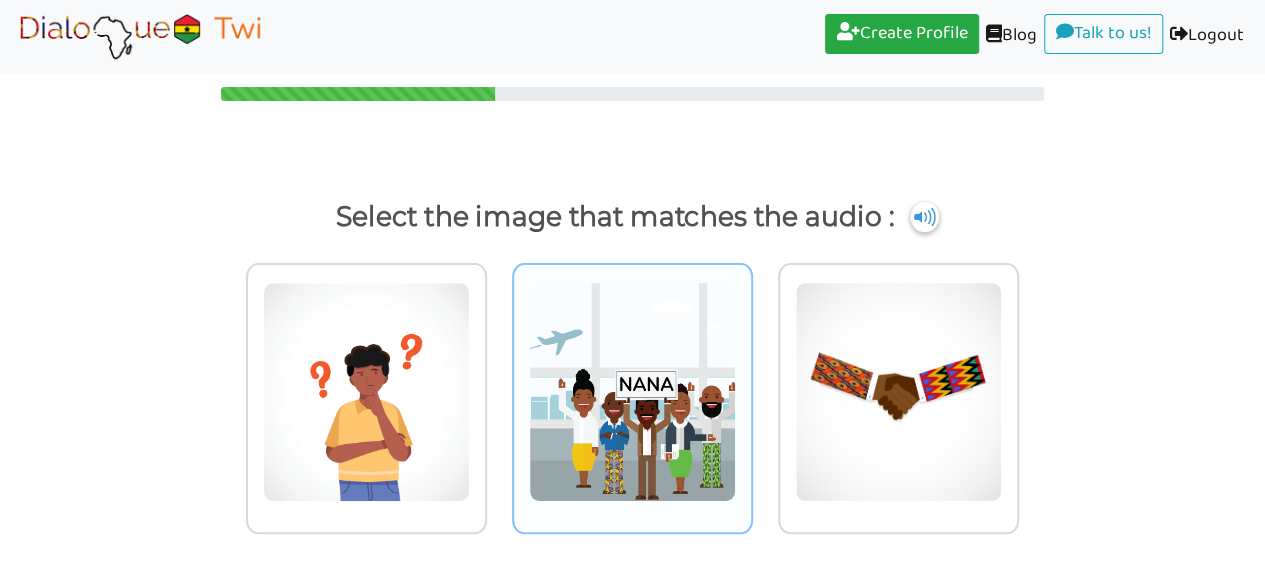 click at bounding box center (366, 392) 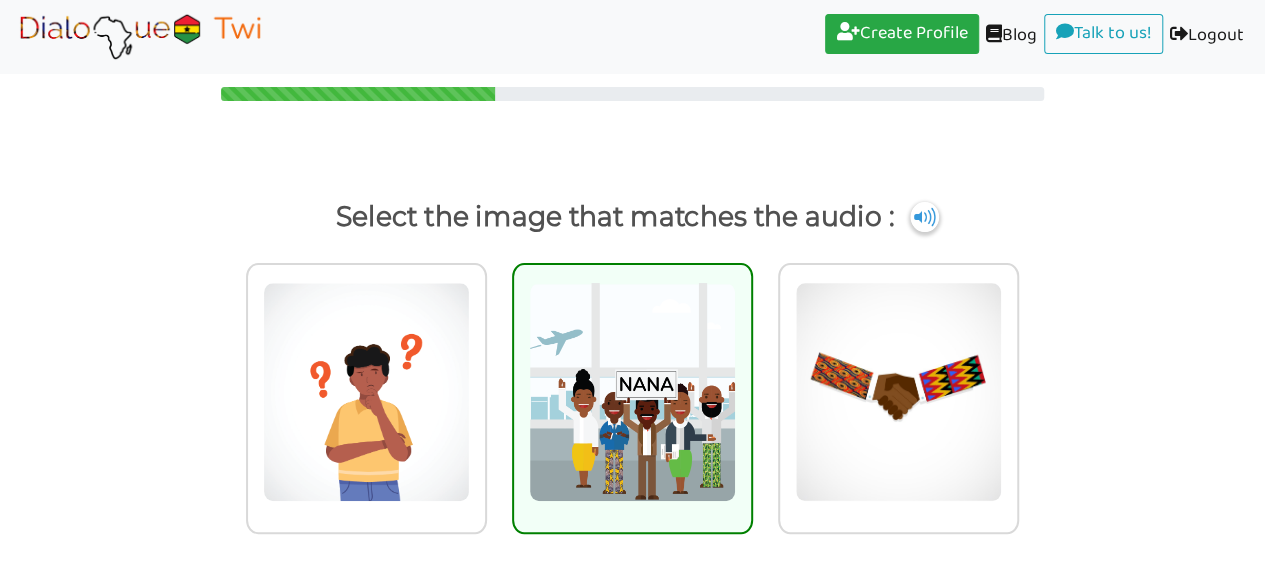 scroll, scrollTop: 75, scrollLeft: 0, axis: vertical 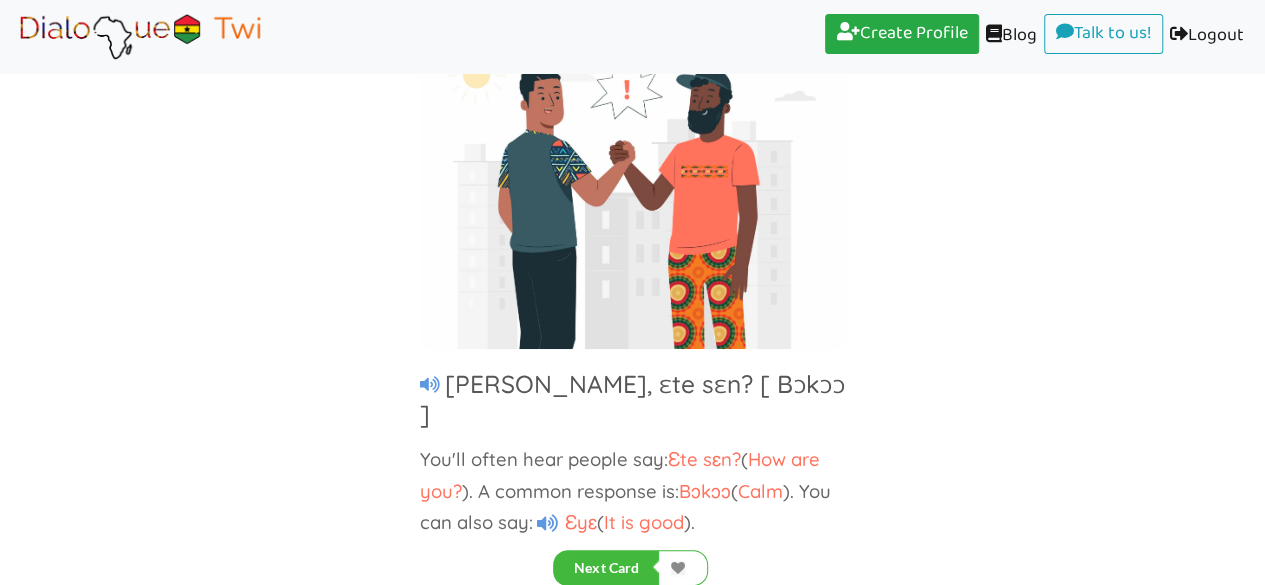 click at bounding box center [683, 568] 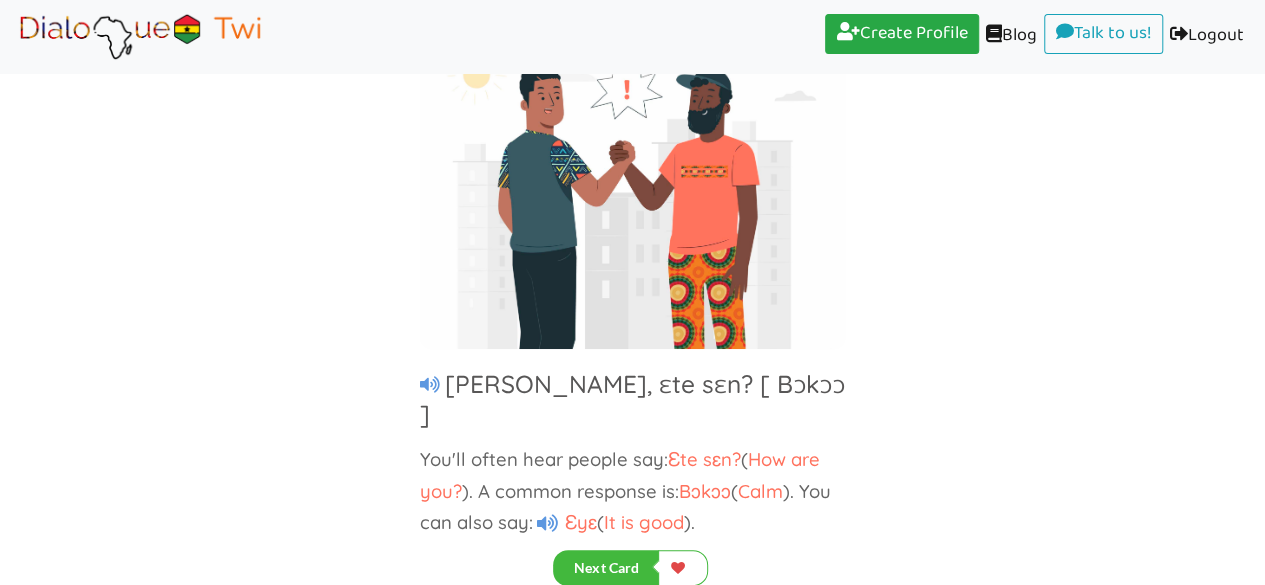 click at bounding box center (683, 568) 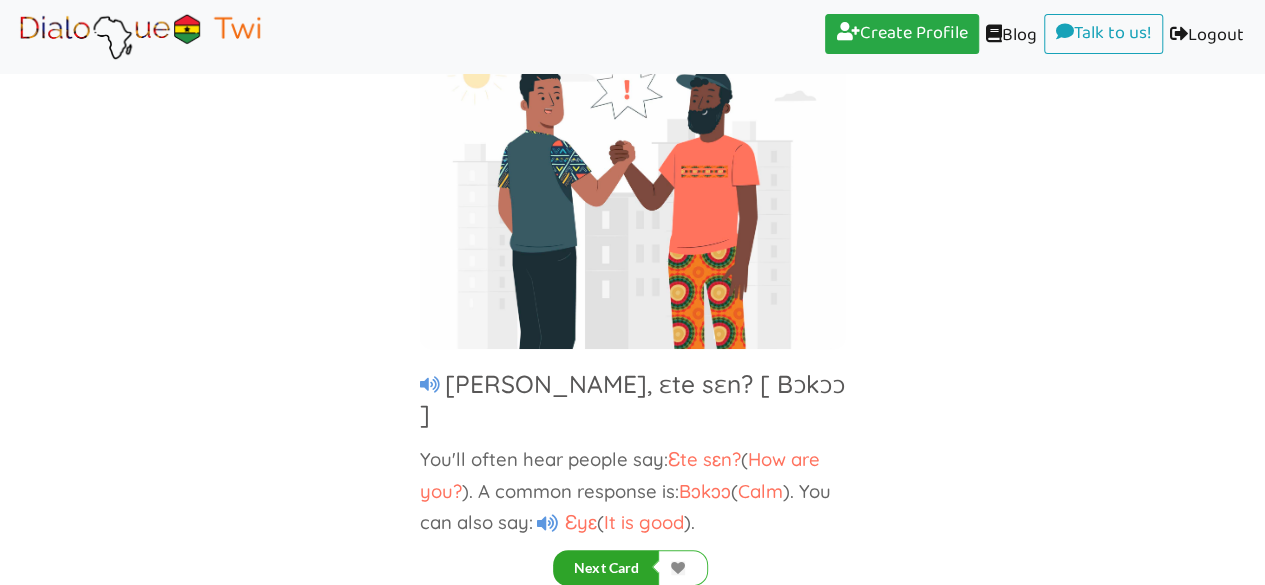 click on "Next Card" at bounding box center (606, 568) 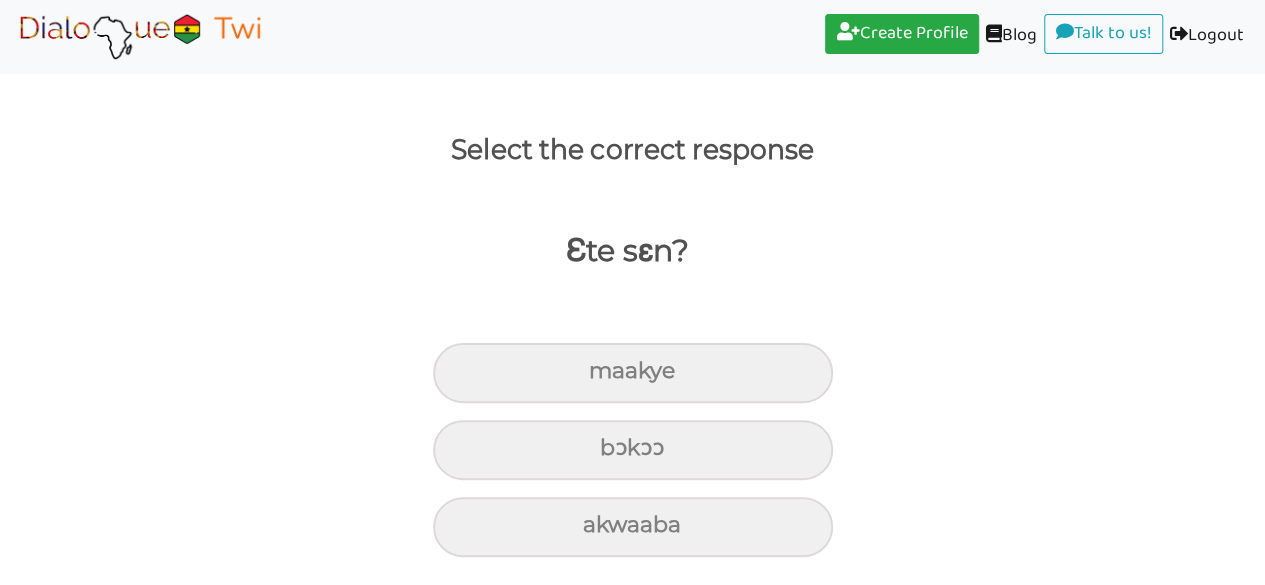 scroll, scrollTop: 84, scrollLeft: 0, axis: vertical 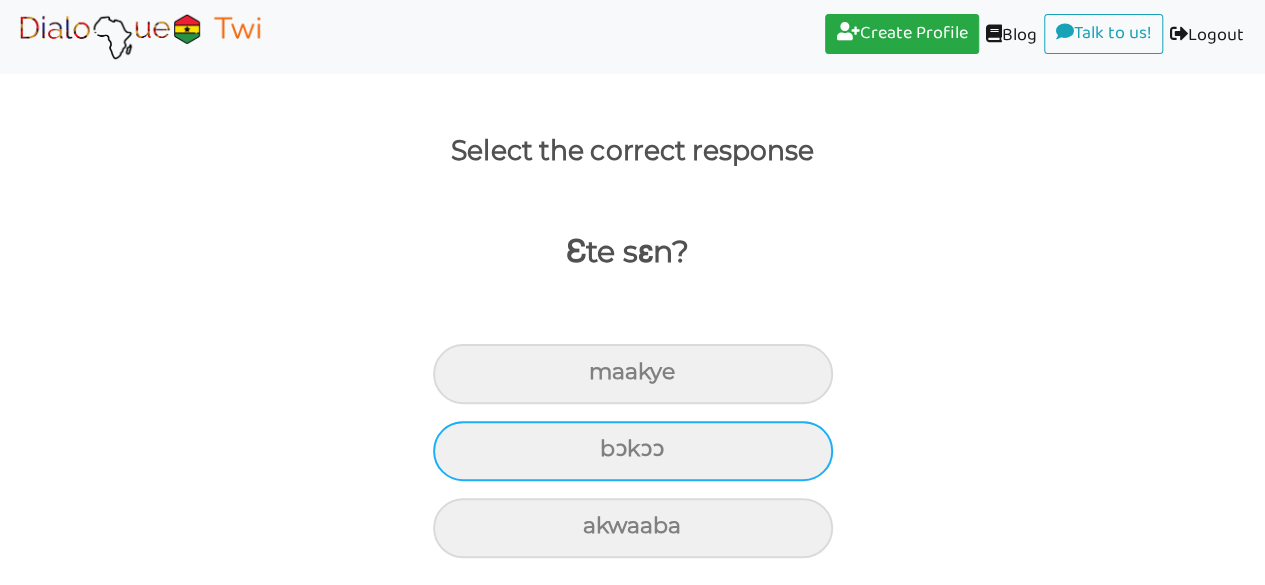 click on "bɔkɔɔ" at bounding box center (633, 374) 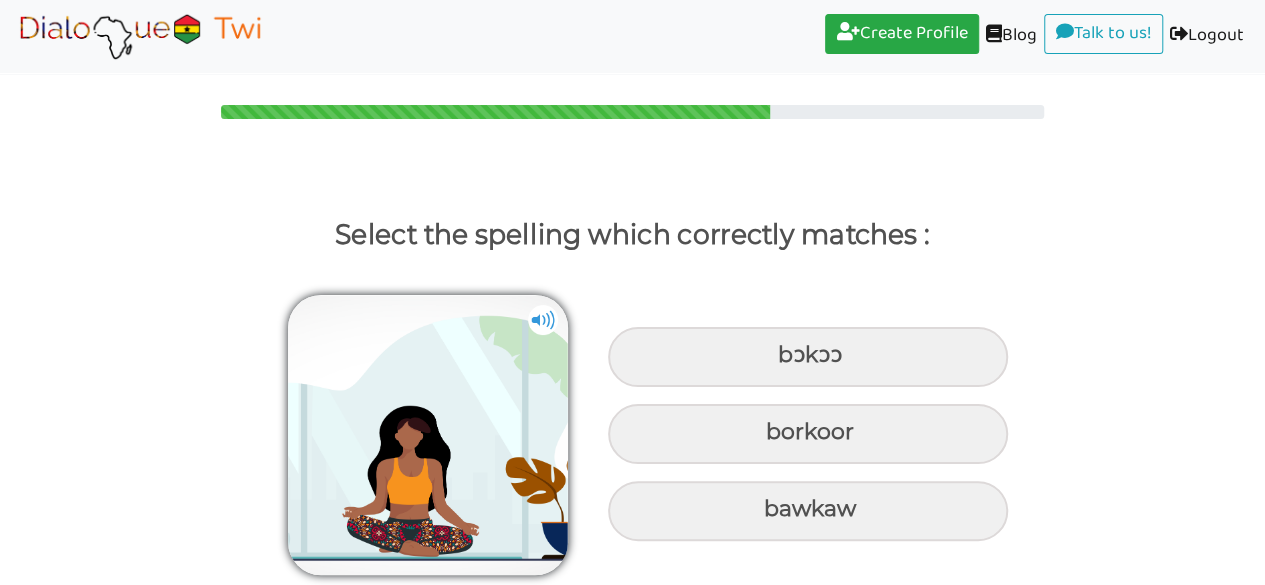 scroll, scrollTop: 0, scrollLeft: 0, axis: both 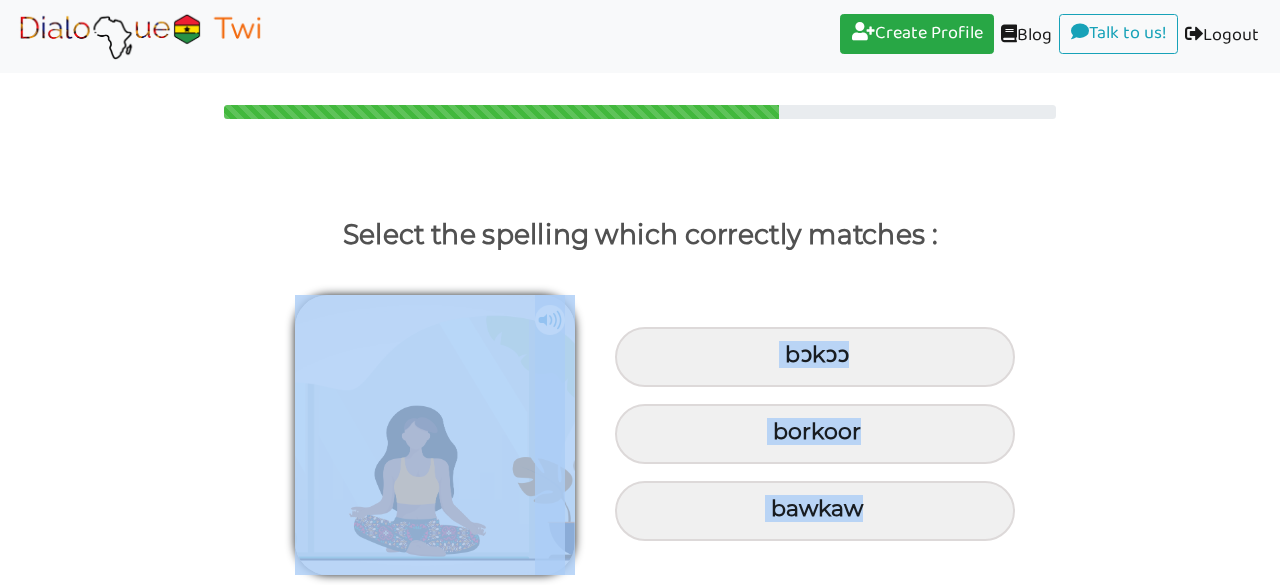 drag, startPoint x: 1279, startPoint y: 292, endPoint x: 1279, endPoint y: 321, distance: 29 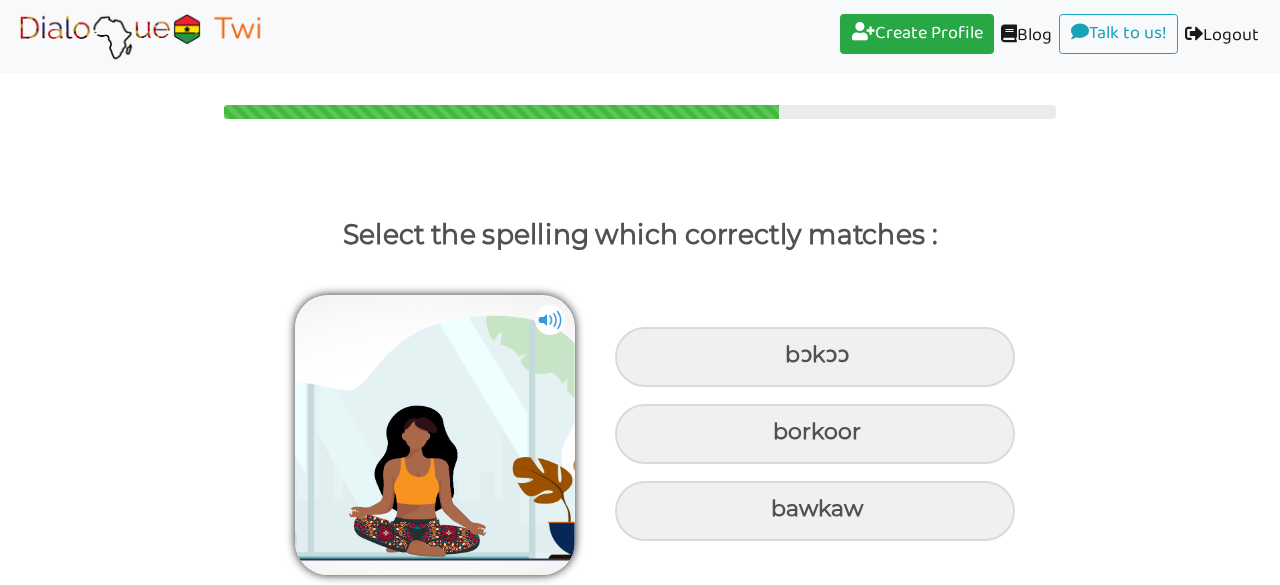 click on "Select the spelling which correctly matches :" at bounding box center [640, 235] 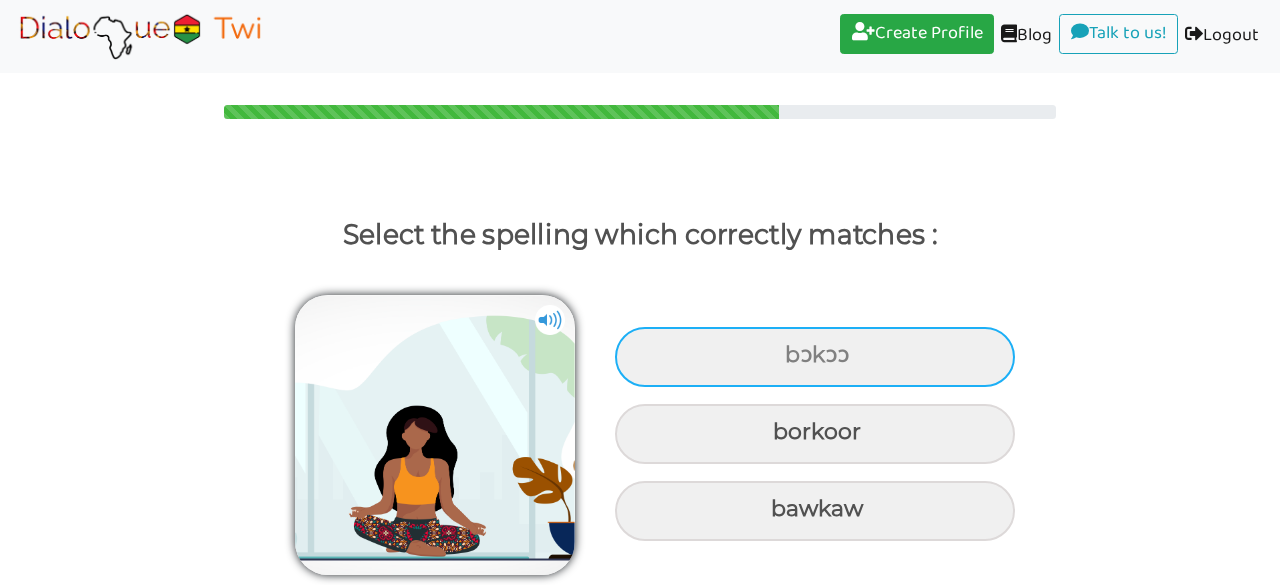 click on "bɔkɔɔ" at bounding box center (815, 357) 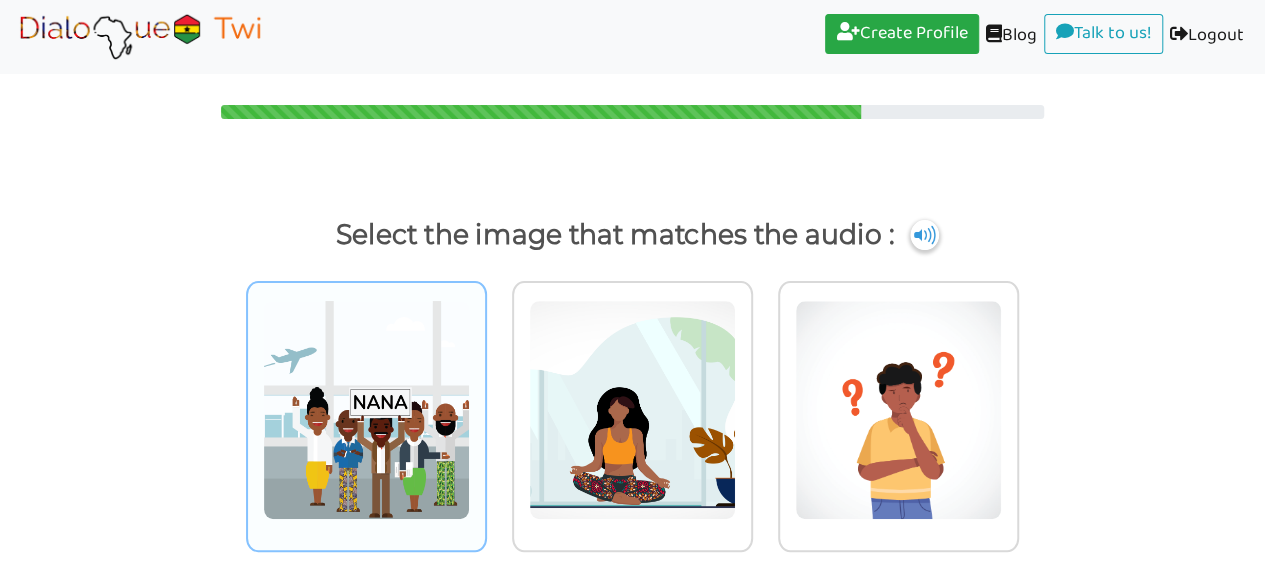 click at bounding box center (366, 410) 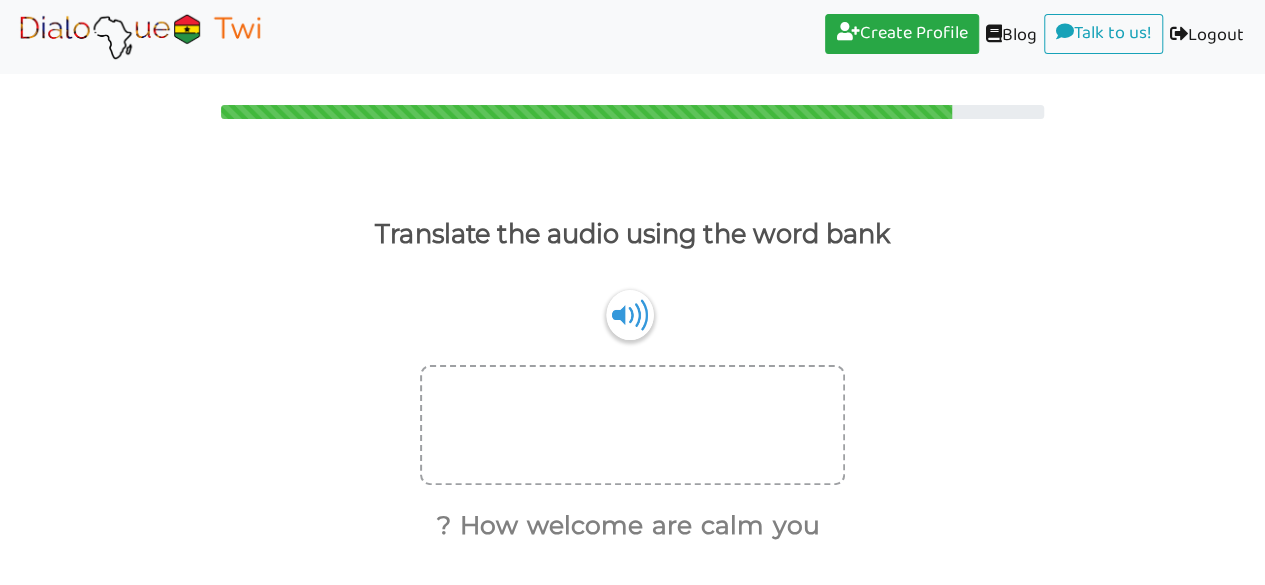 scroll, scrollTop: 85, scrollLeft: 0, axis: vertical 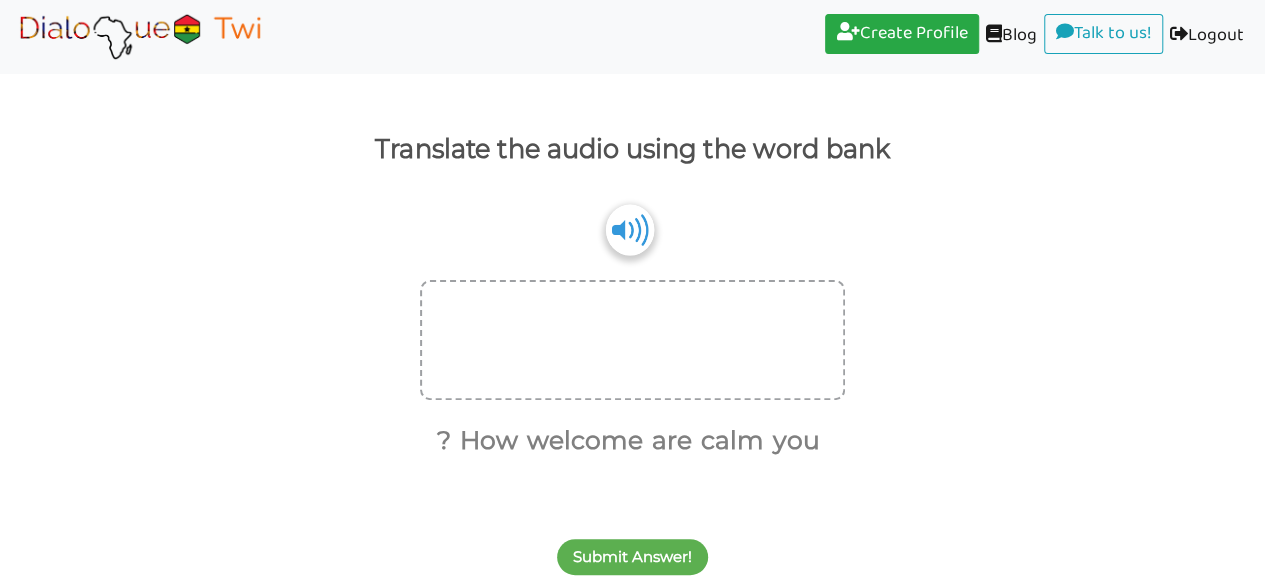 click at bounding box center (630, 229) 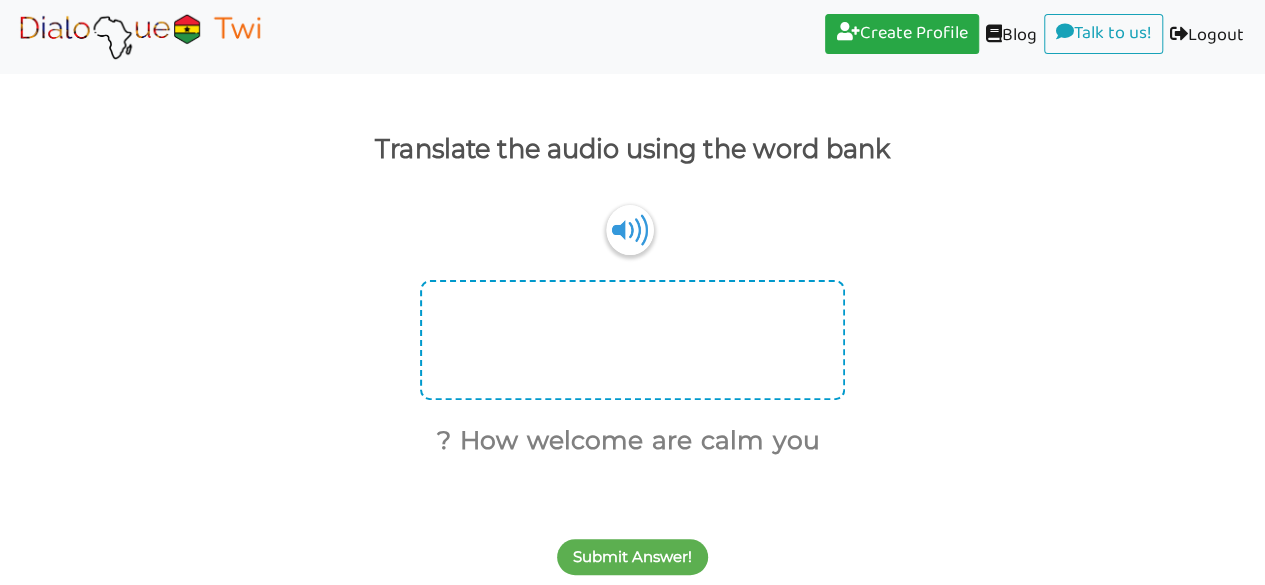 click at bounding box center (632, 340) 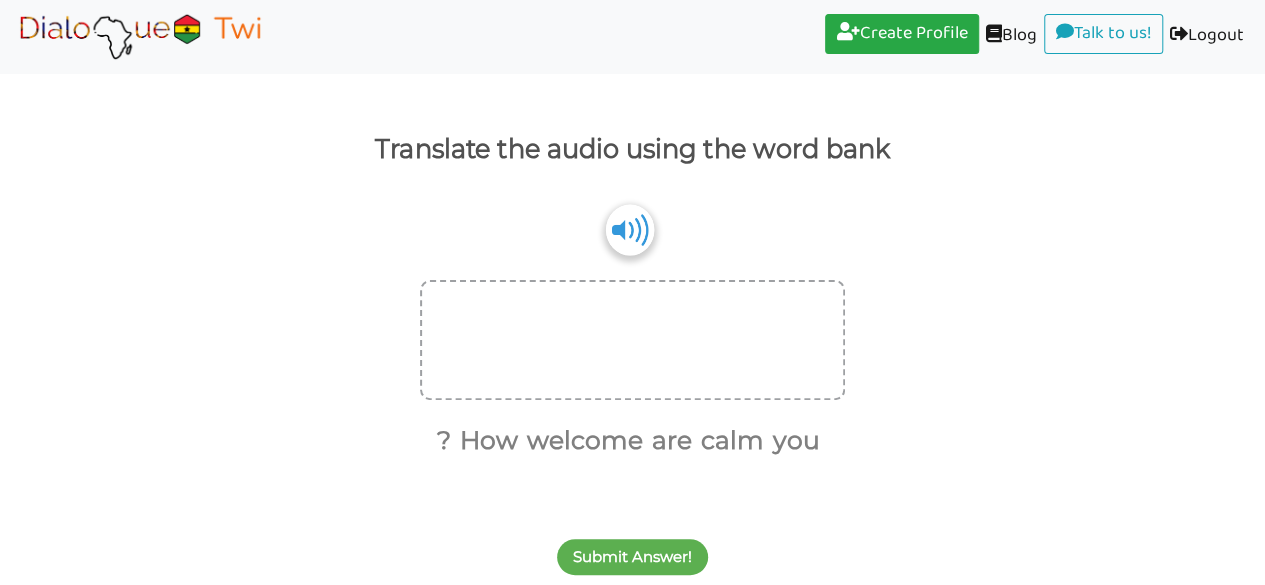 click at bounding box center (630, 229) 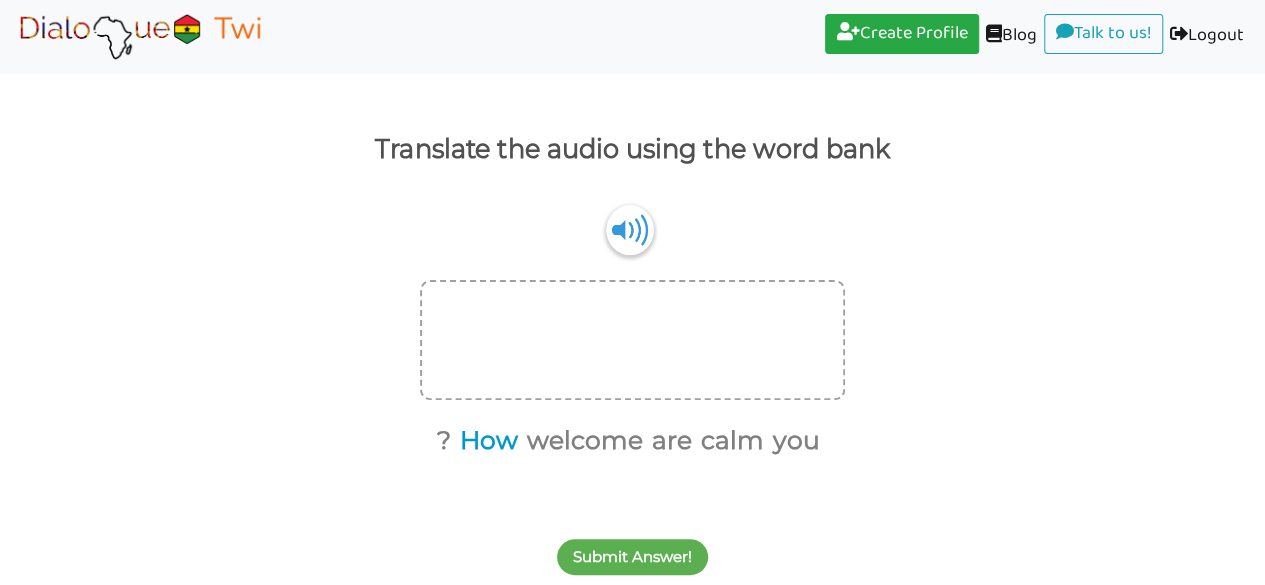 click on "How" at bounding box center (485, 441) 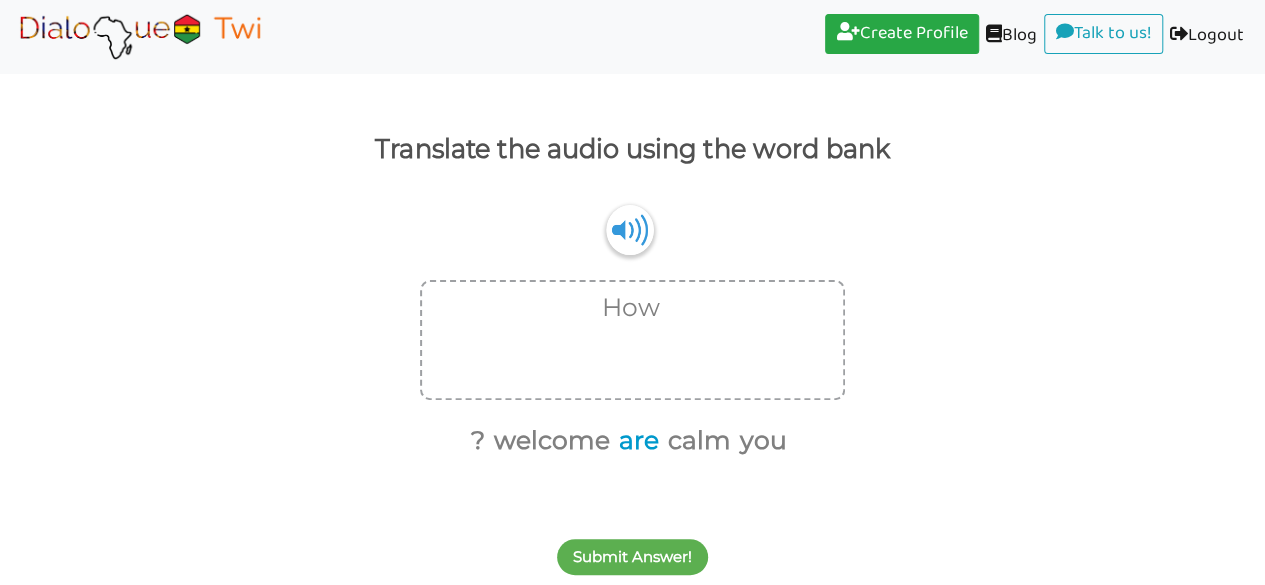 click on "are" at bounding box center [635, 441] 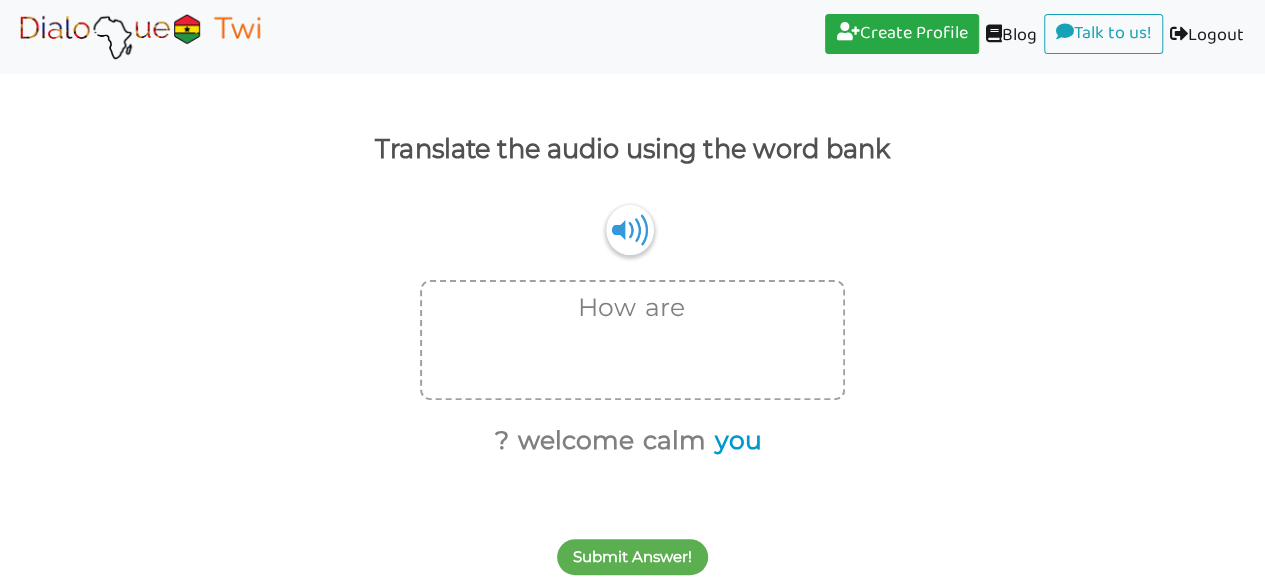 click on "you" at bounding box center (735, 441) 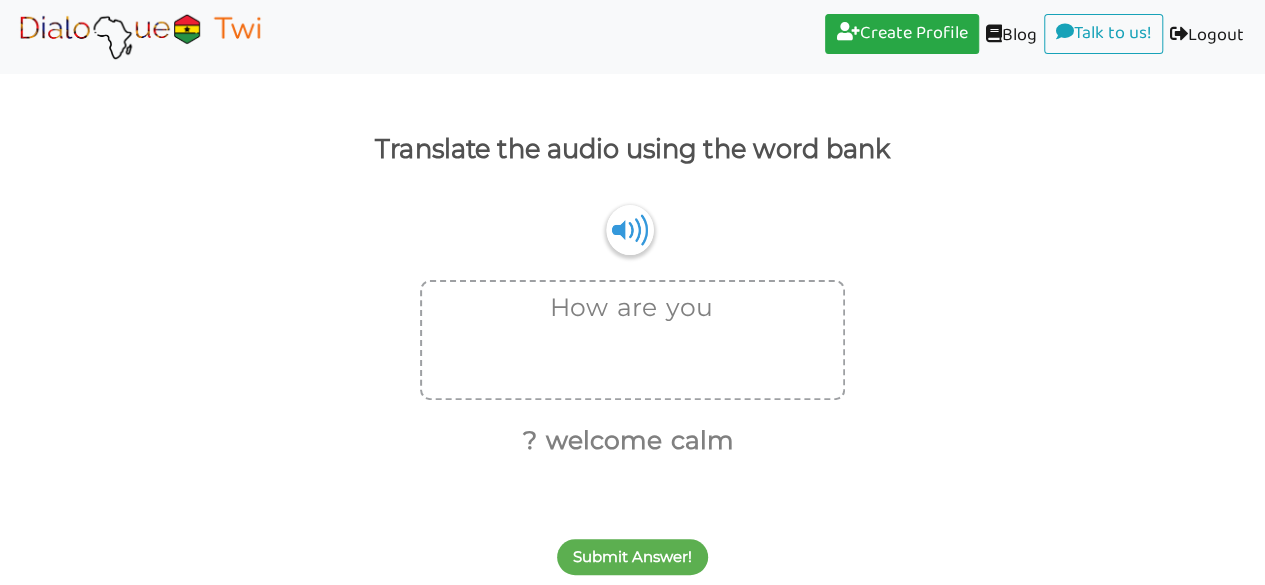 click on "Submit Answer!" at bounding box center [632, 545] 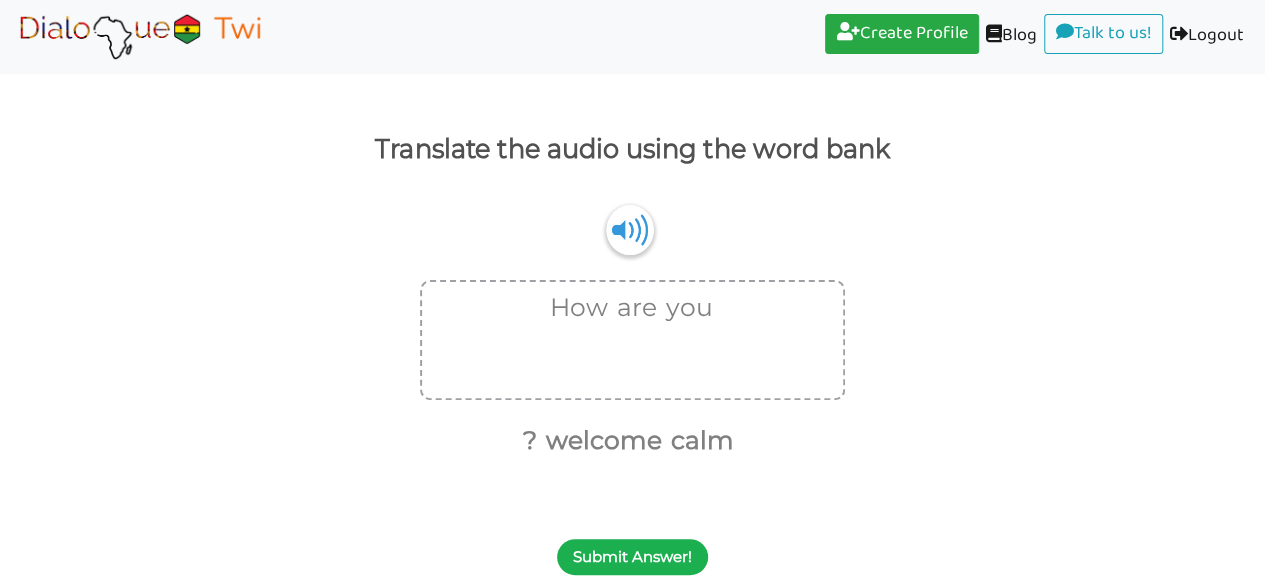 click on "Submit Answer!" at bounding box center (632, 557) 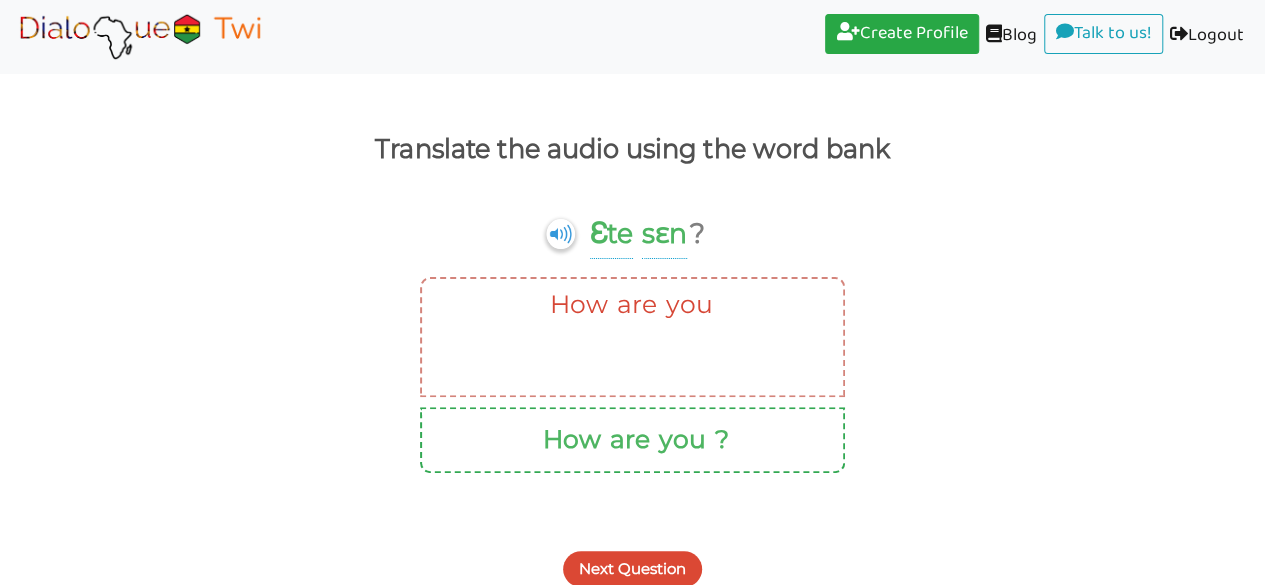 click on "Next Question" at bounding box center (632, 569) 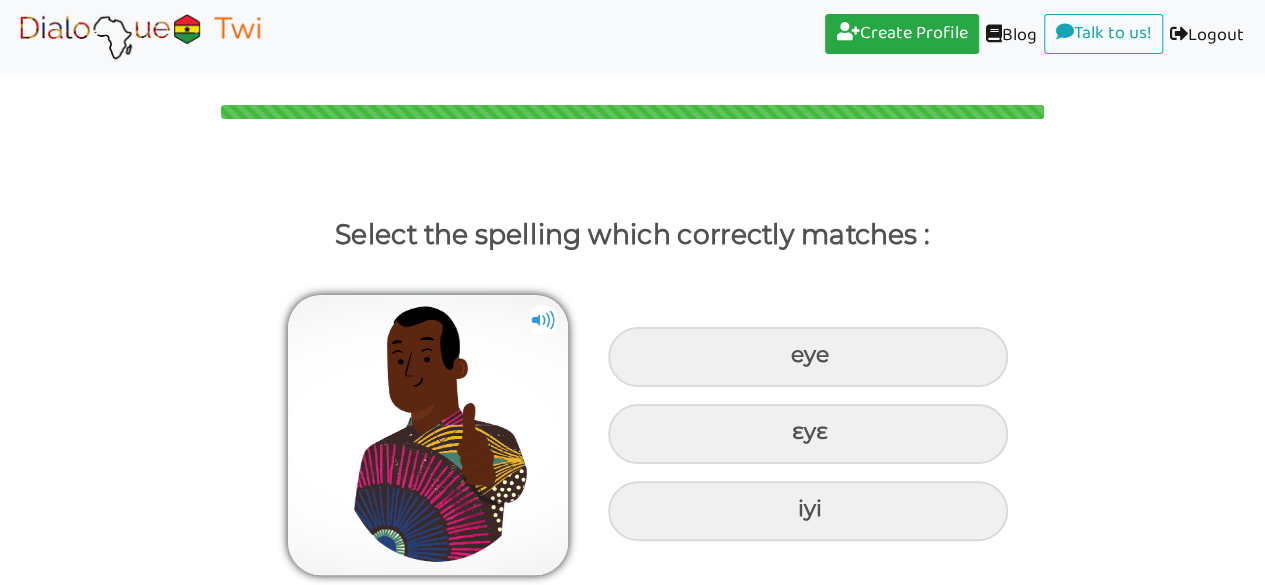 scroll, scrollTop: 0, scrollLeft: 0, axis: both 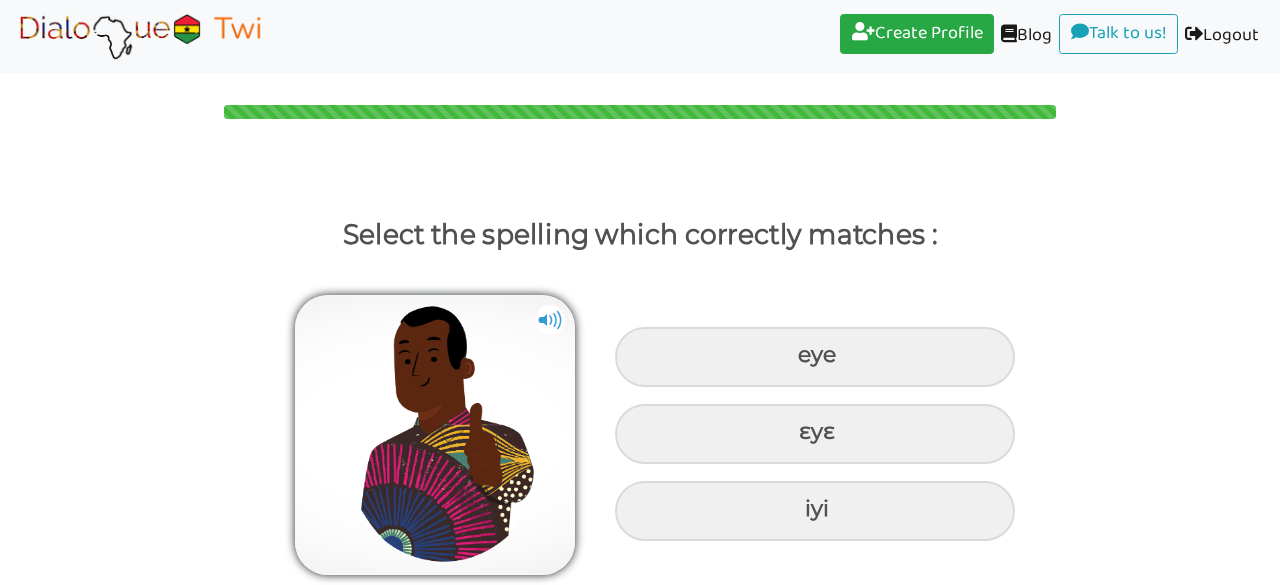 click at bounding box center [550, 320] 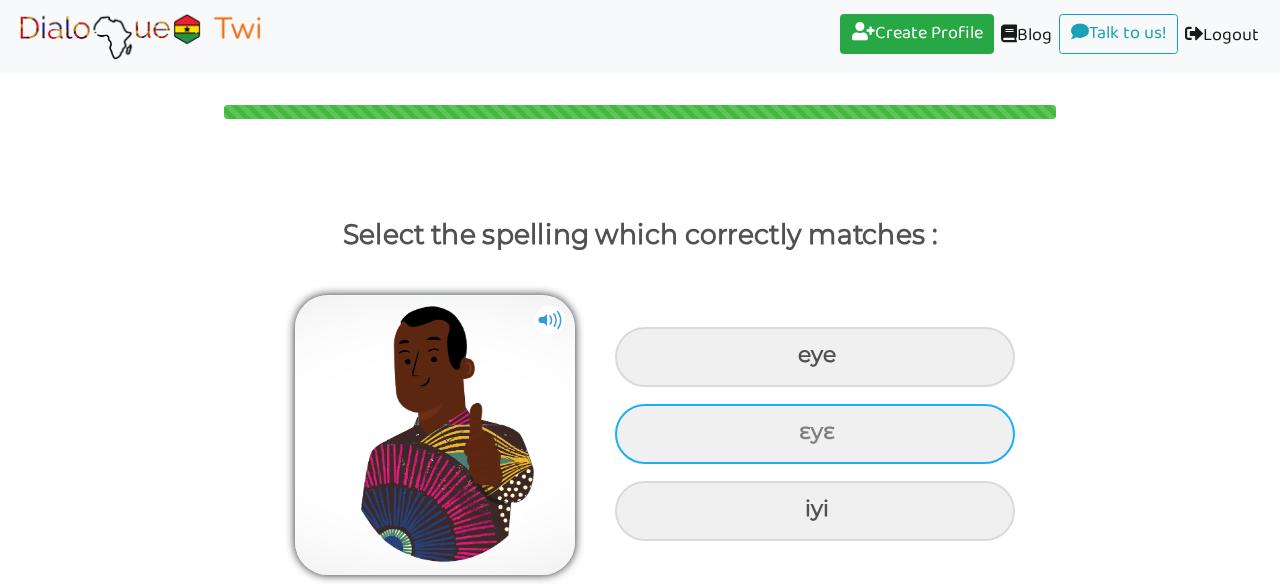 click on "ɛyɛ" at bounding box center (815, 357) 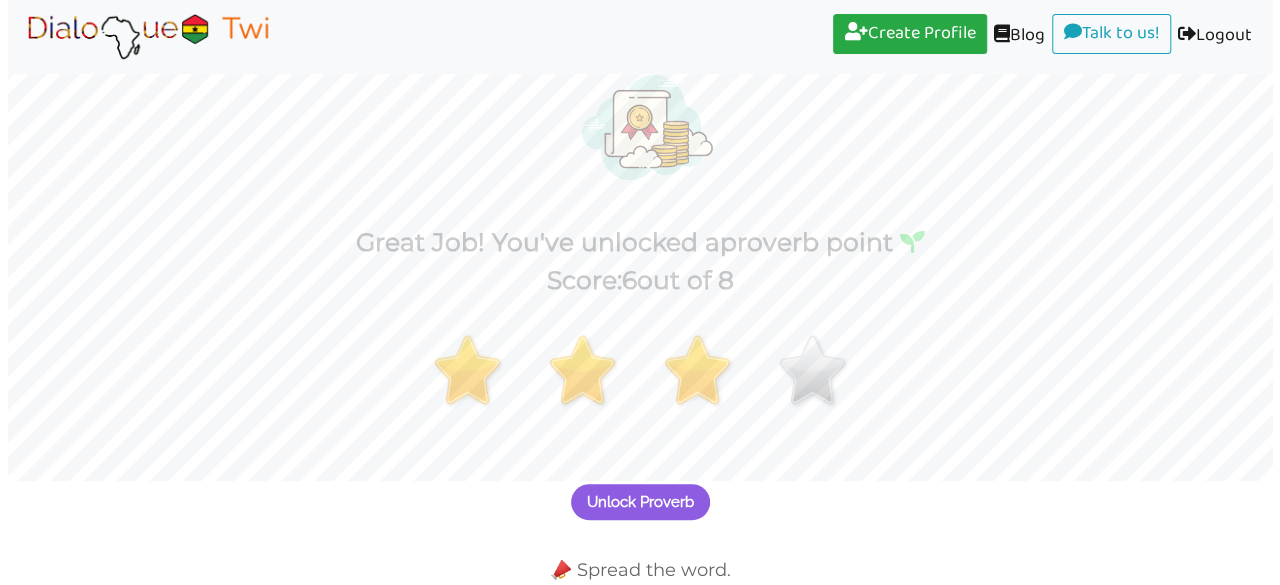 scroll, scrollTop: 103, scrollLeft: 0, axis: vertical 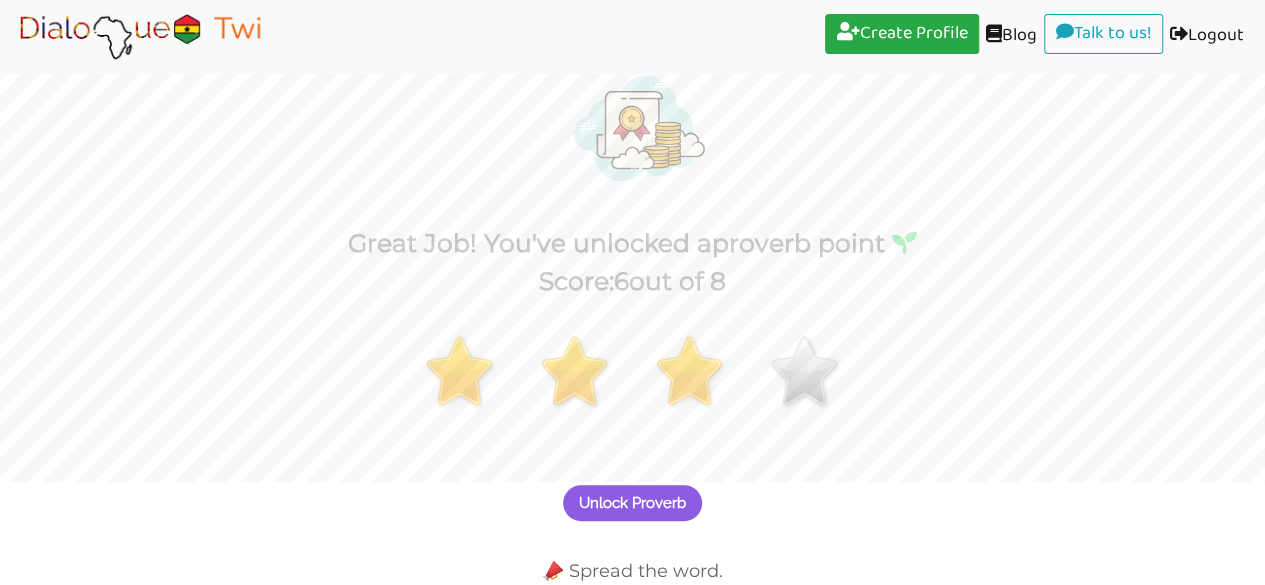 click on "Unlock Proverb" at bounding box center [632, 503] 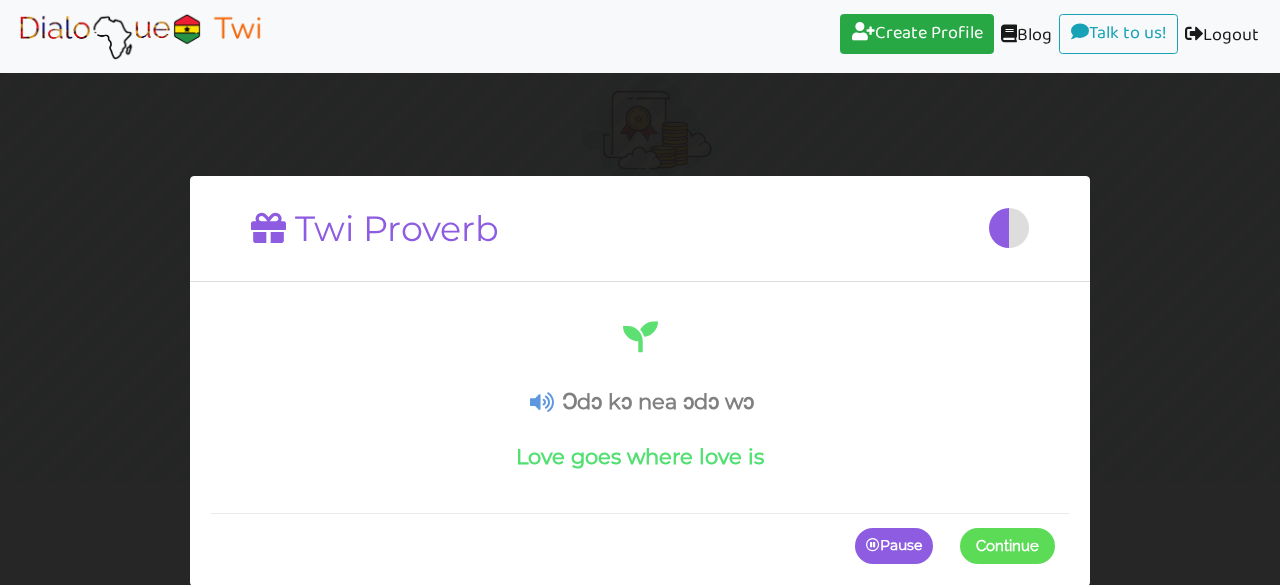 drag, startPoint x: 1274, startPoint y: 289, endPoint x: 1248, endPoint y: 384, distance: 98.49365 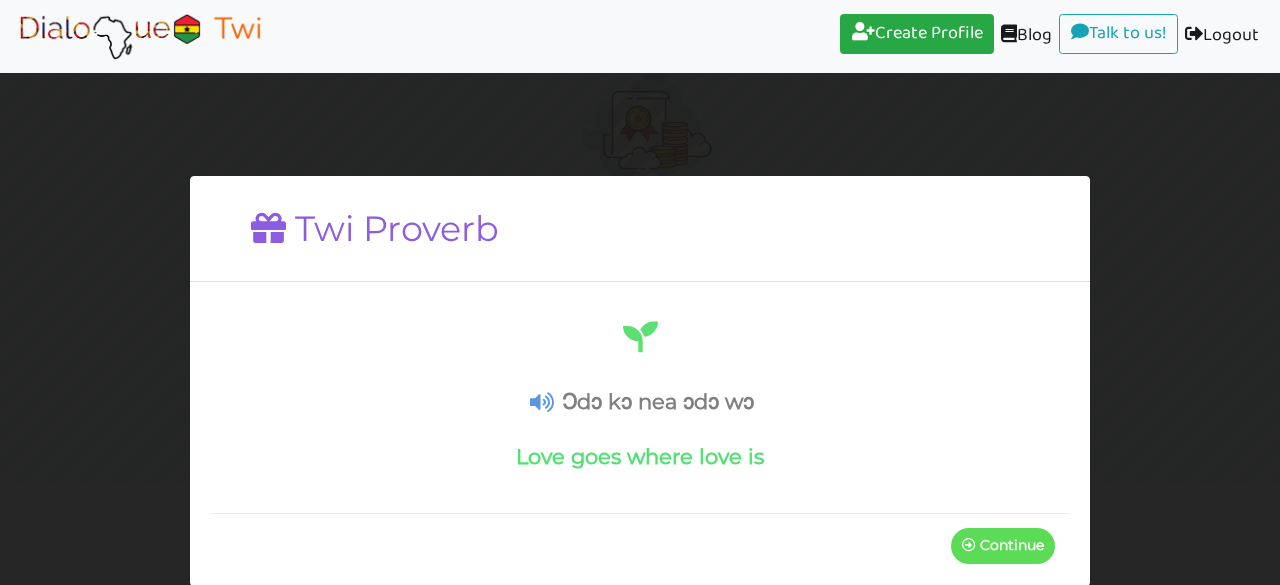 click on "Continue" at bounding box center [1003, 546] 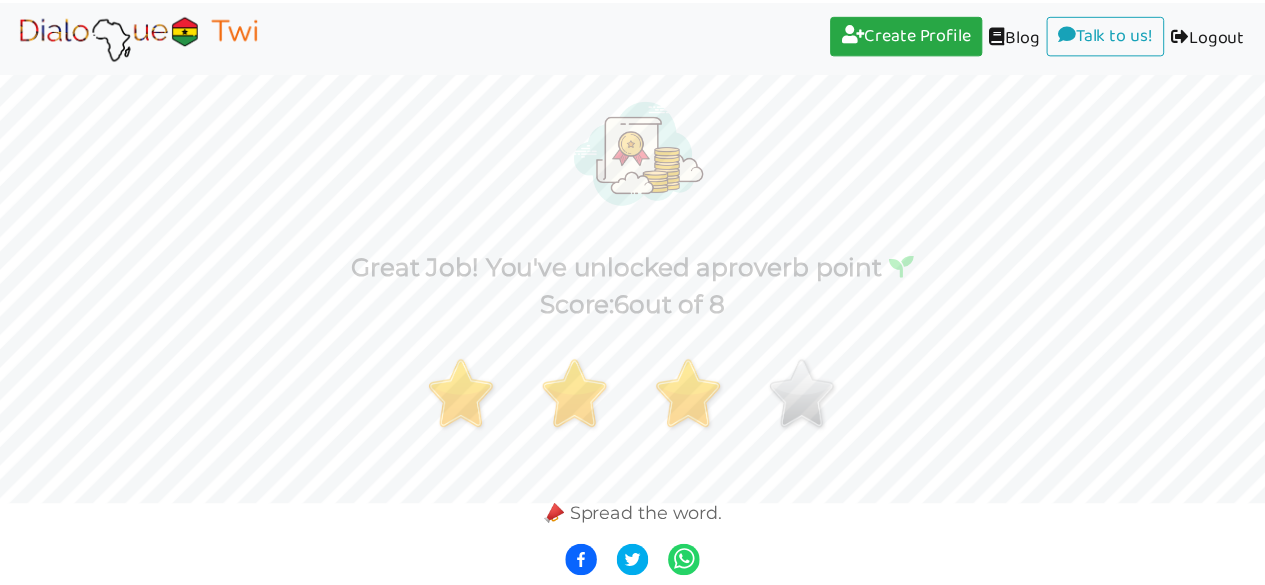 scroll, scrollTop: 78, scrollLeft: 0, axis: vertical 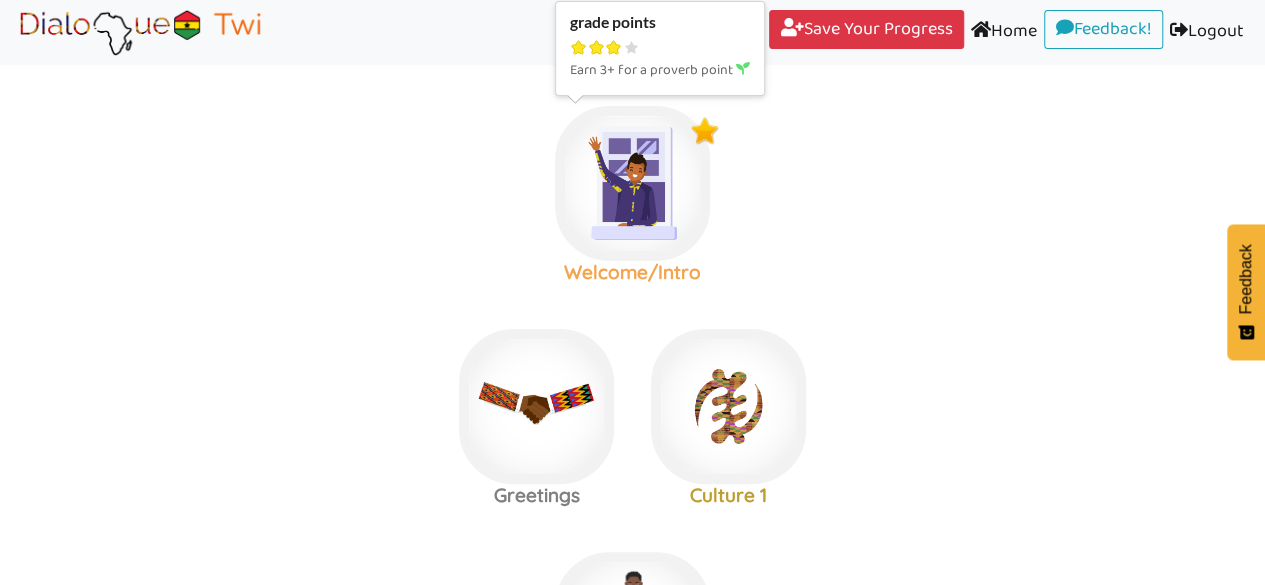 click at bounding box center [632, 183] 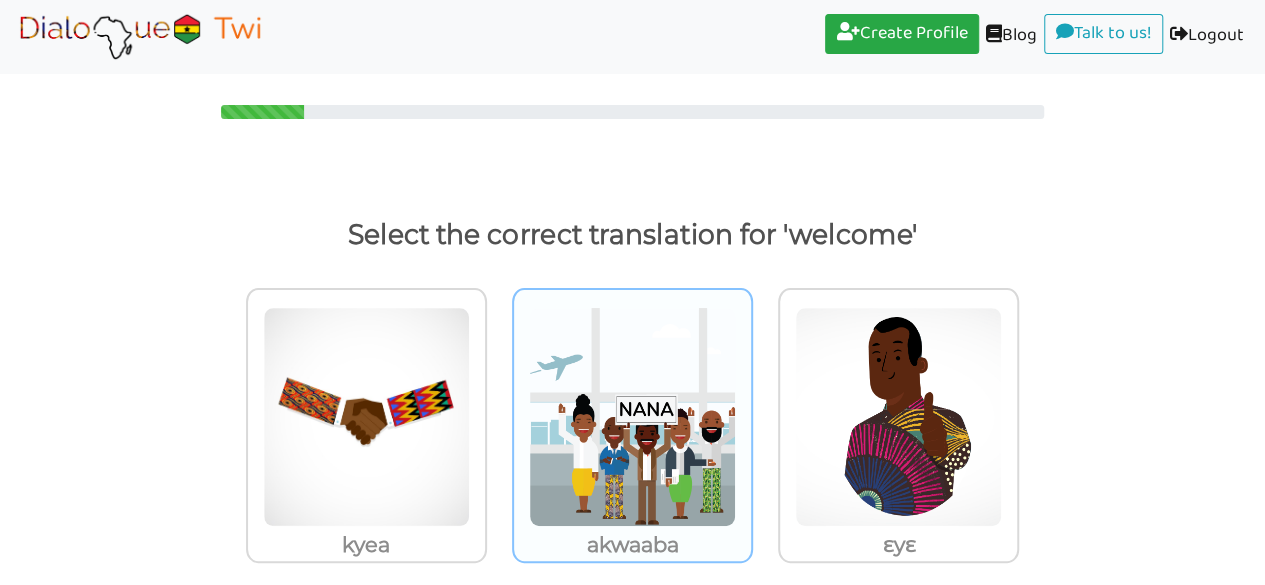 click at bounding box center [366, 417] 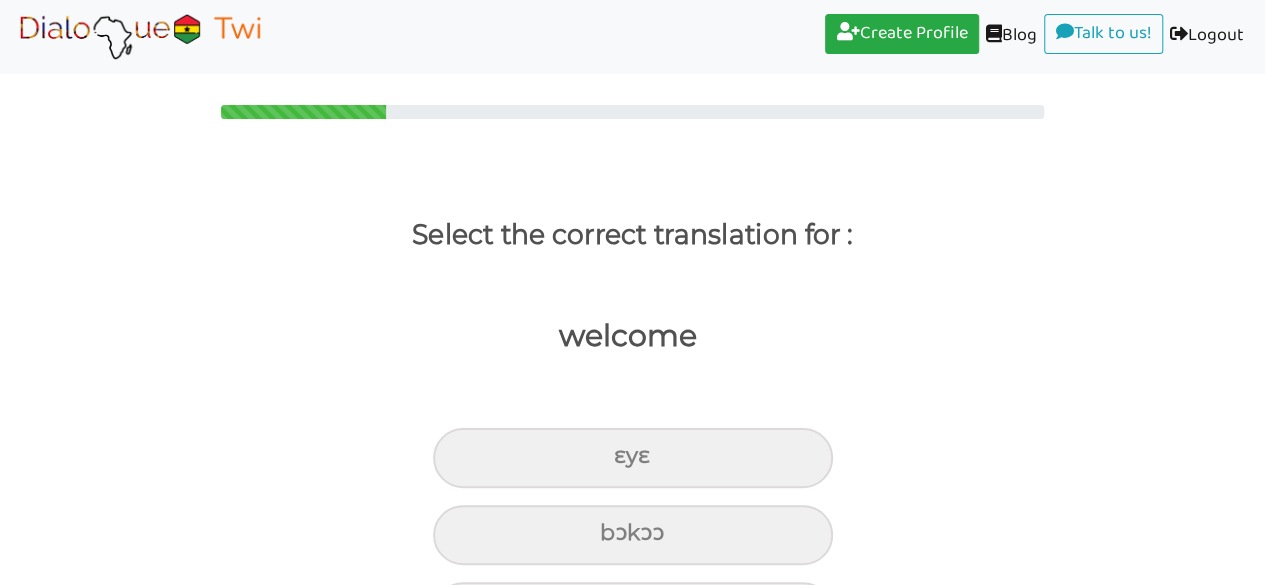 scroll, scrollTop: 84, scrollLeft: 0, axis: vertical 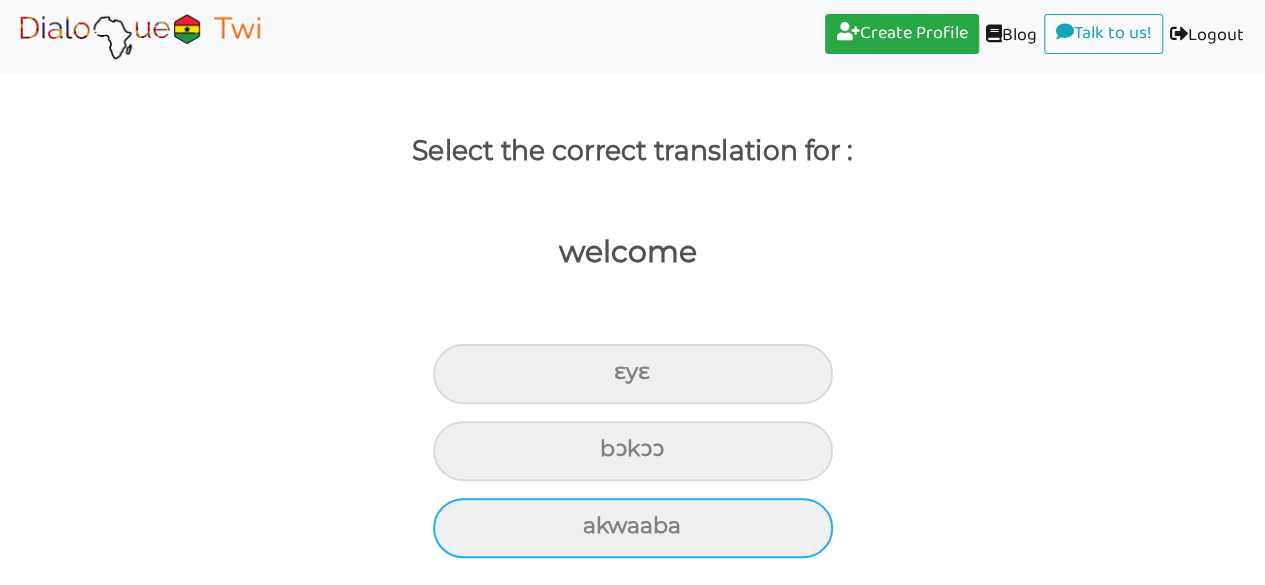 click on "akwaaba" at bounding box center (633, 374) 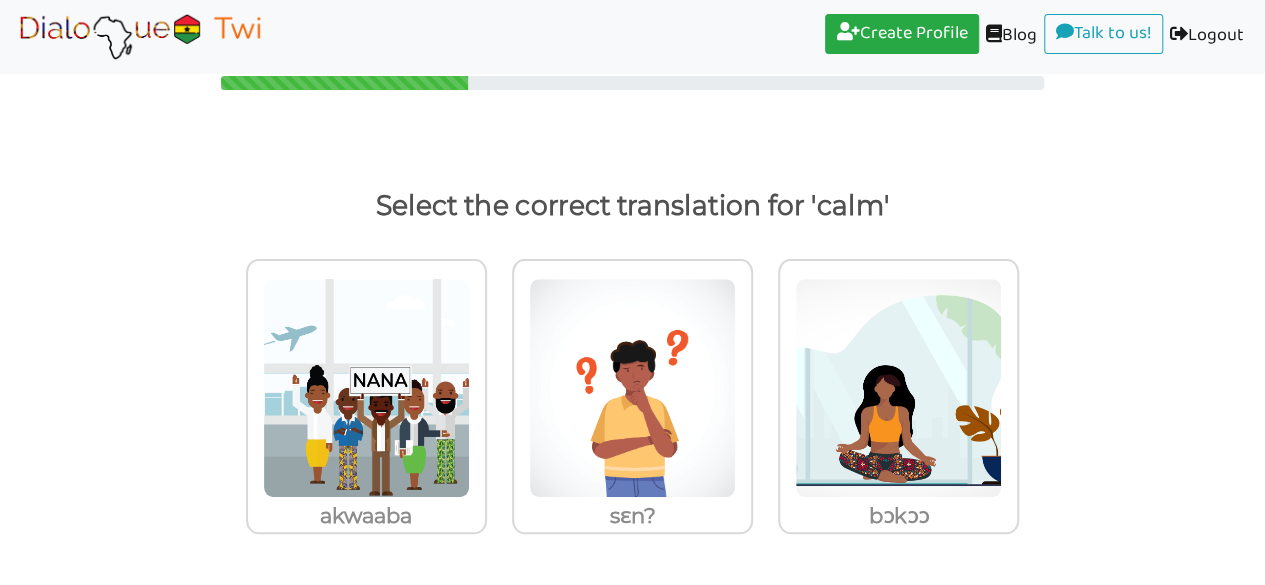scroll, scrollTop: 29, scrollLeft: 0, axis: vertical 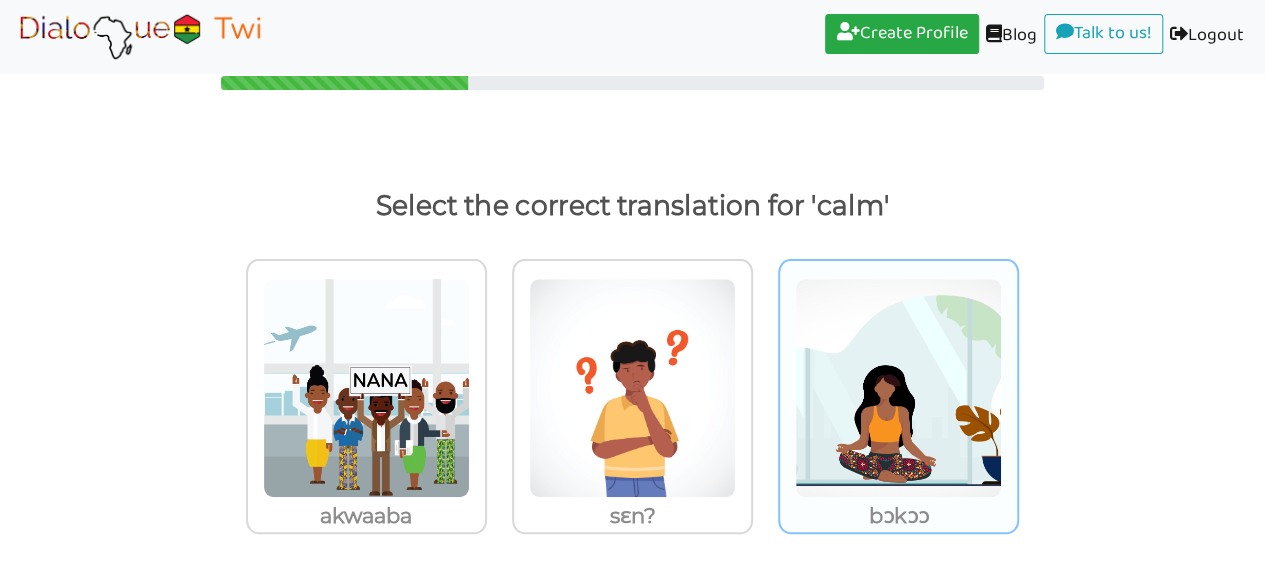 click at bounding box center [366, 388] 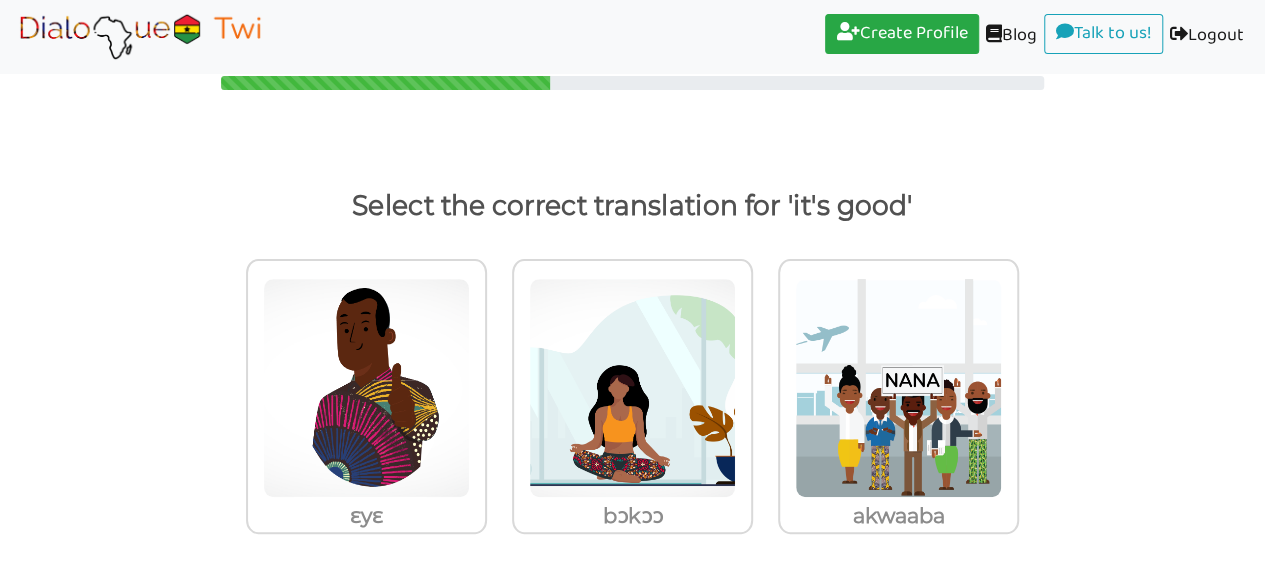 scroll, scrollTop: 29, scrollLeft: 0, axis: vertical 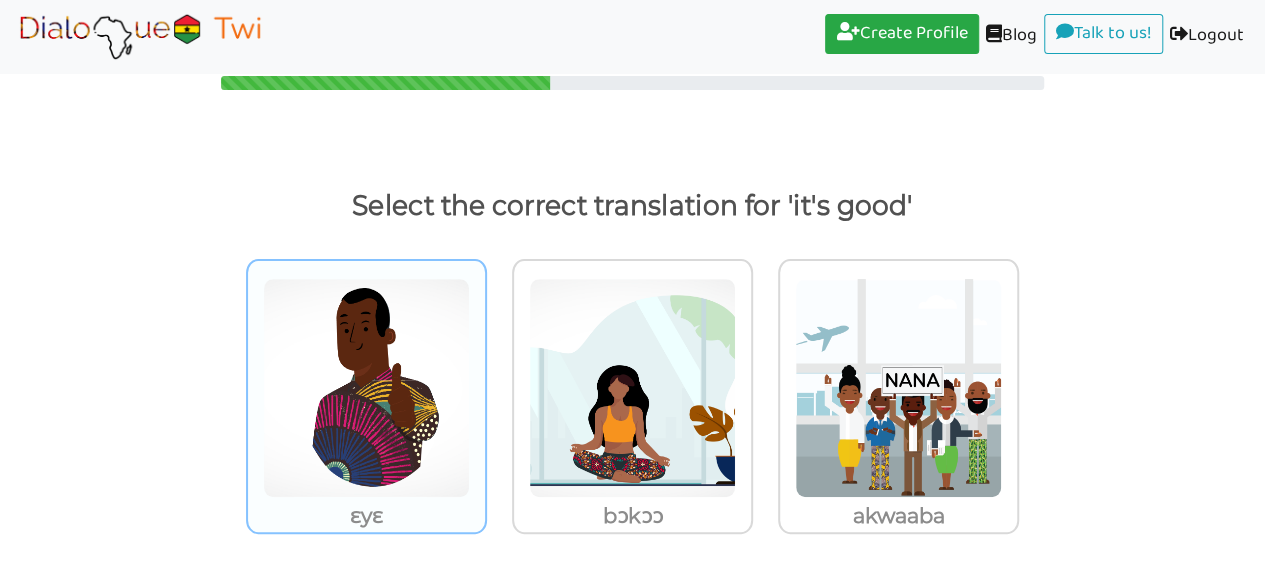 click at bounding box center [366, 388] 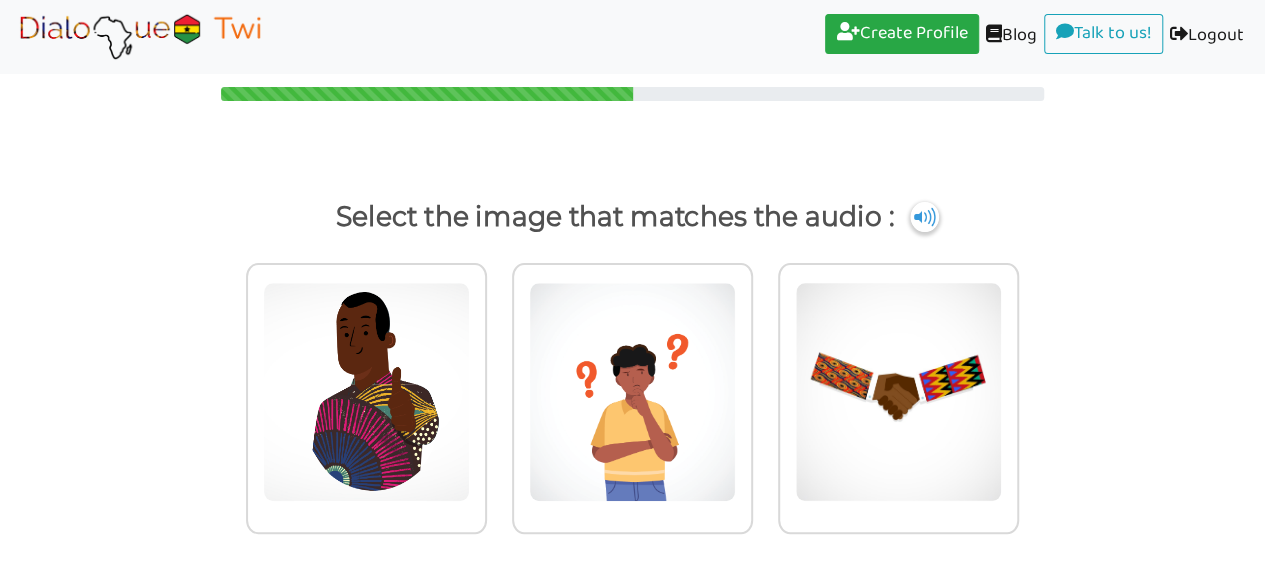 scroll, scrollTop: 18, scrollLeft: 0, axis: vertical 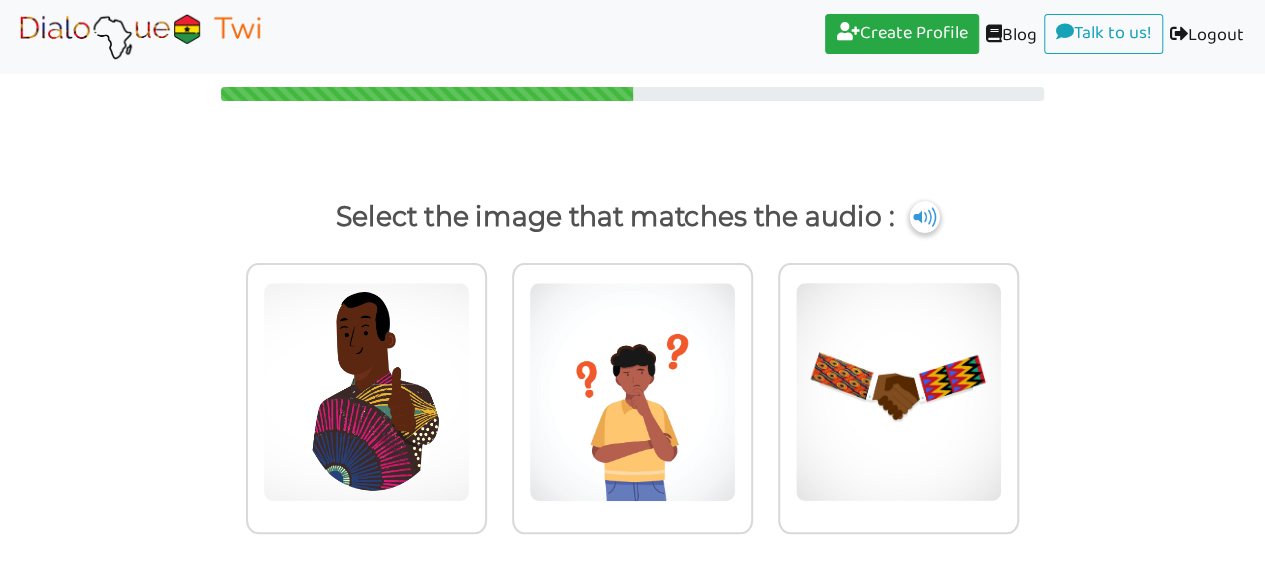 click at bounding box center [925, 217] 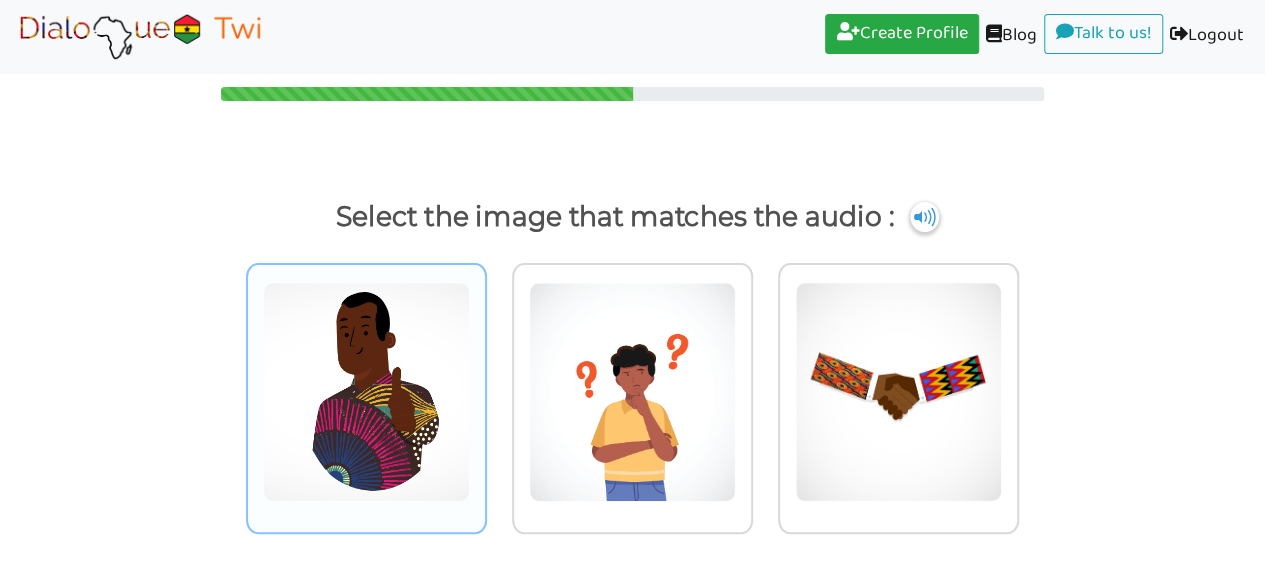 click at bounding box center (366, 392) 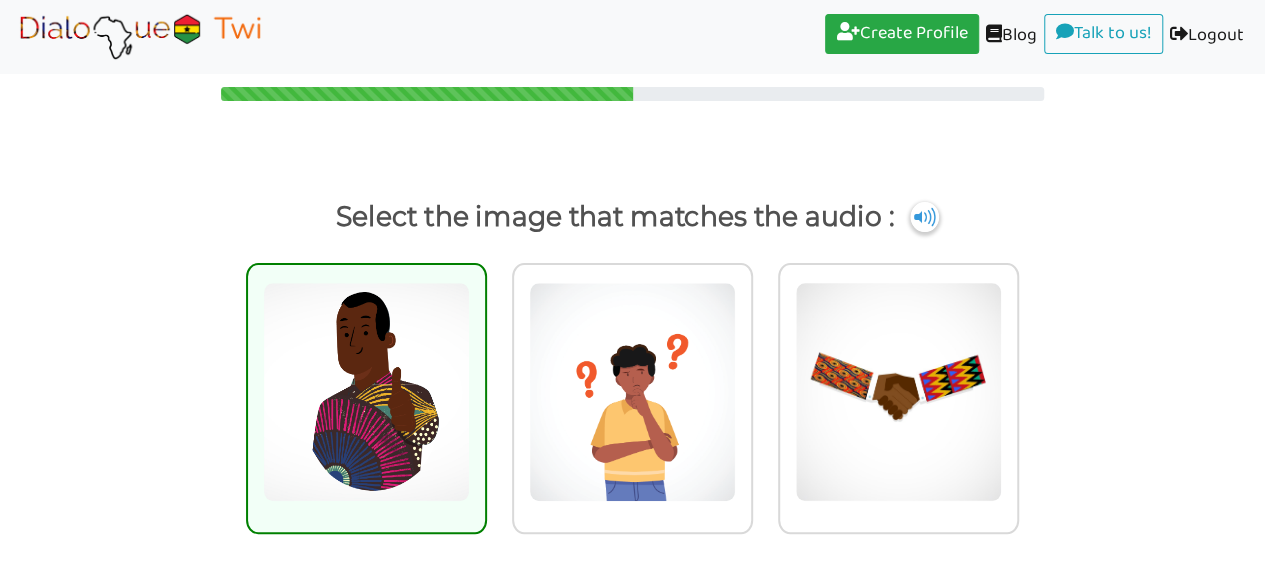 scroll, scrollTop: 84, scrollLeft: 0, axis: vertical 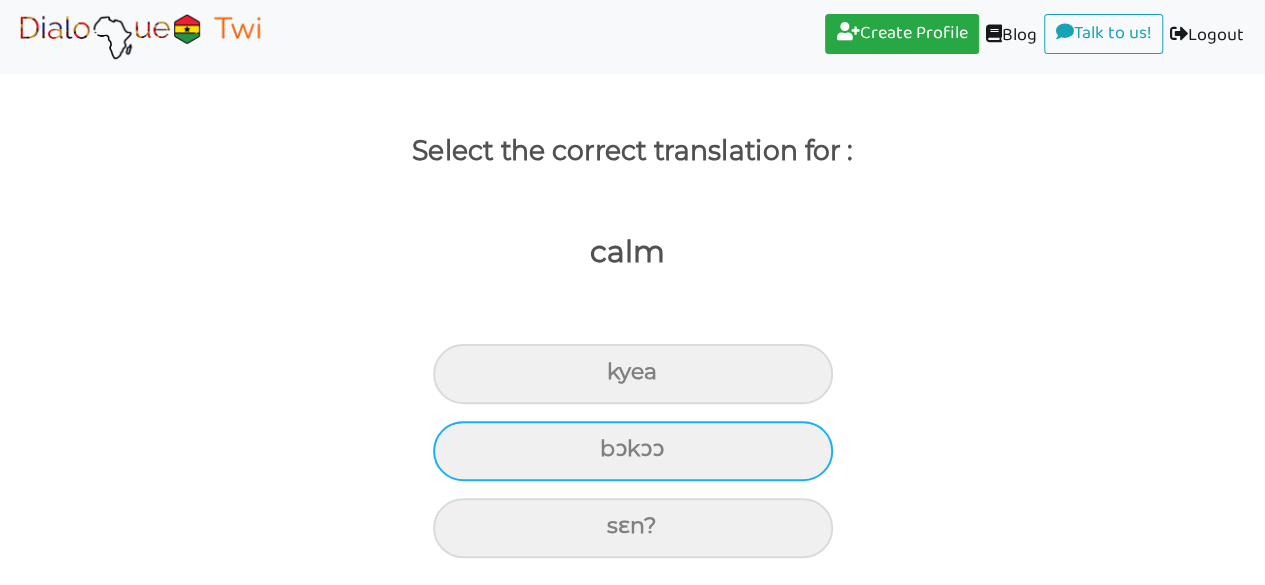 click on "bɔkɔɔ" at bounding box center (633, 374) 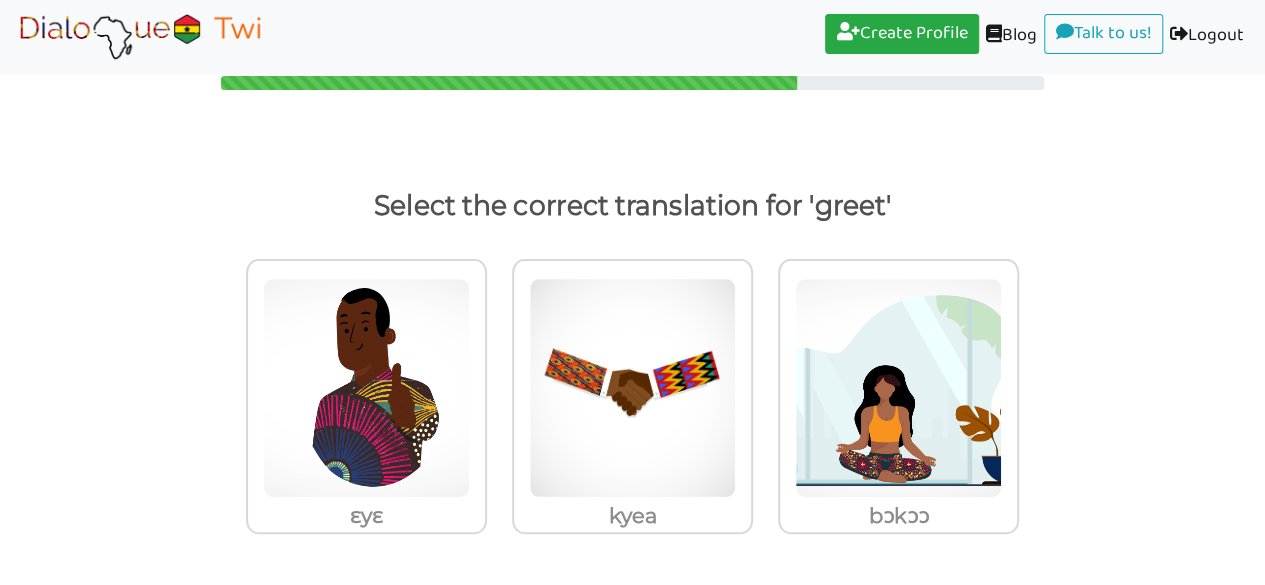 click on "bɔkɔɔ" at bounding box center (899, 413) 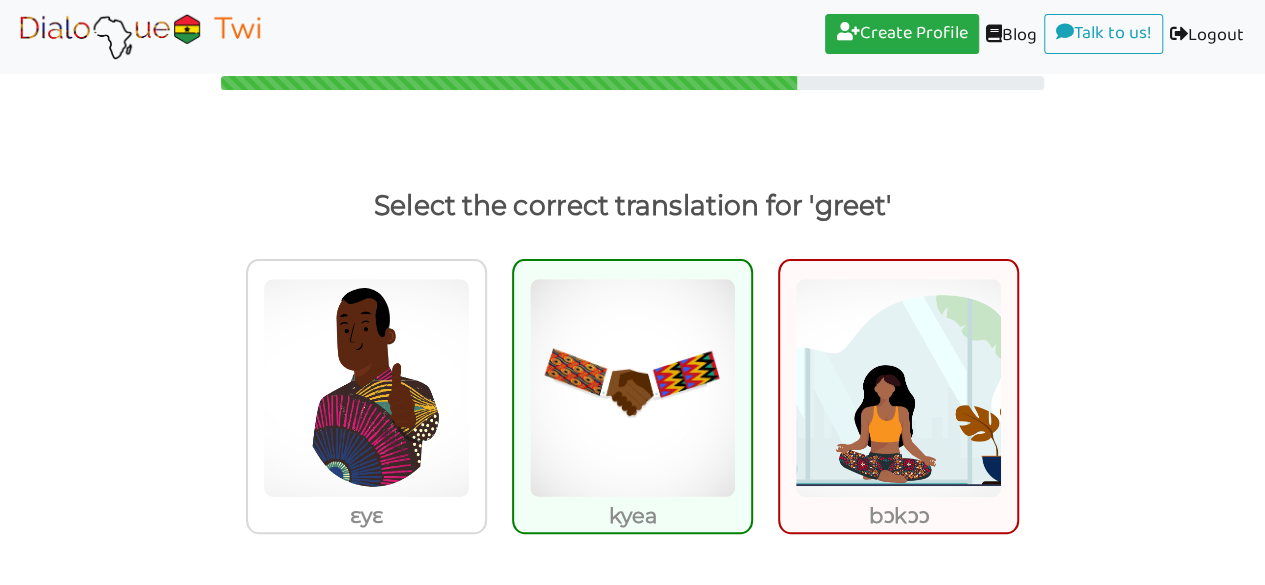 scroll, scrollTop: 108, scrollLeft: 0, axis: vertical 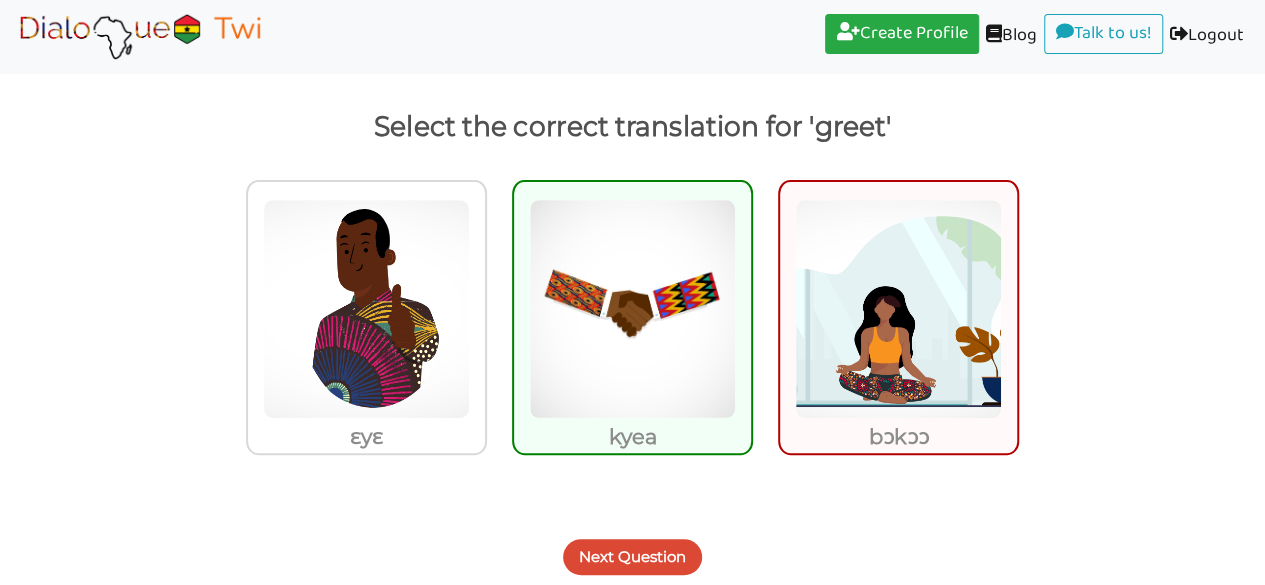 click at bounding box center (632, 309) 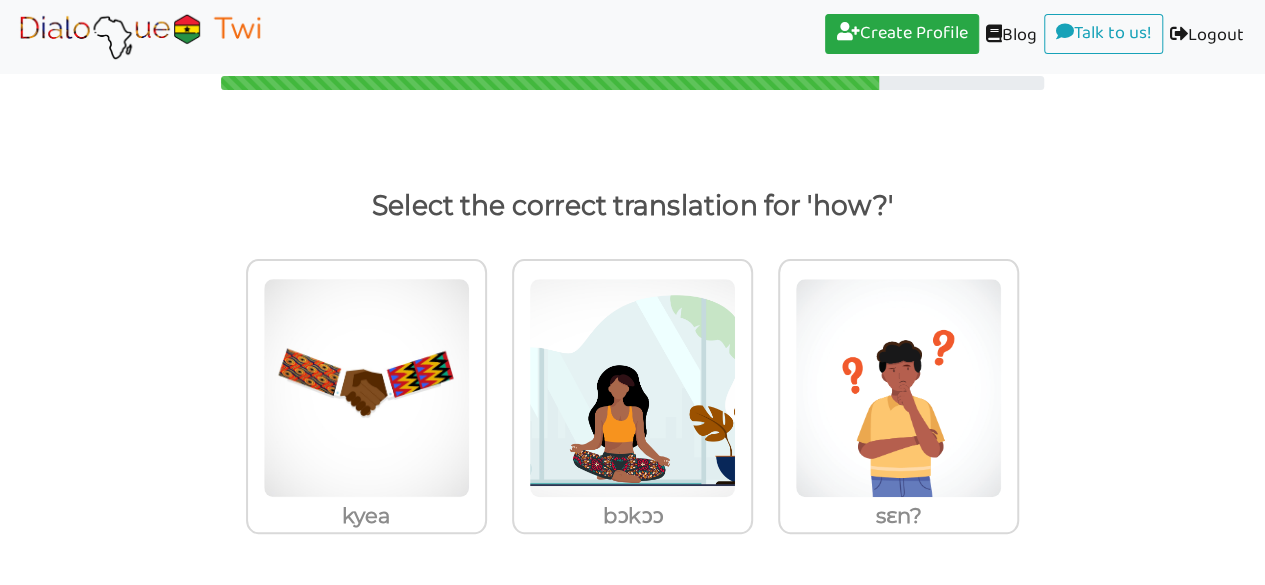 scroll, scrollTop: 29, scrollLeft: 0, axis: vertical 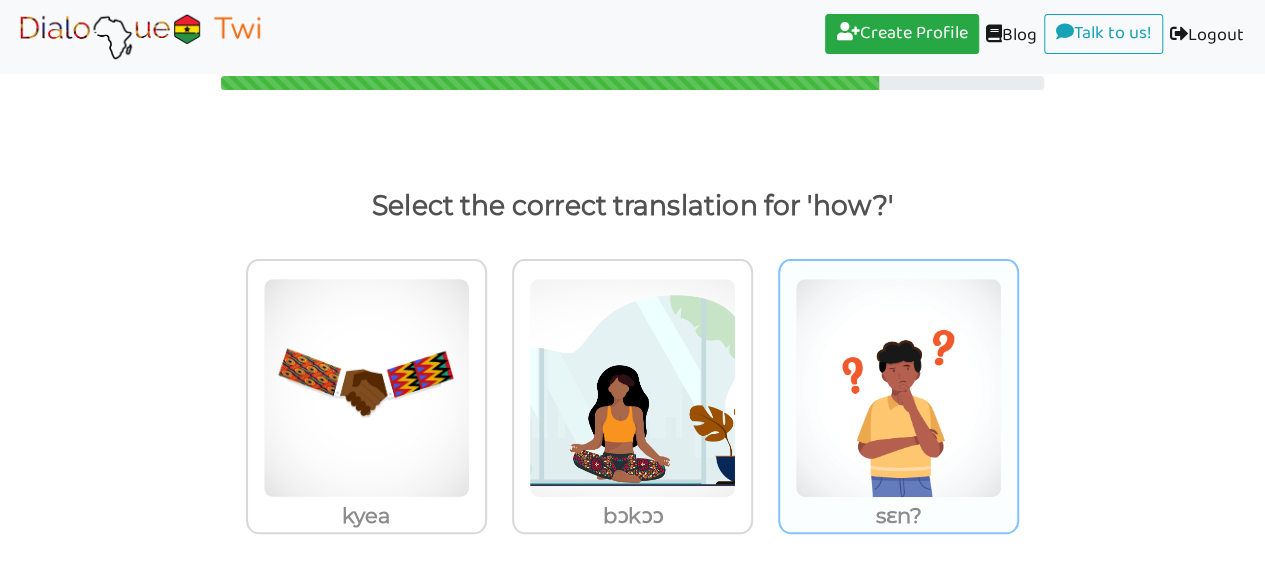 click at bounding box center [366, 388] 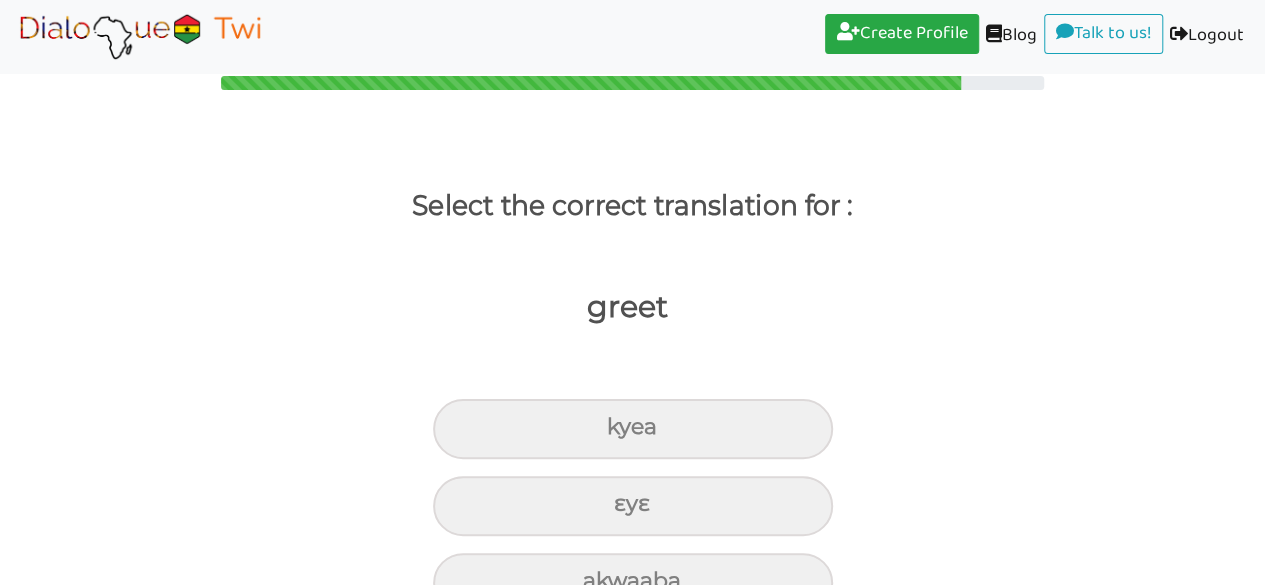 drag, startPoint x: 1262, startPoint y: 161, endPoint x: 1211, endPoint y: 270, distance: 120.34118 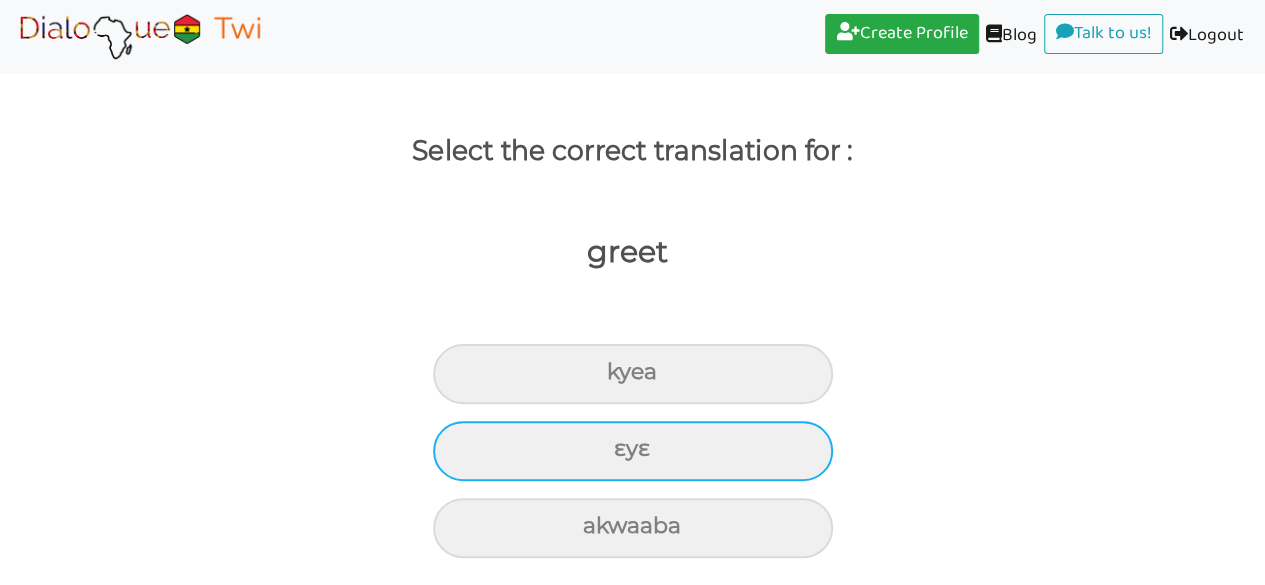 click on "ɛyɛ" at bounding box center [633, 374] 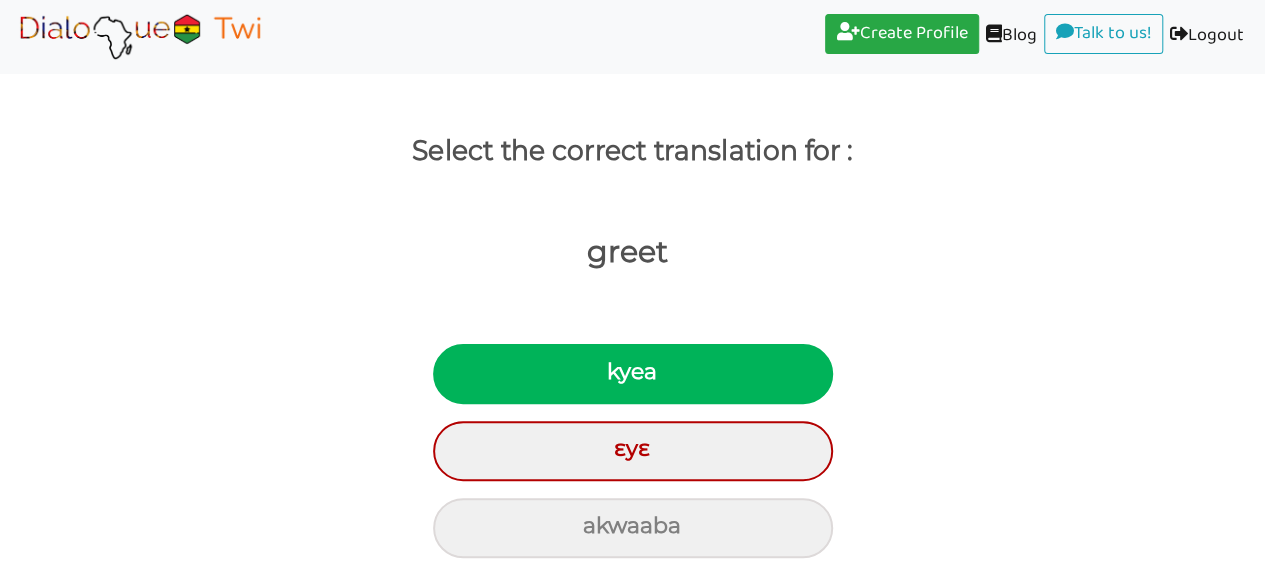 click on "greet" at bounding box center (617, 285) 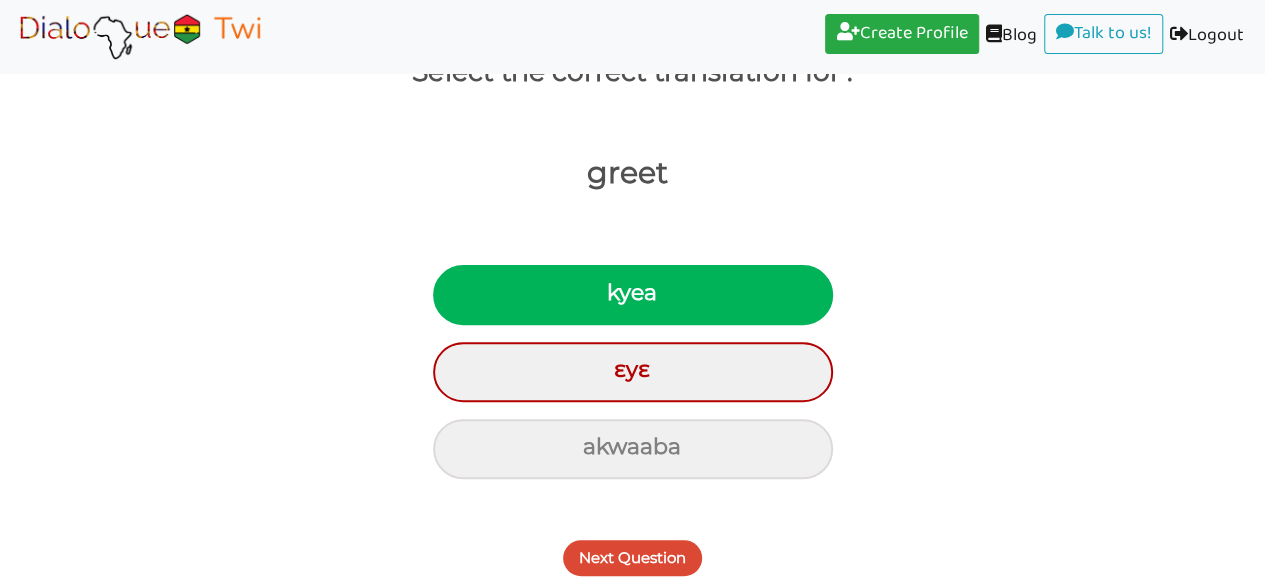 click on "Next Question" at bounding box center (632, 558) 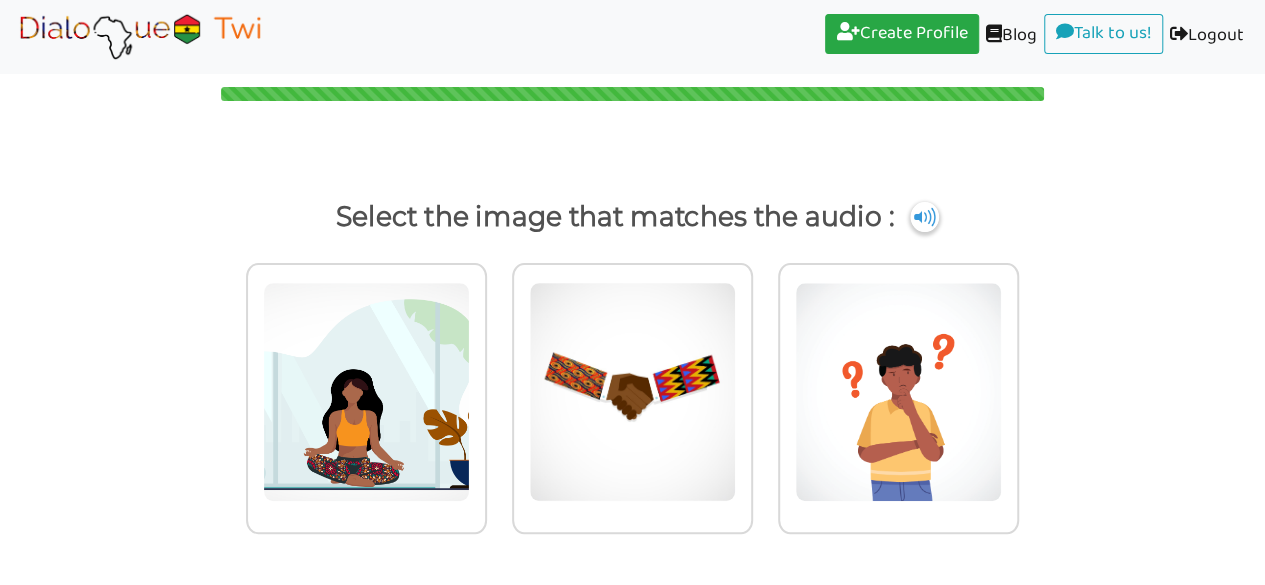 scroll, scrollTop: 18, scrollLeft: 0, axis: vertical 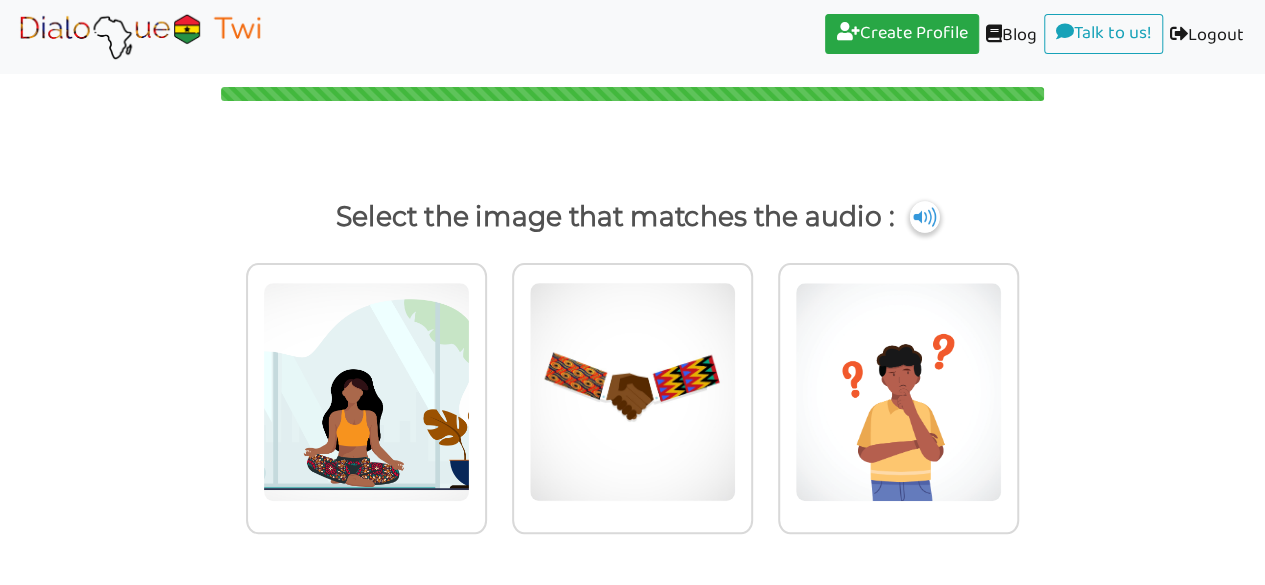 click at bounding box center (925, 217) 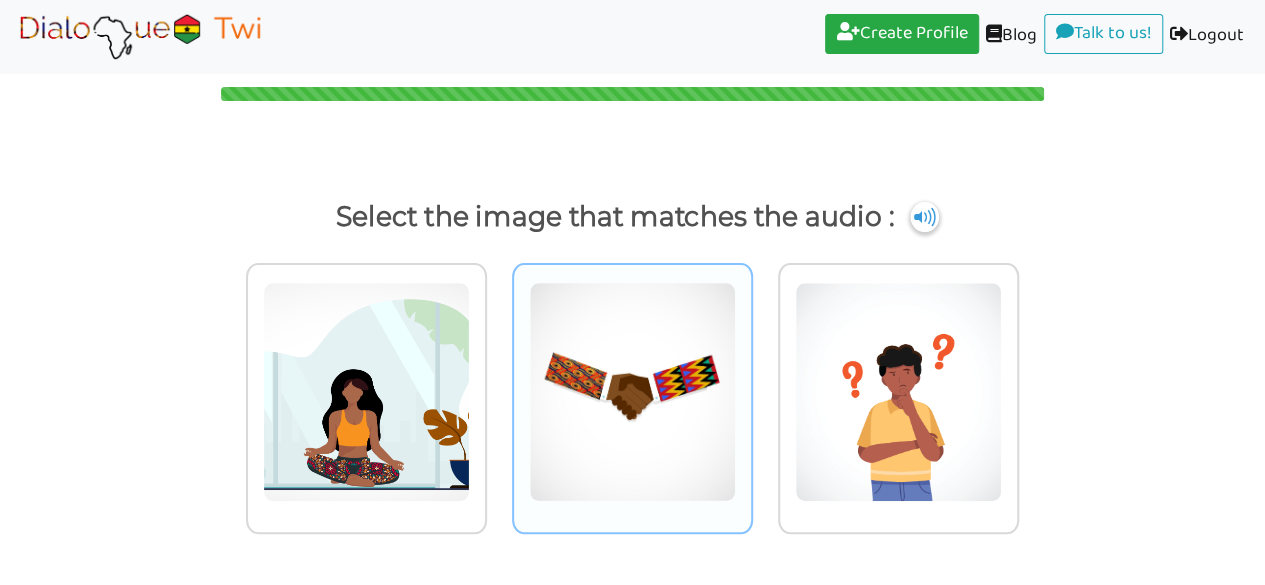 click at bounding box center [366, 392] 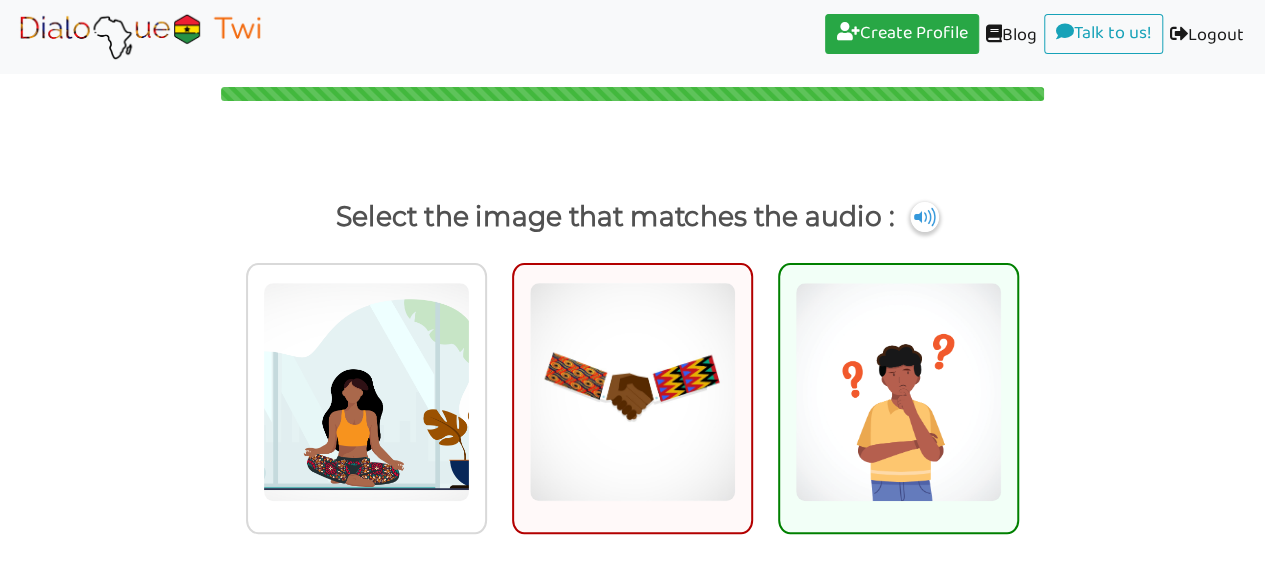 scroll, scrollTop: 97, scrollLeft: 0, axis: vertical 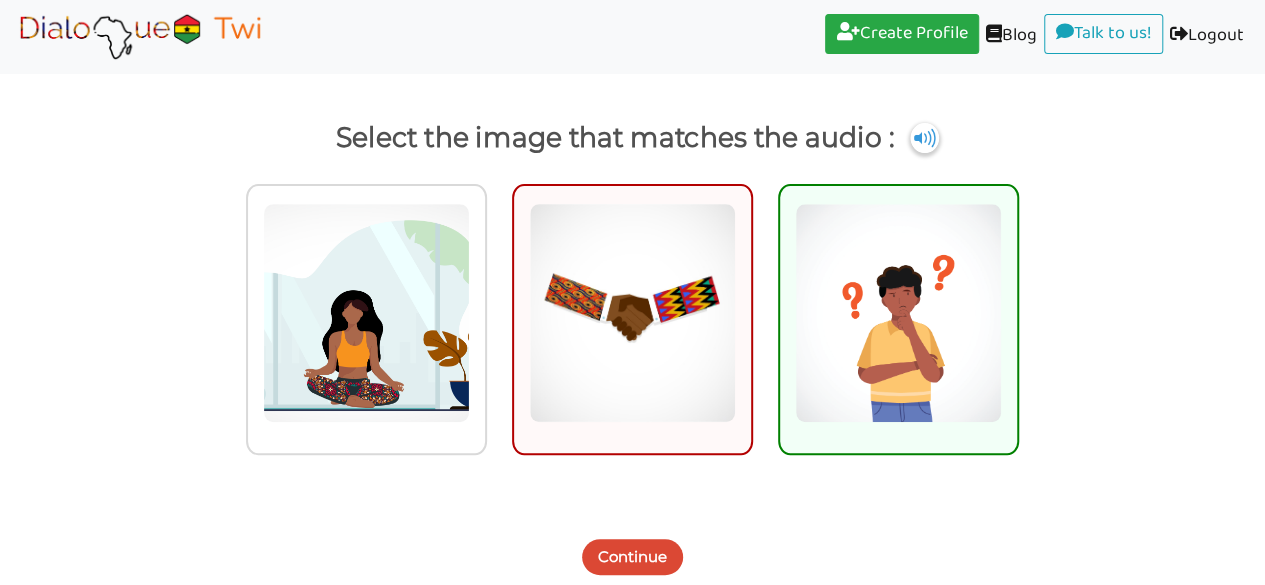 click on "Continue" at bounding box center (632, 557) 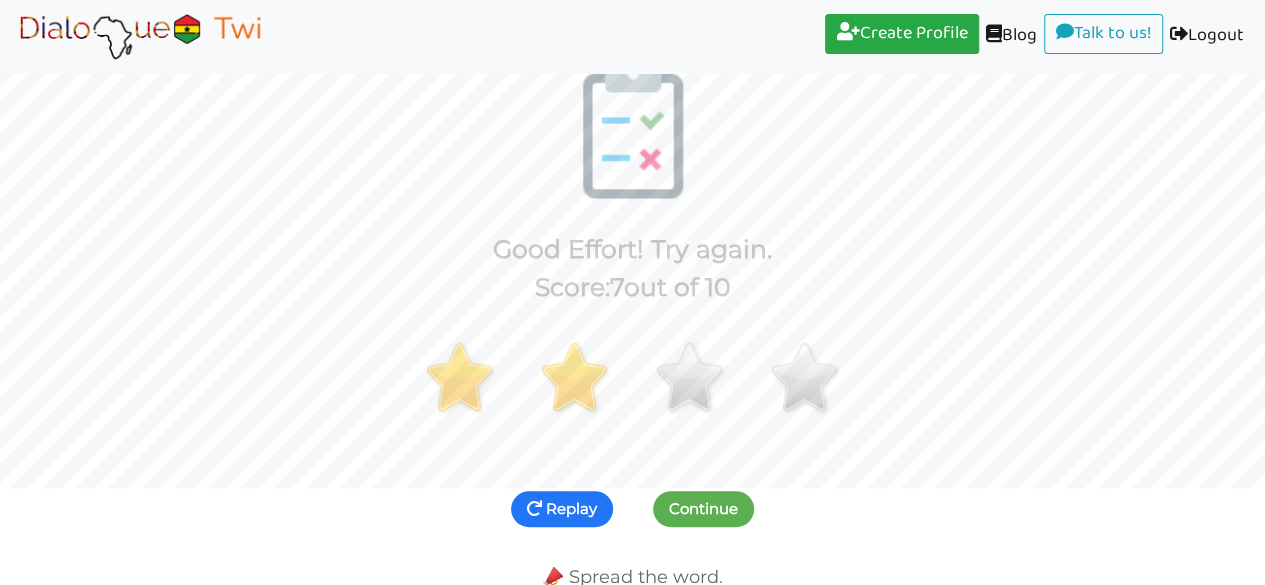 click on "Replay" at bounding box center [562, 509] 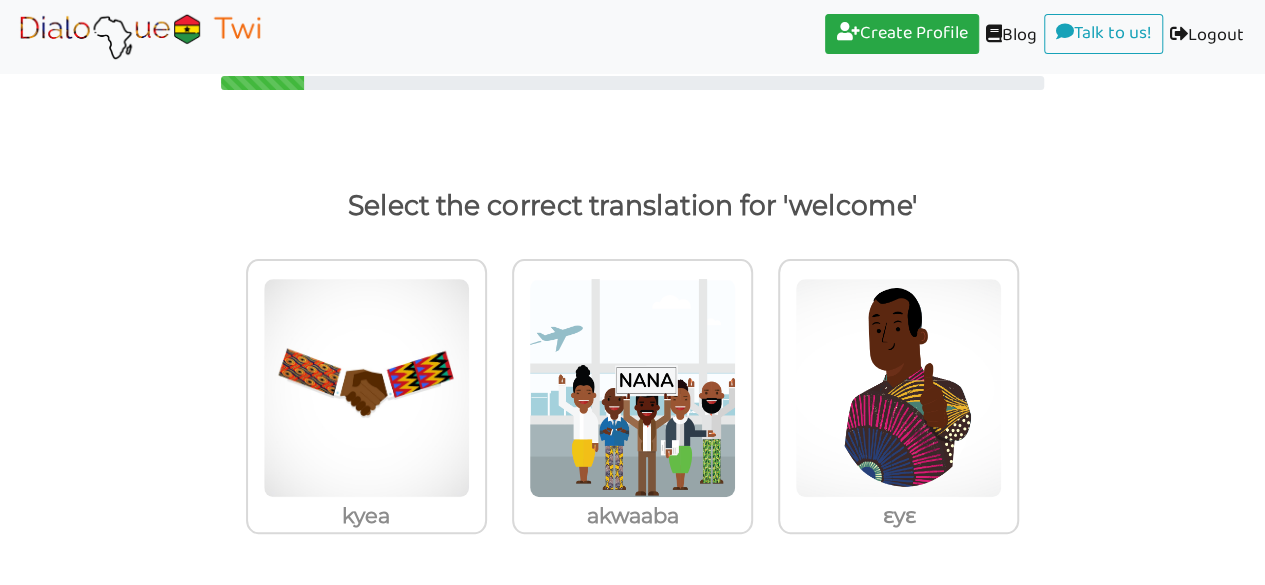 scroll, scrollTop: 29, scrollLeft: 0, axis: vertical 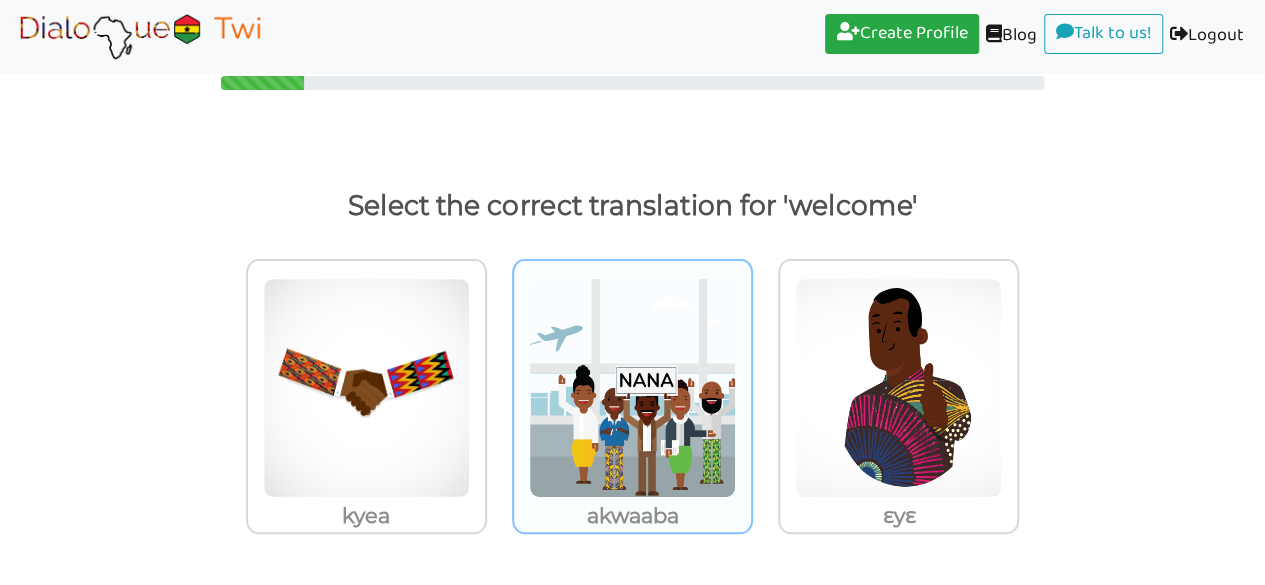 click at bounding box center [366, 388] 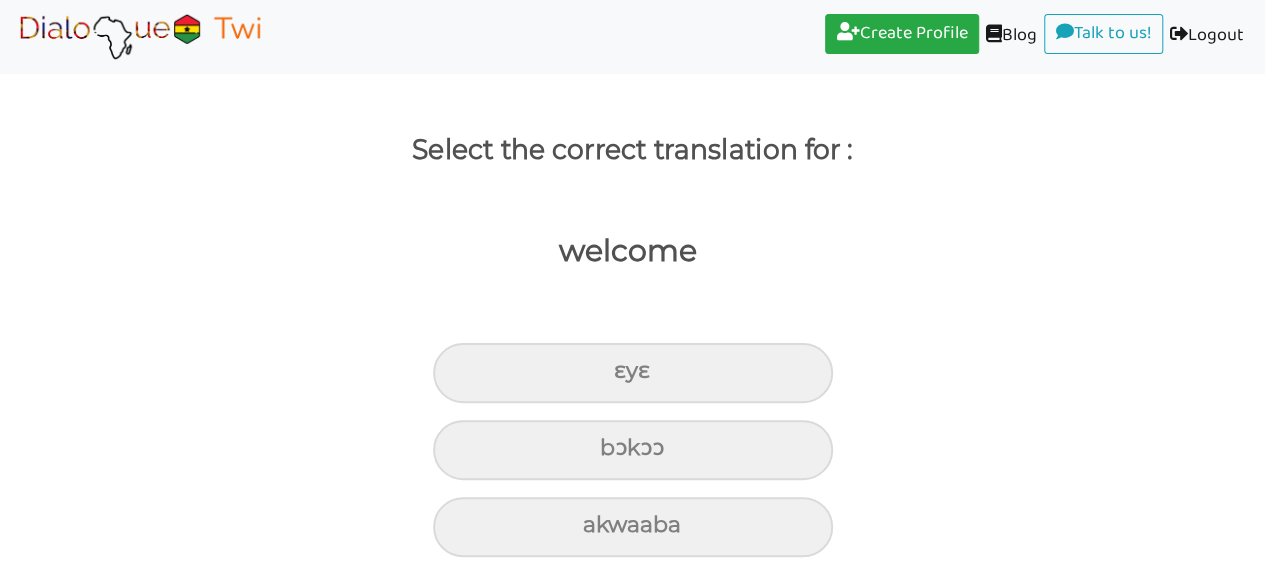 scroll, scrollTop: 84, scrollLeft: 0, axis: vertical 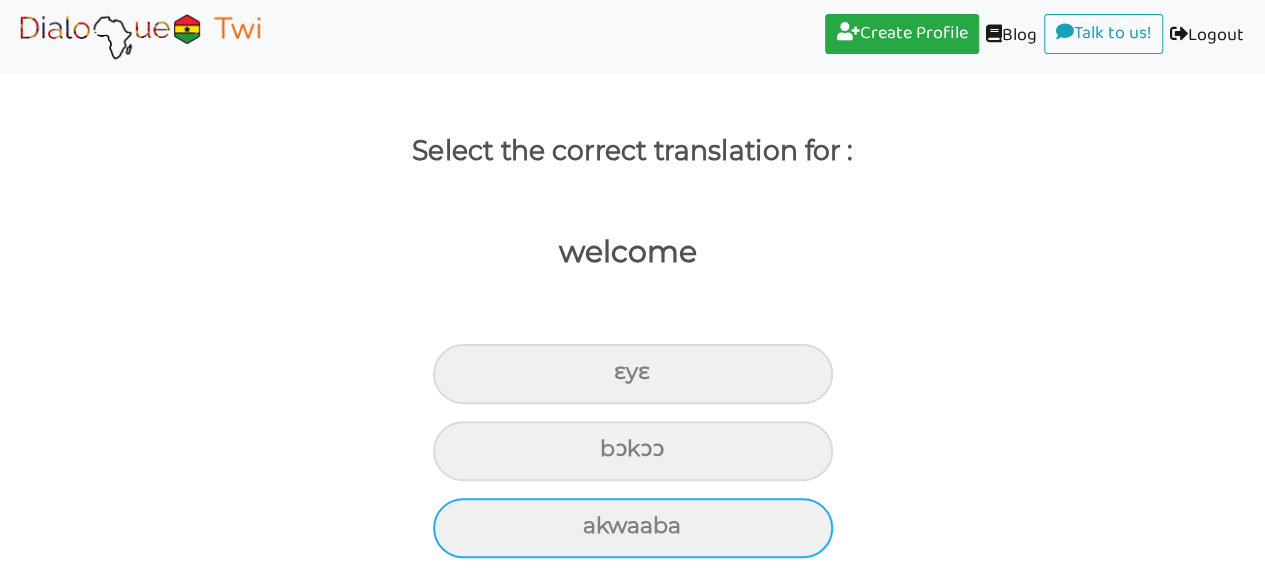 click on "akwaaba" at bounding box center (633, 374) 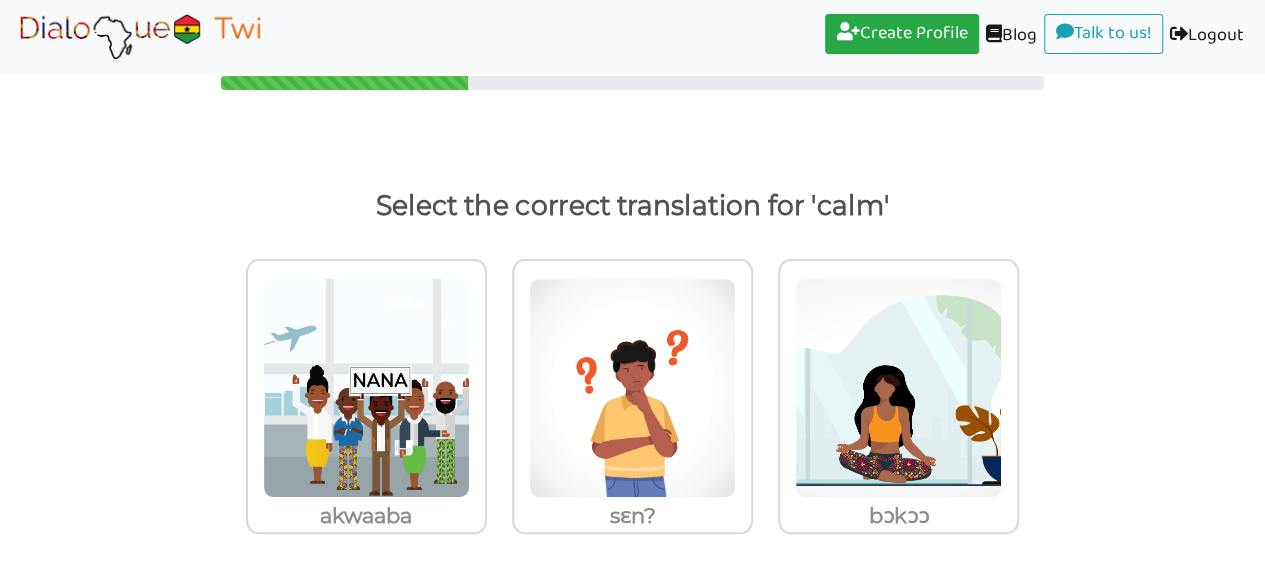 scroll, scrollTop: 29, scrollLeft: 0, axis: vertical 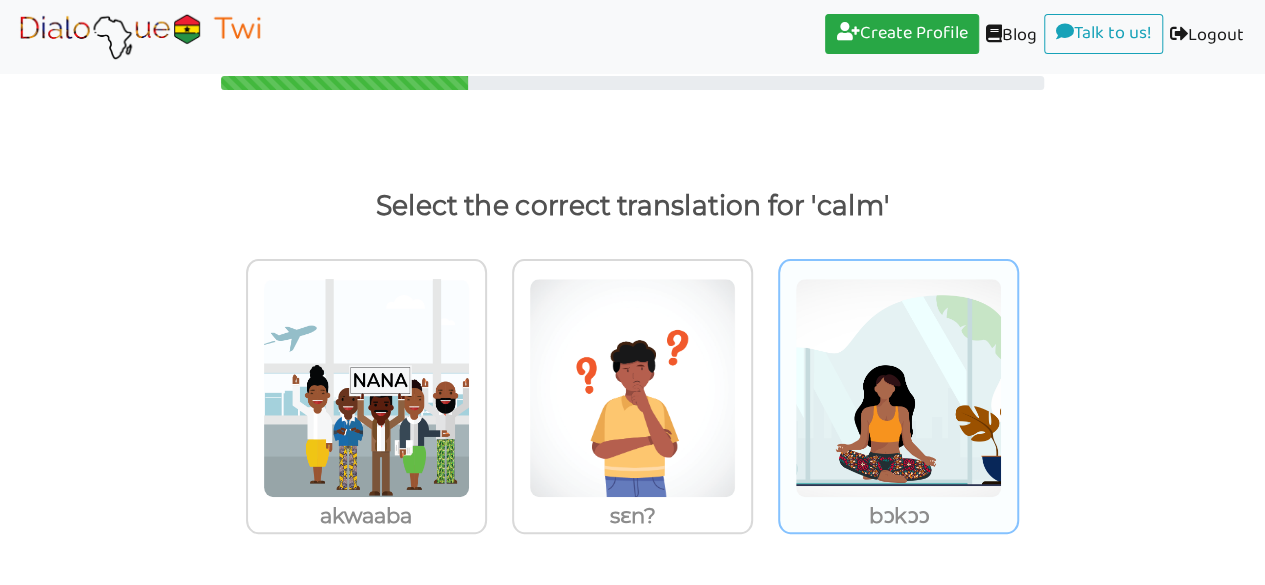 click at bounding box center (366, 388) 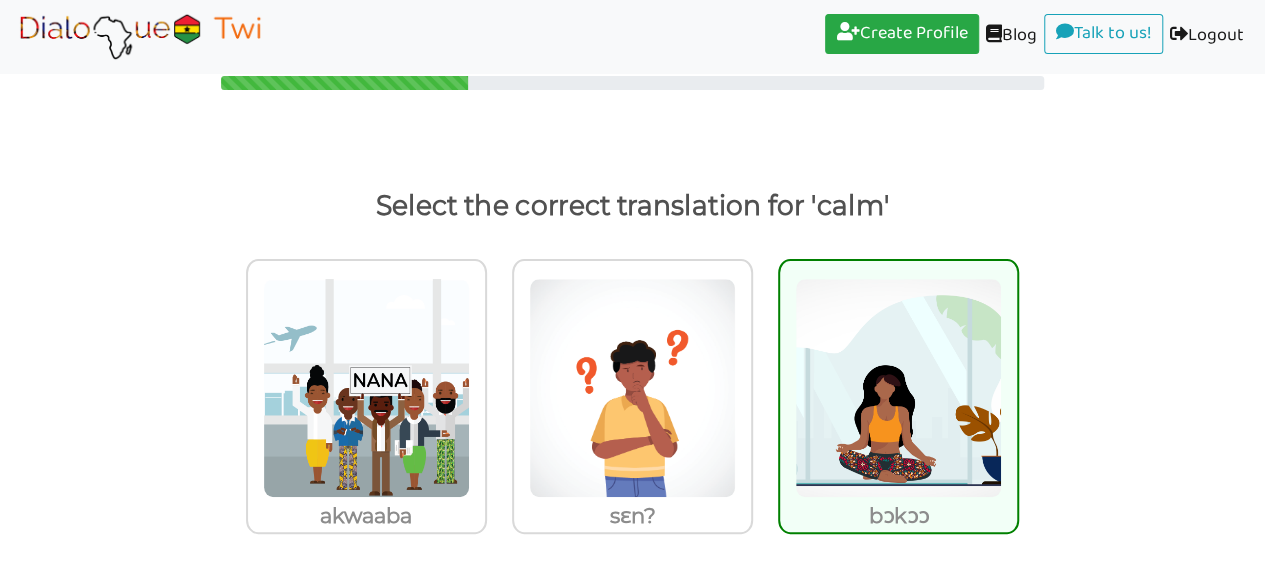 scroll, scrollTop: 97, scrollLeft: 0, axis: vertical 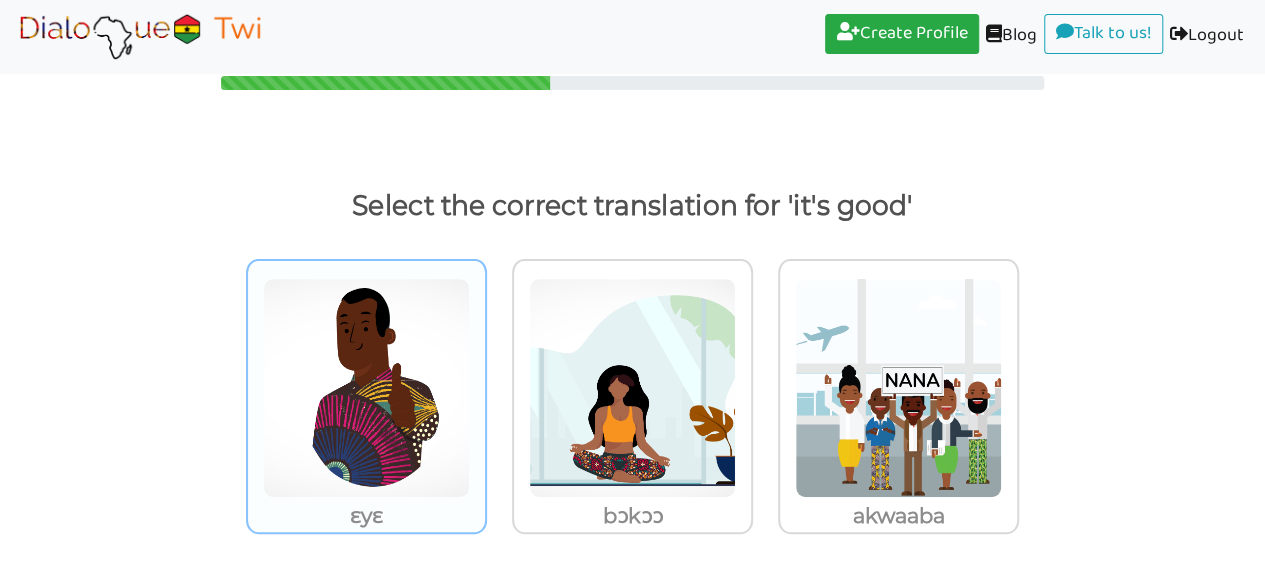 click at bounding box center (366, 388) 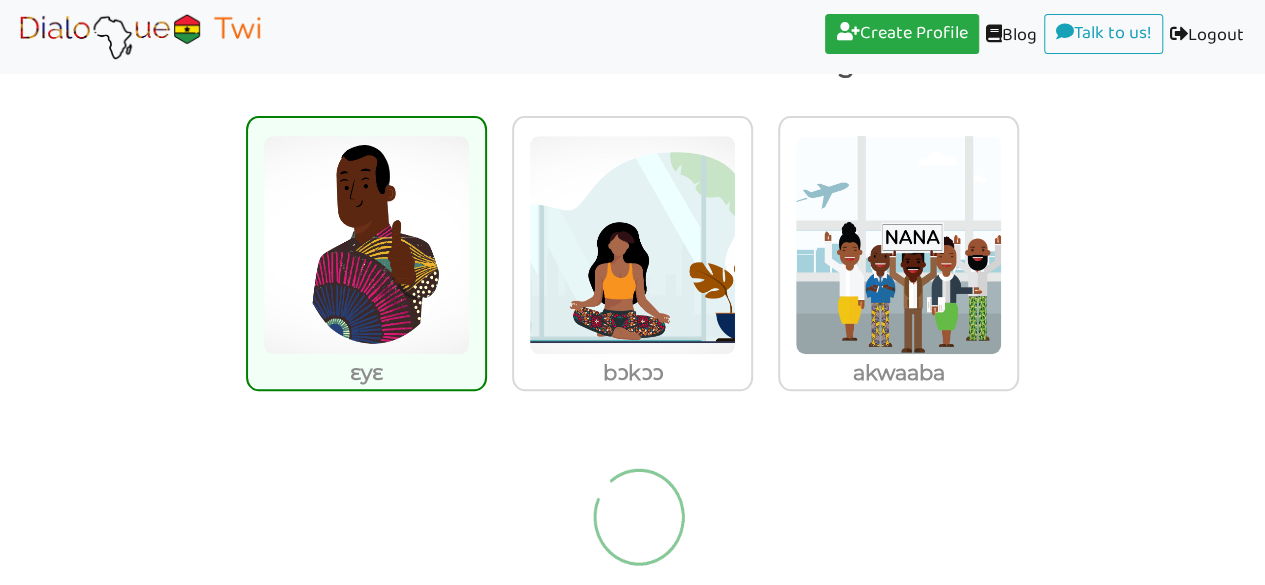 scroll, scrollTop: 18, scrollLeft: 0, axis: vertical 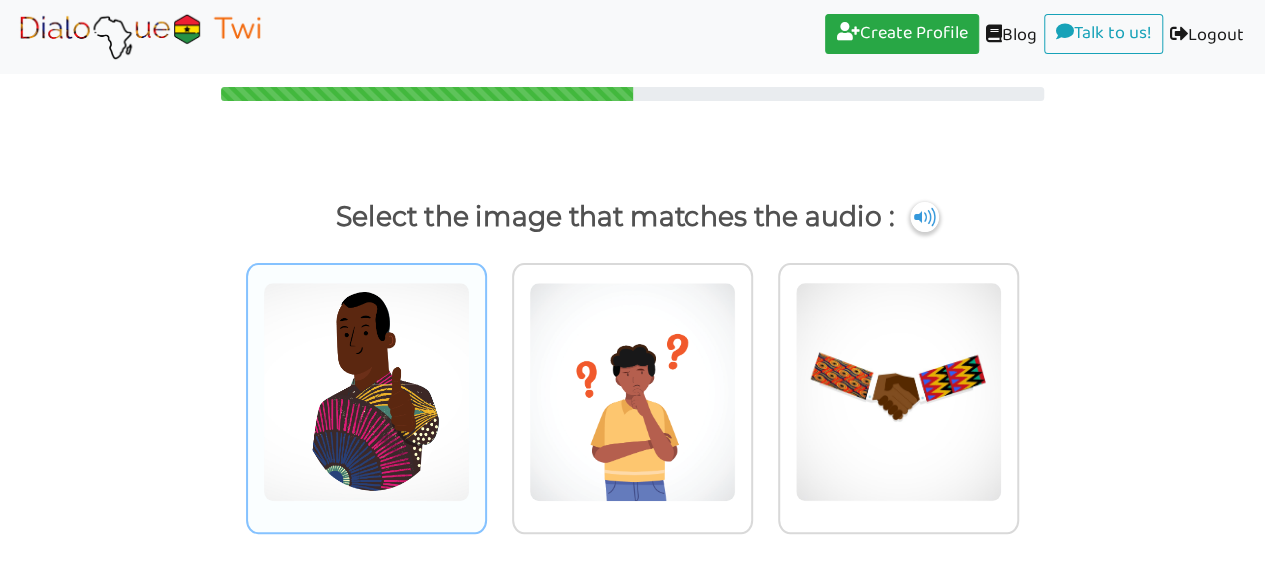 click at bounding box center (366, 392) 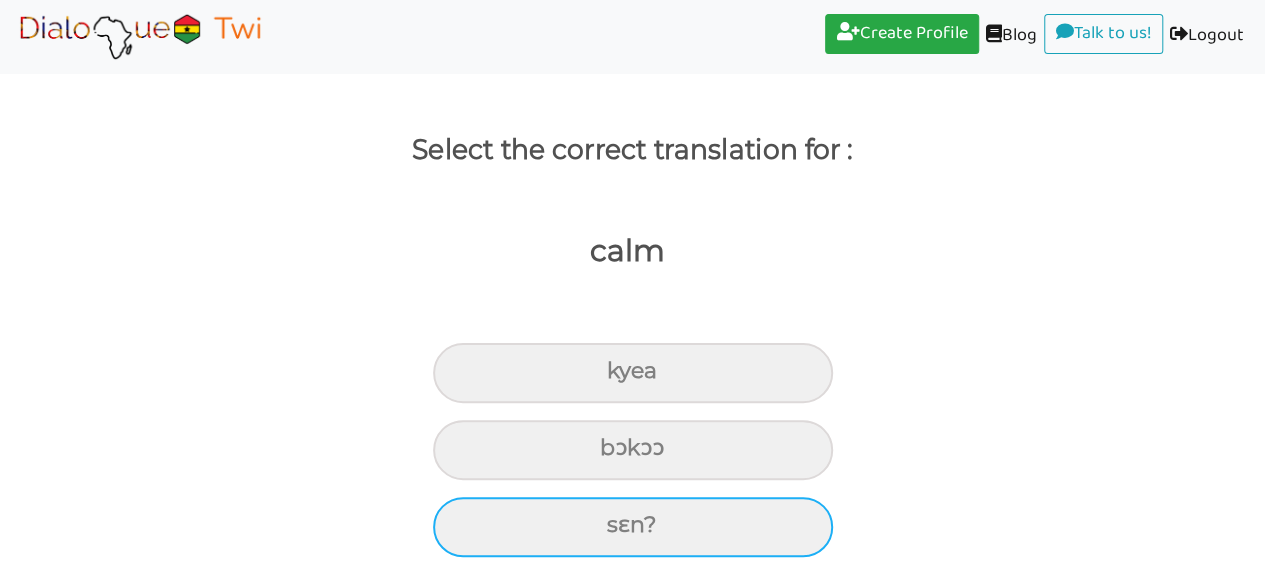 scroll, scrollTop: 84, scrollLeft: 0, axis: vertical 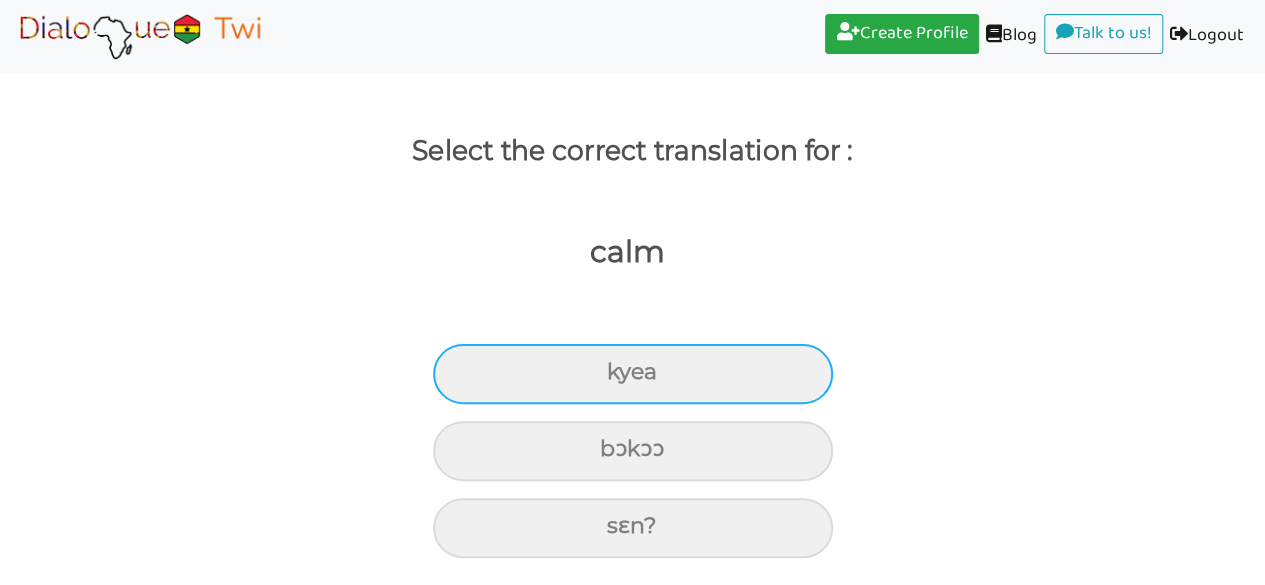 click on "kyea" at bounding box center (633, 374) 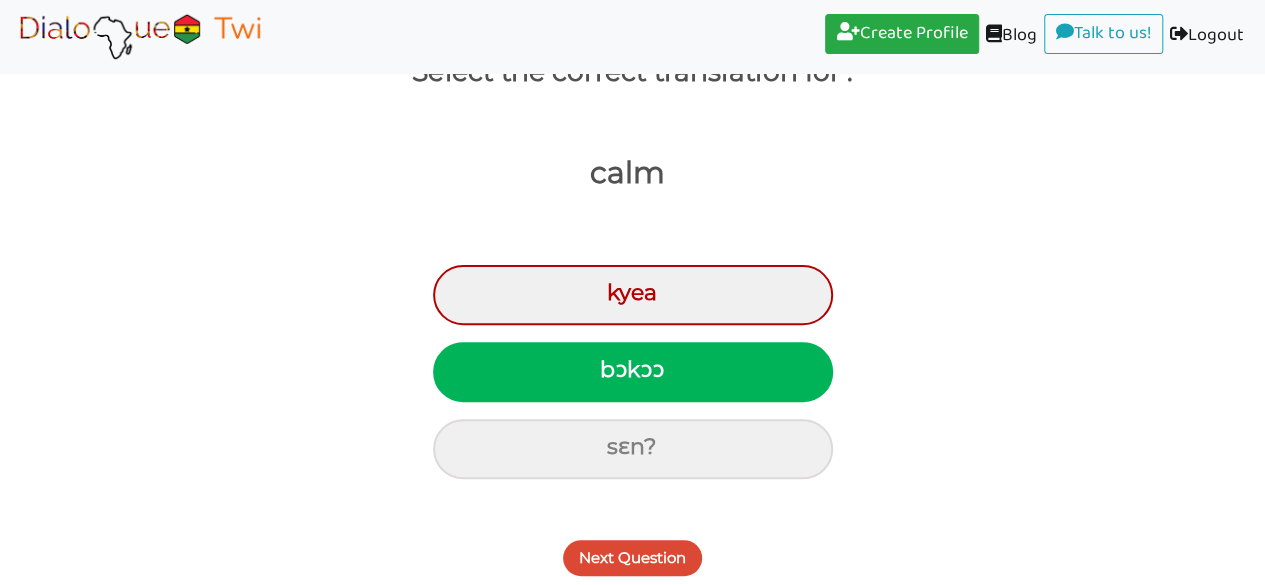 click on "Next Question" at bounding box center [632, 558] 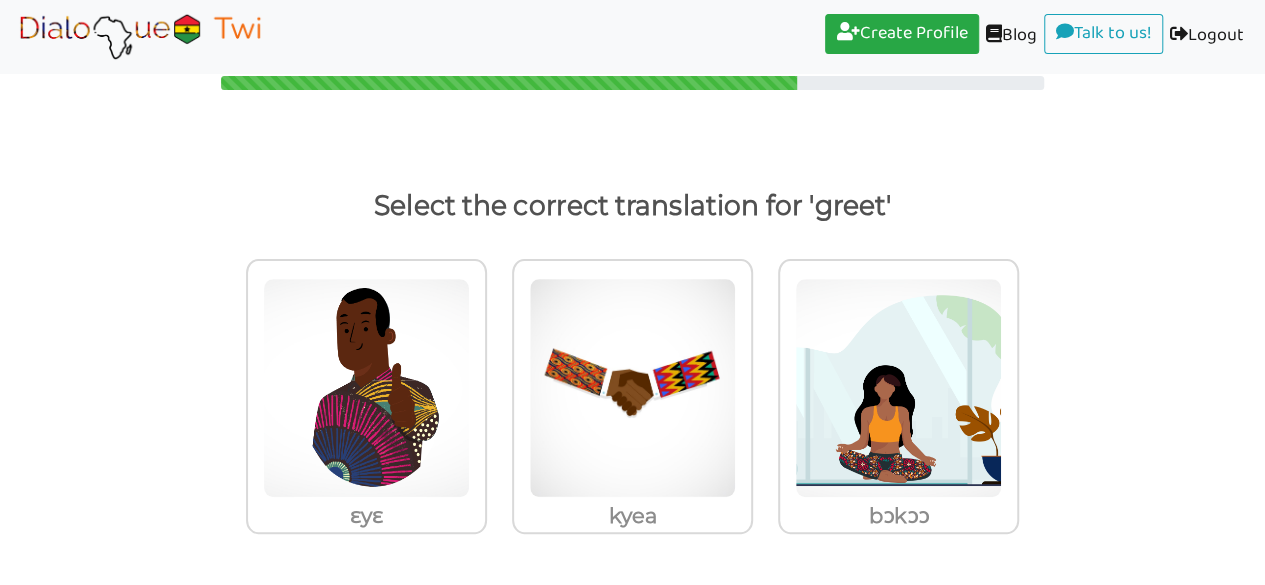 scroll, scrollTop: 29, scrollLeft: 0, axis: vertical 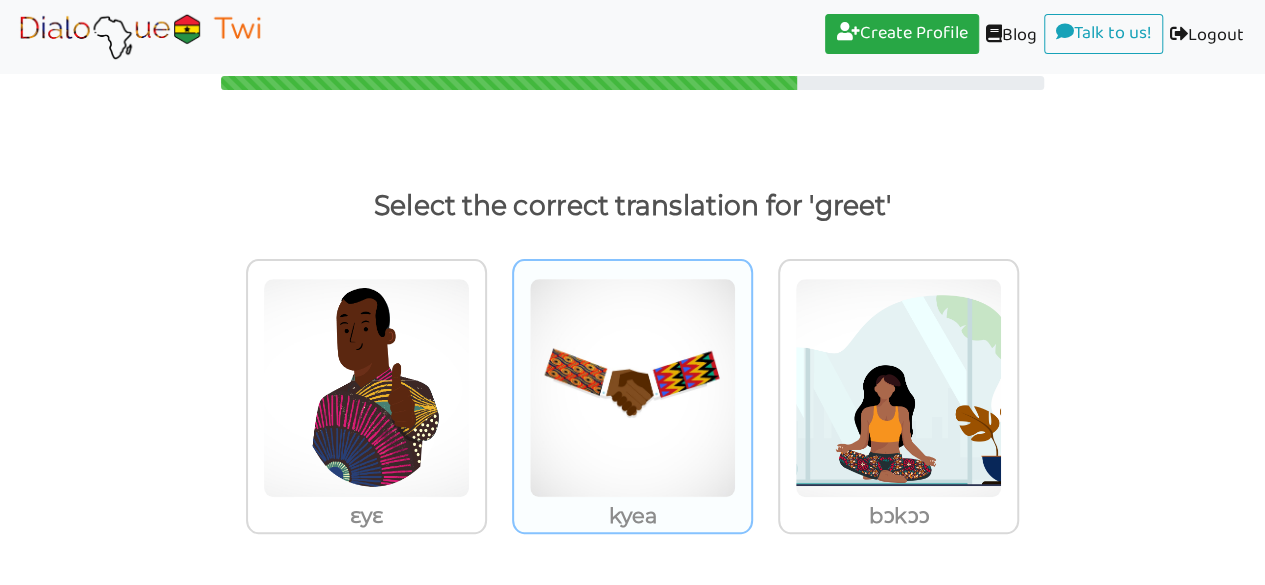 click at bounding box center (366, 388) 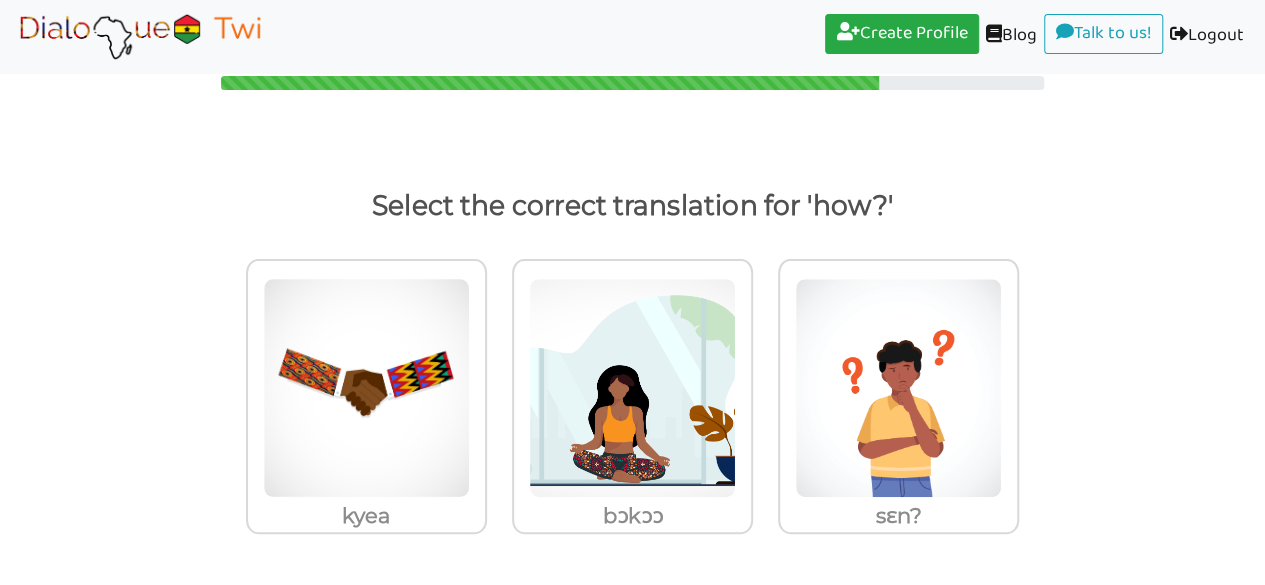 scroll, scrollTop: 29, scrollLeft: 0, axis: vertical 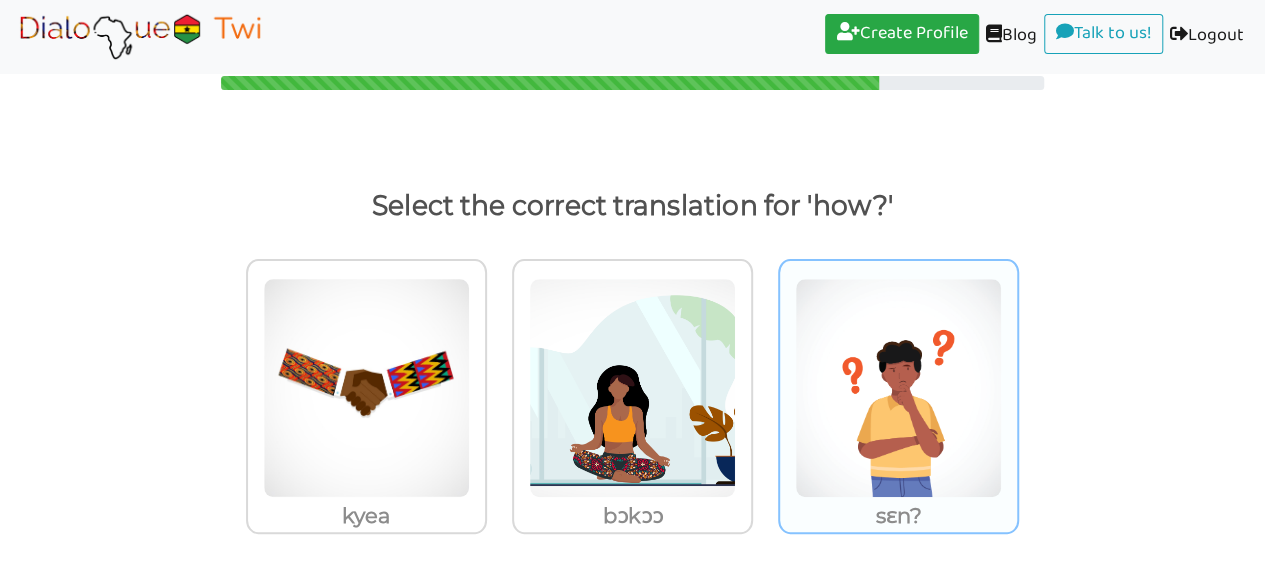 click at bounding box center [366, 388] 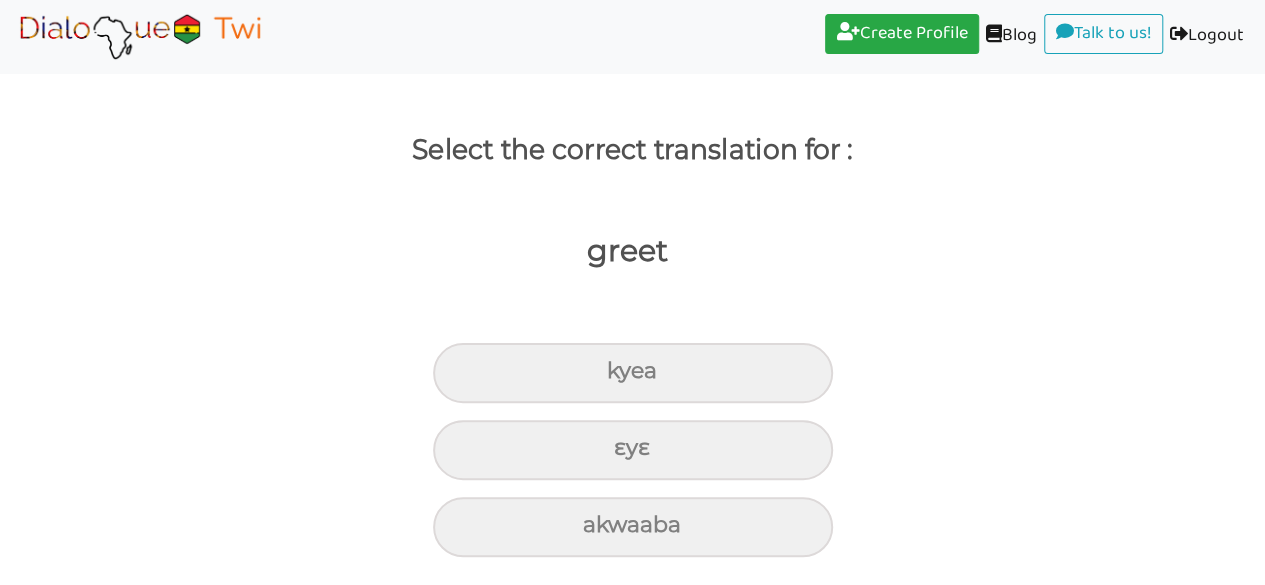 scroll, scrollTop: 84, scrollLeft: 0, axis: vertical 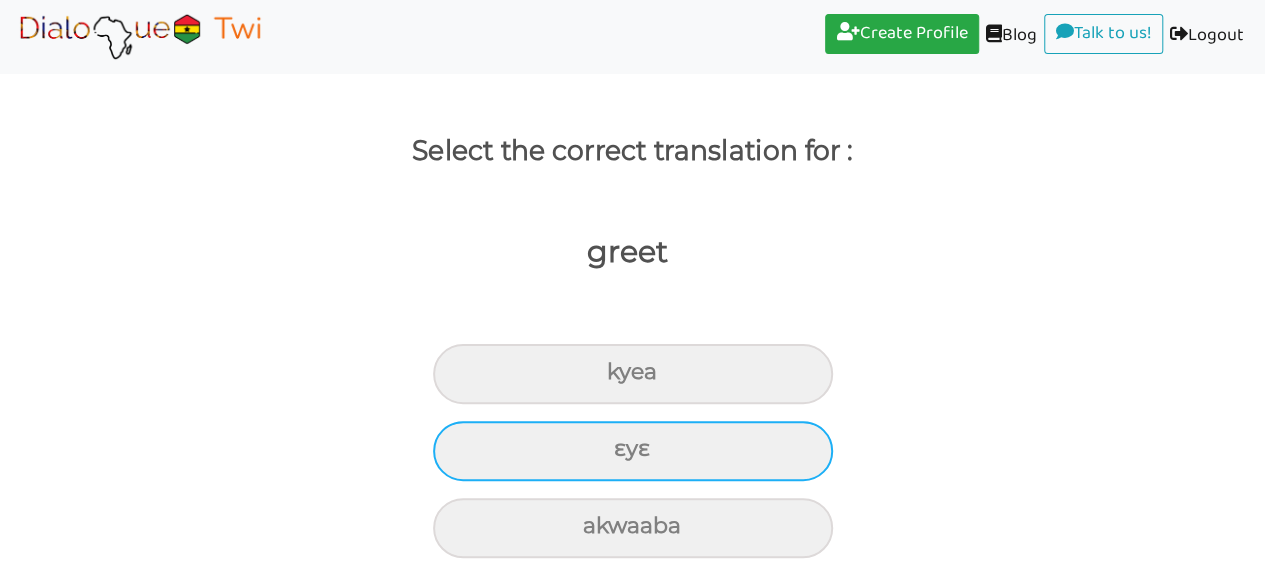click on "ɛyɛ" at bounding box center (633, 374) 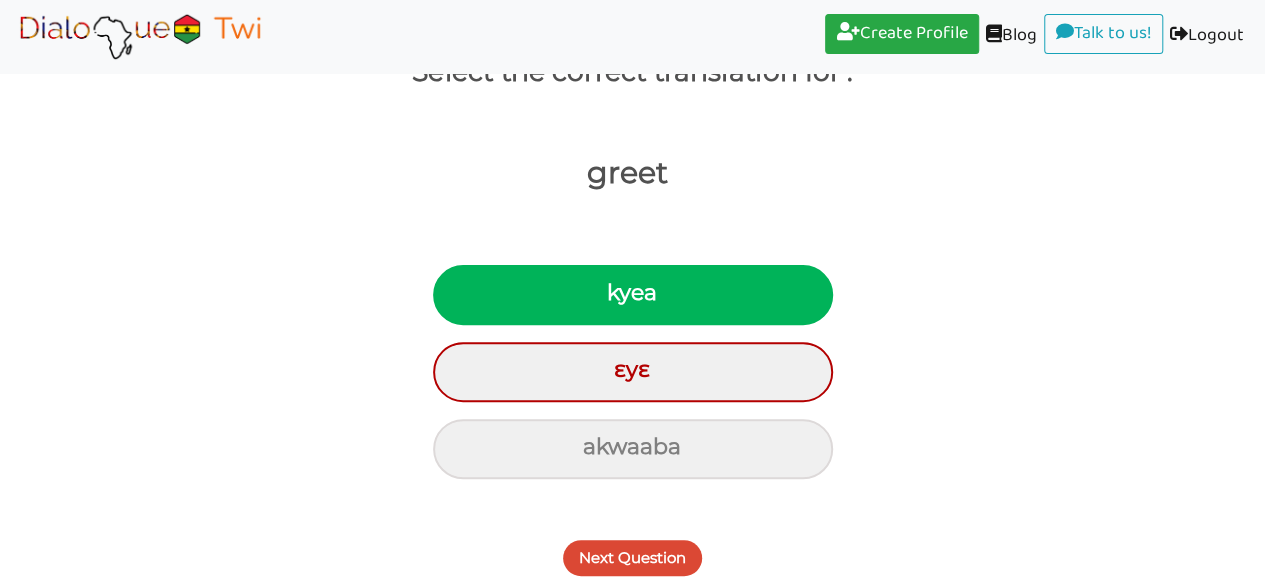 click on "Next Question" at bounding box center (632, 558) 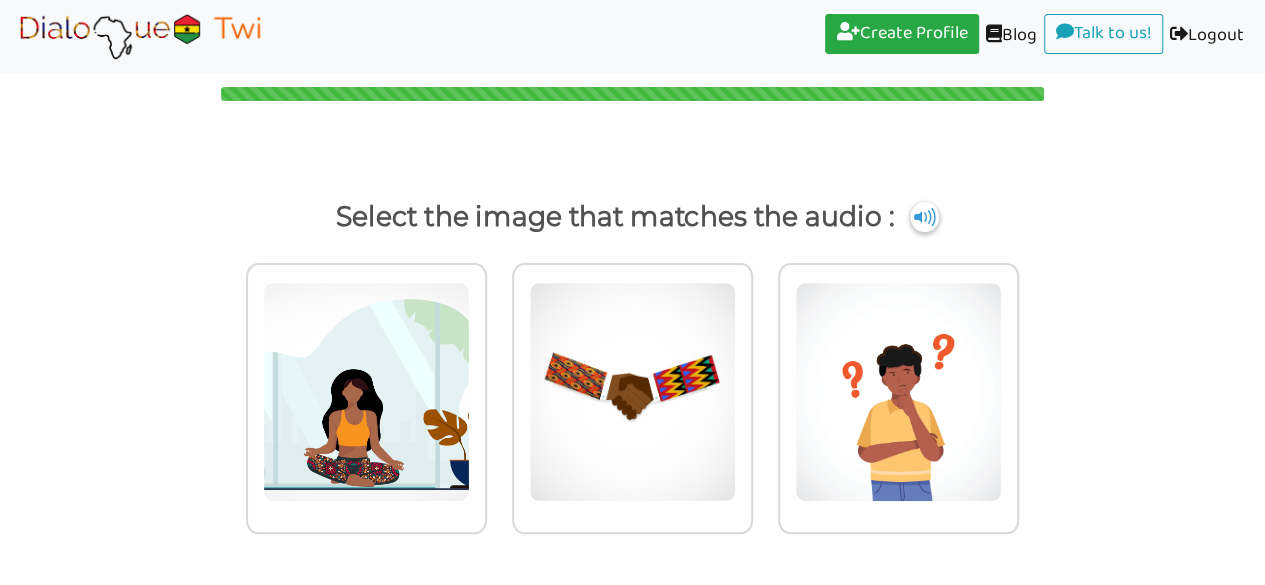scroll, scrollTop: 18, scrollLeft: 0, axis: vertical 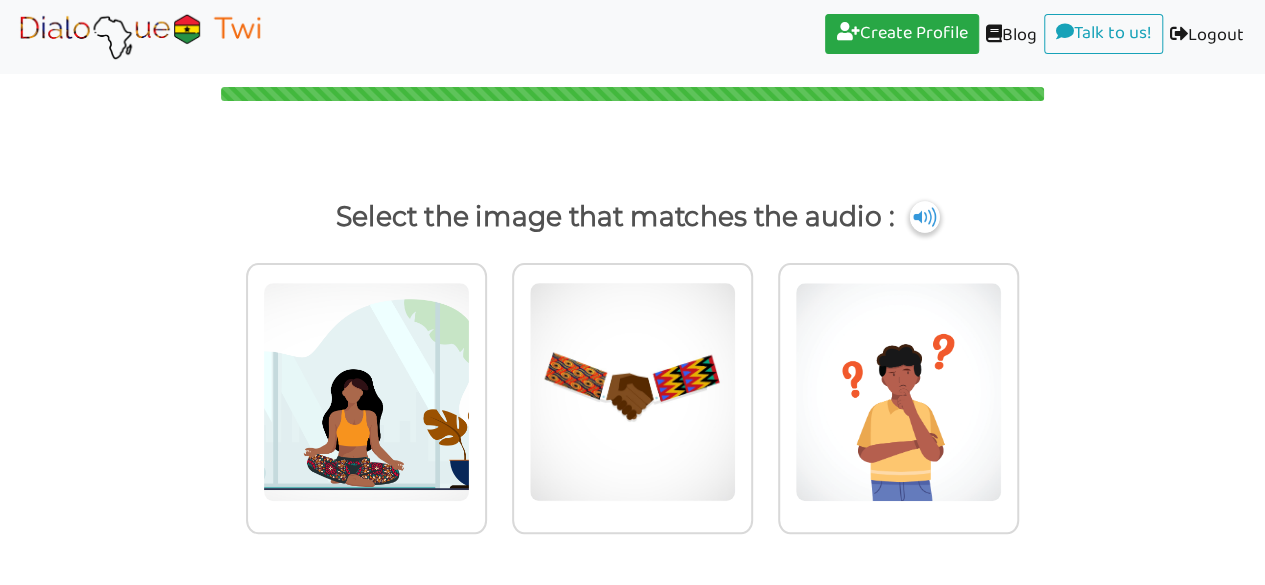 click at bounding box center (925, 217) 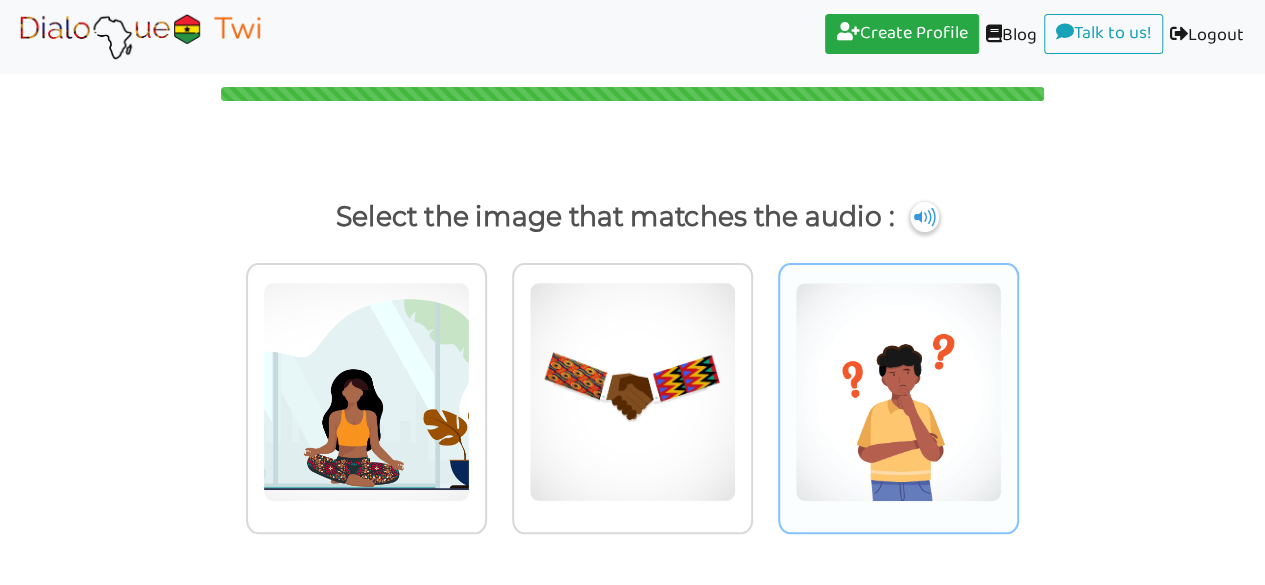click at bounding box center [366, 392] 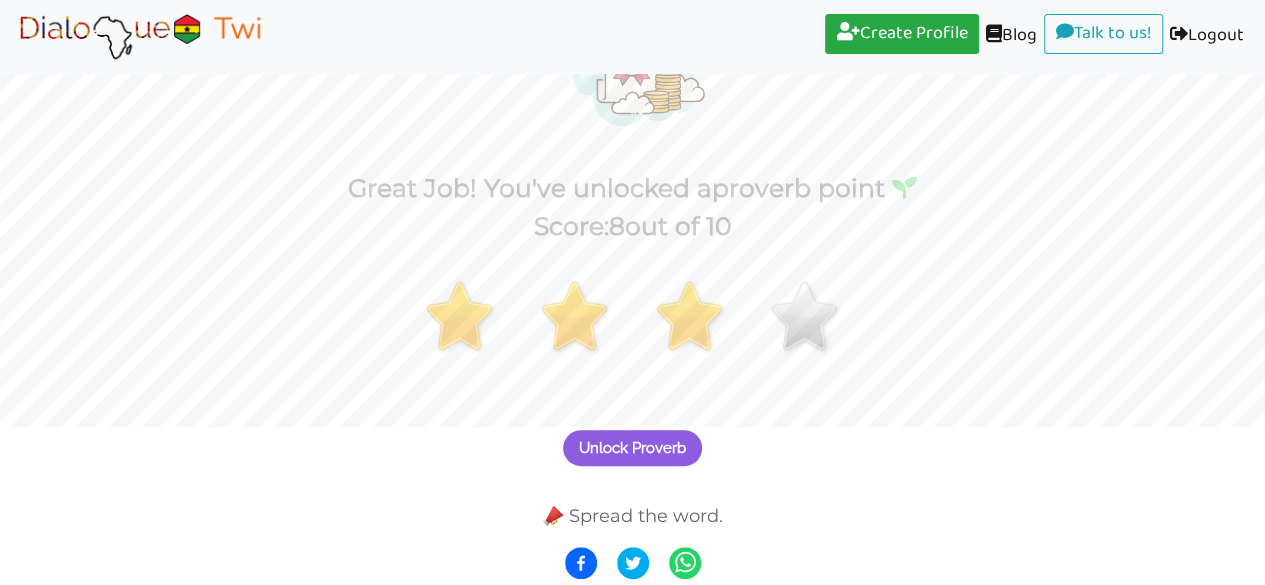 scroll, scrollTop: 156, scrollLeft: 0, axis: vertical 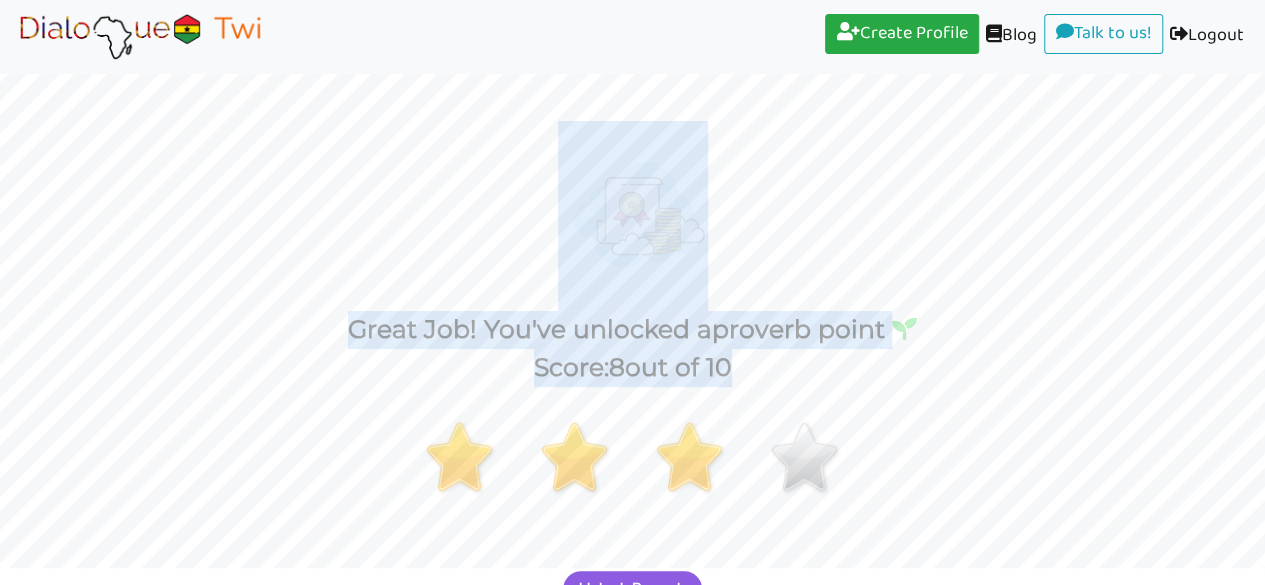 drag, startPoint x: 1241, startPoint y: 212, endPoint x: 1233, endPoint y: 387, distance: 175.18275 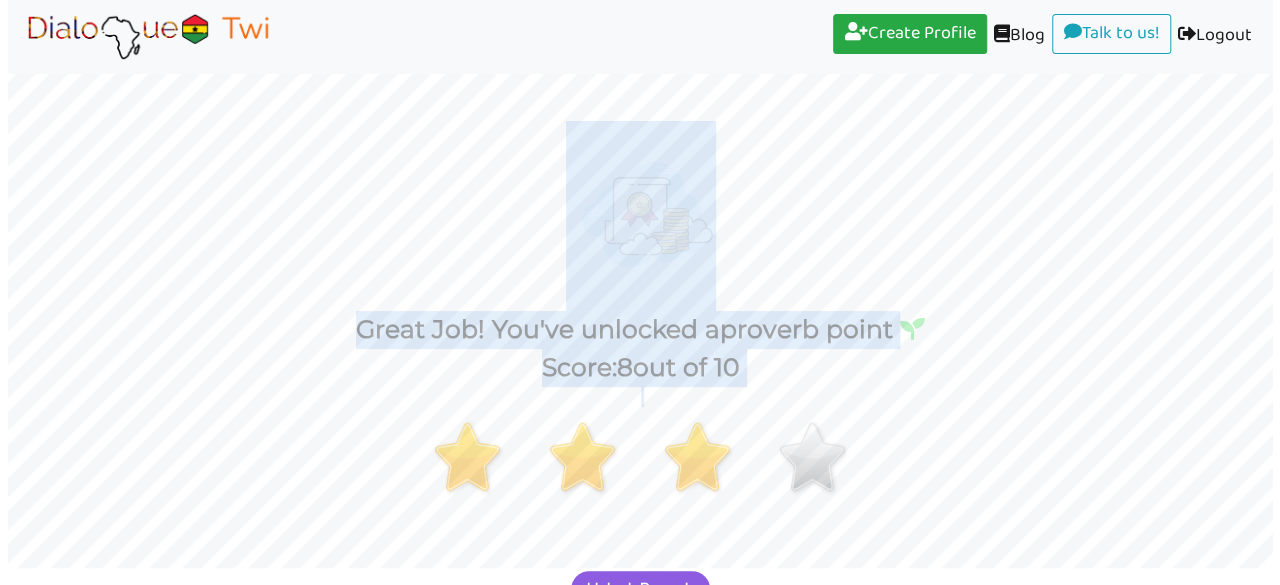 scroll, scrollTop: 156, scrollLeft: 0, axis: vertical 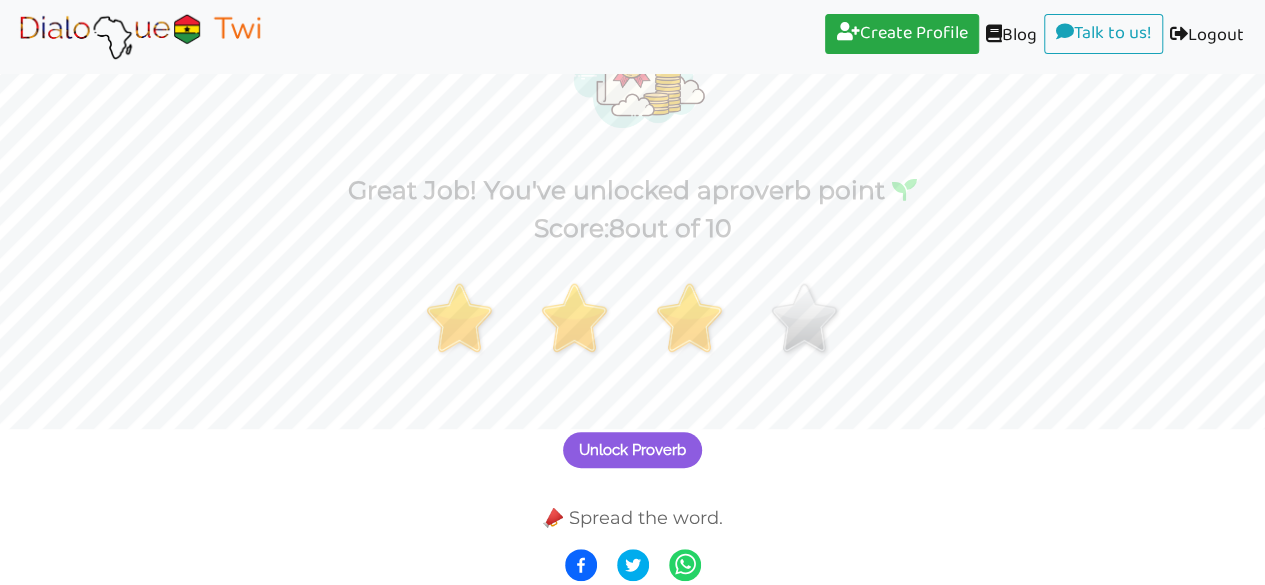 click on "Unlock Proverb" at bounding box center [632, 438] 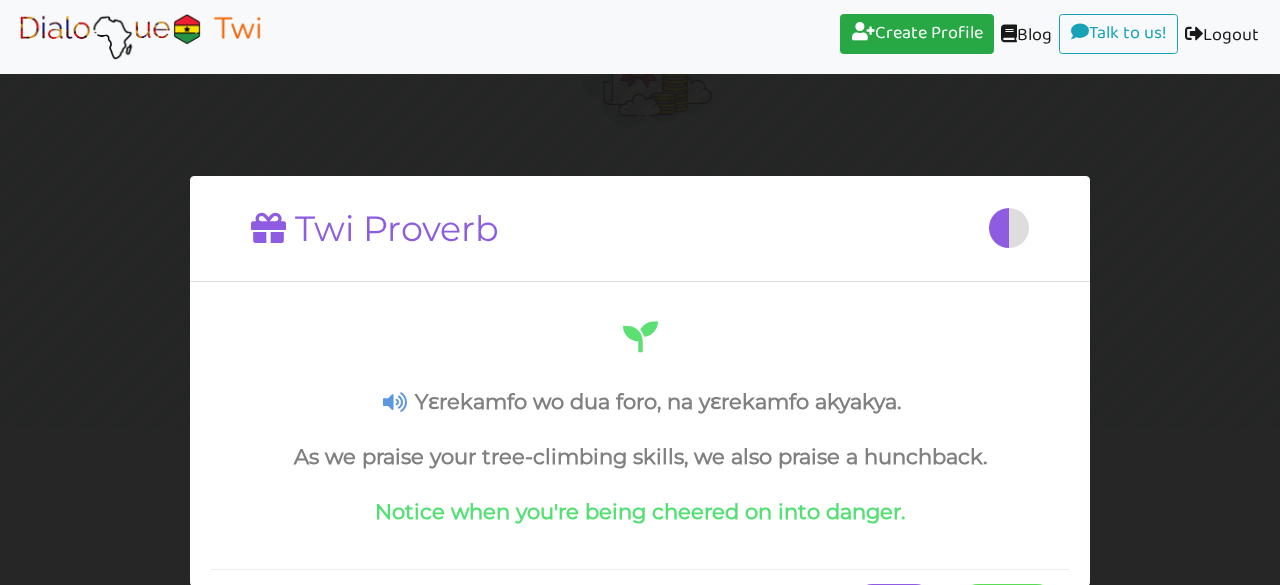 drag, startPoint x: 1272, startPoint y: 264, endPoint x: 1232, endPoint y: 466, distance: 205.92232 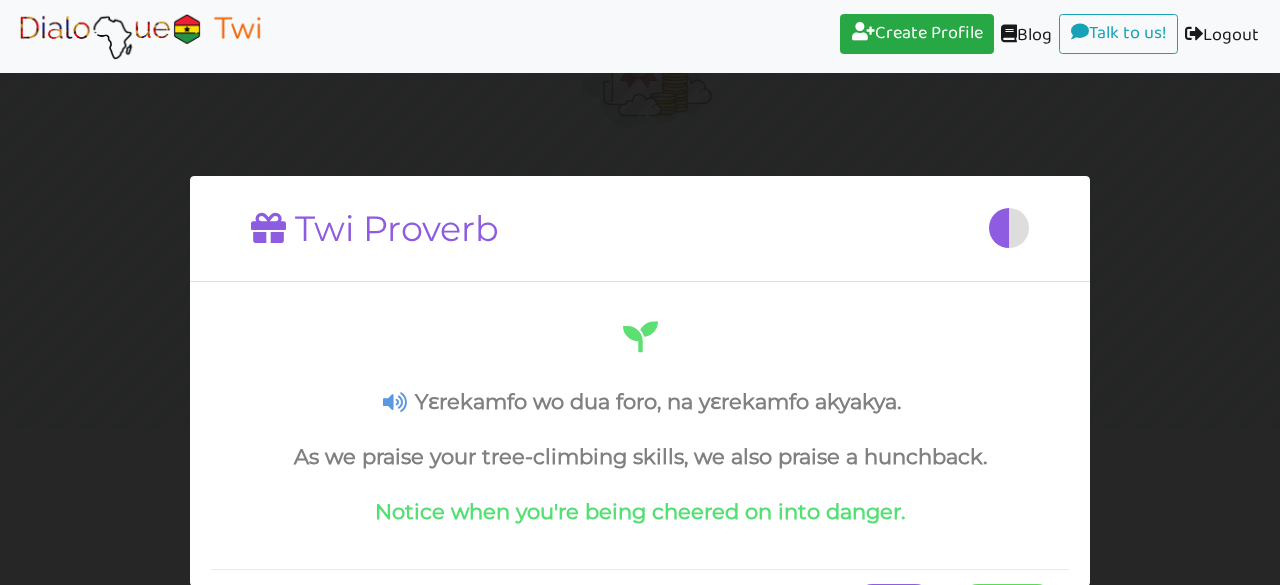 click on "Twi Proverb     Yɛrekamfo wo dua foro, na yɛrekamfo akyakya. As we praise your tree-climbing skills, we also praise a hunchback. Notice when you're being cheered on into danger.    Pause    Continue" at bounding box center (640, 292) 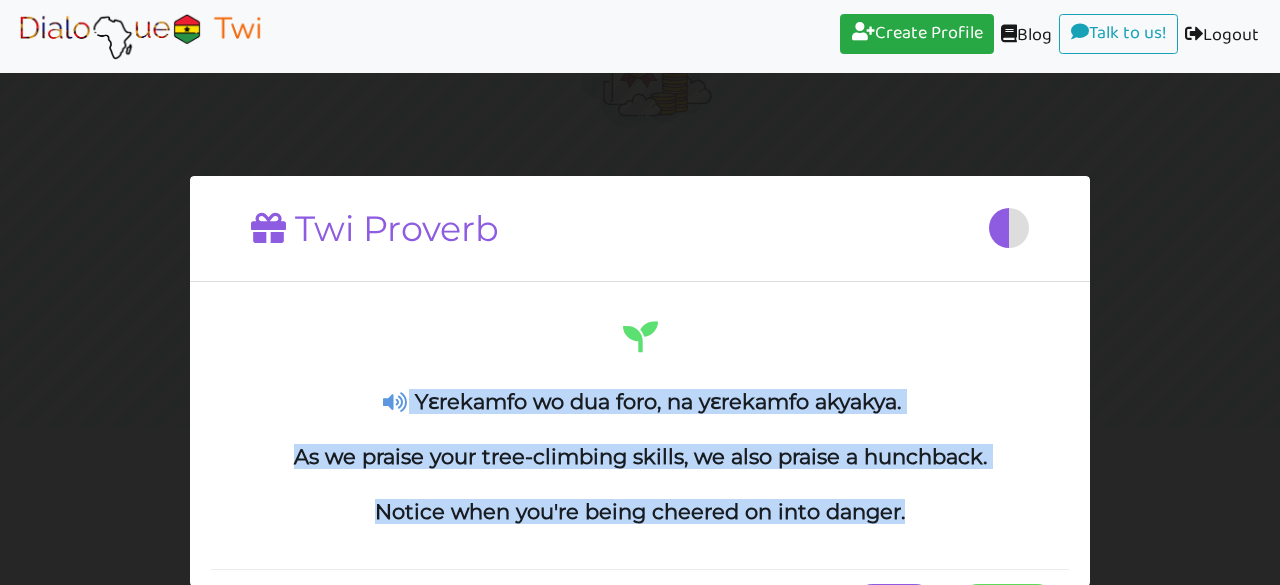click on "Yɛrekamfo wo dua foro, na yɛrekamfo akyakya. As we praise your tree-climbing skills, we also praise a hunchback. Notice when you're being cheered on into danger." at bounding box center (640, 421) 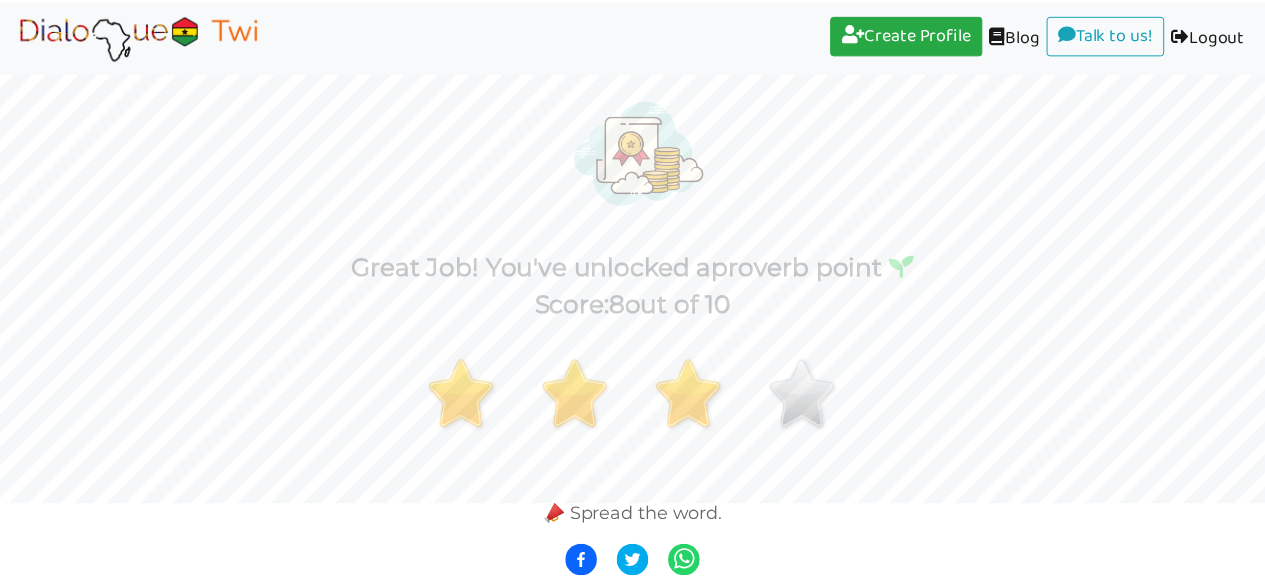scroll, scrollTop: 78, scrollLeft: 0, axis: vertical 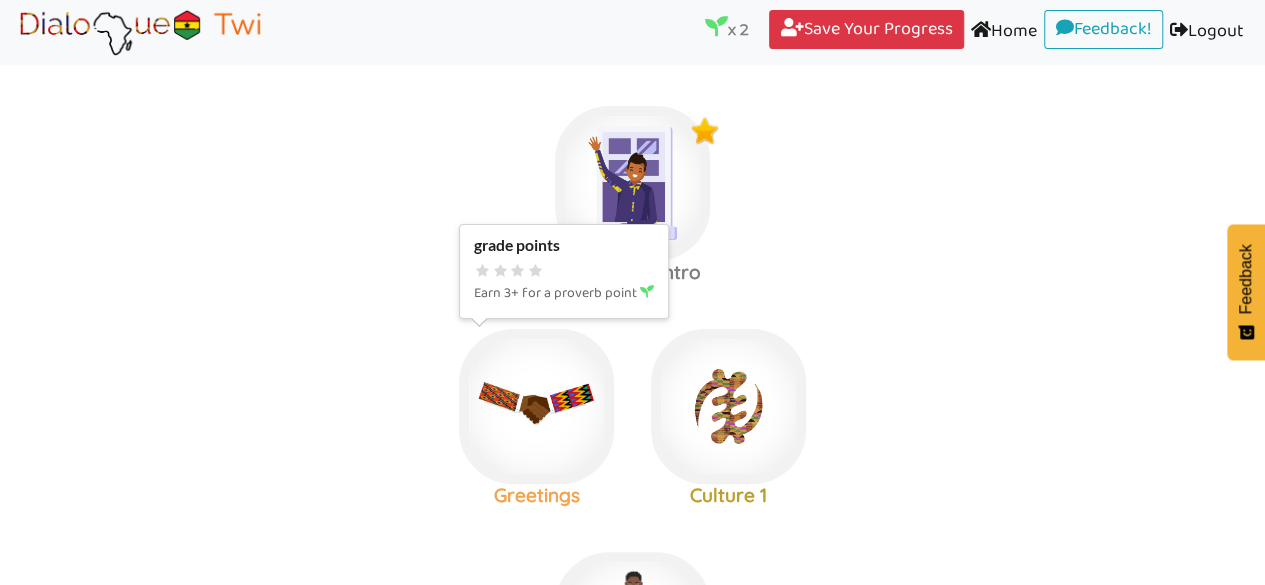 click at bounding box center (632, 183) 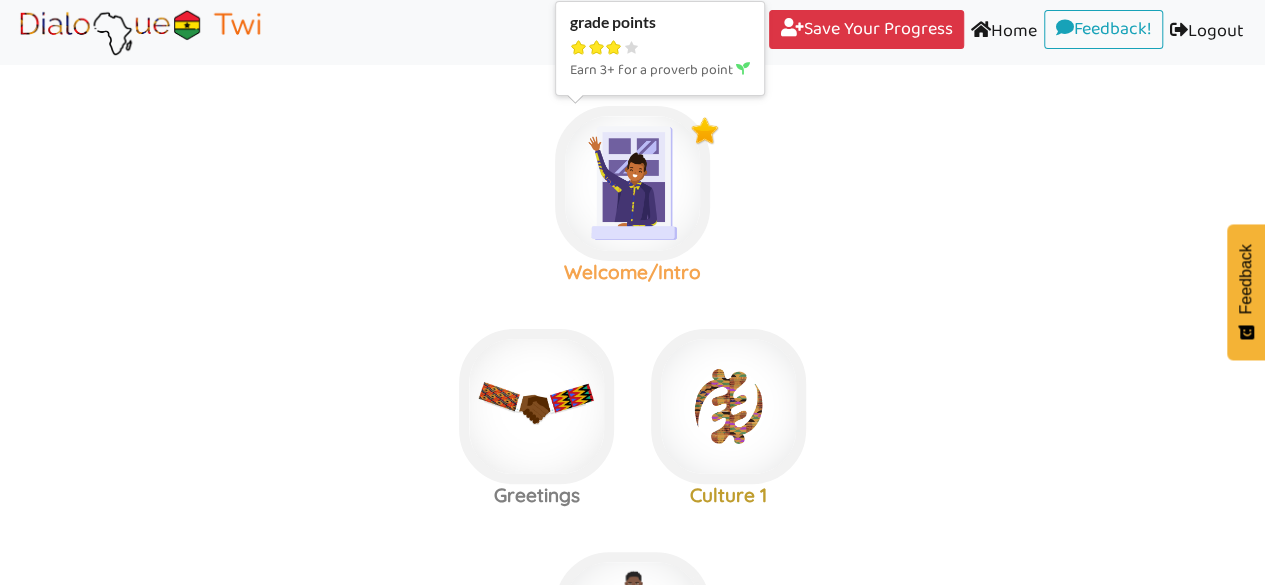 click at bounding box center [632, 183] 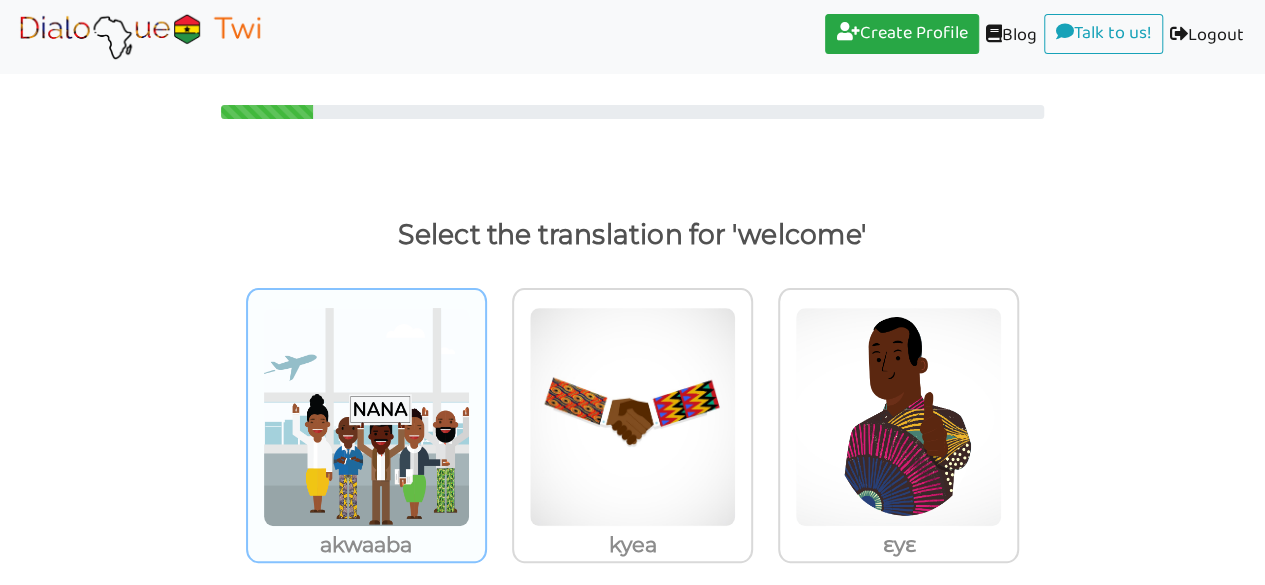 click at bounding box center [366, 417] 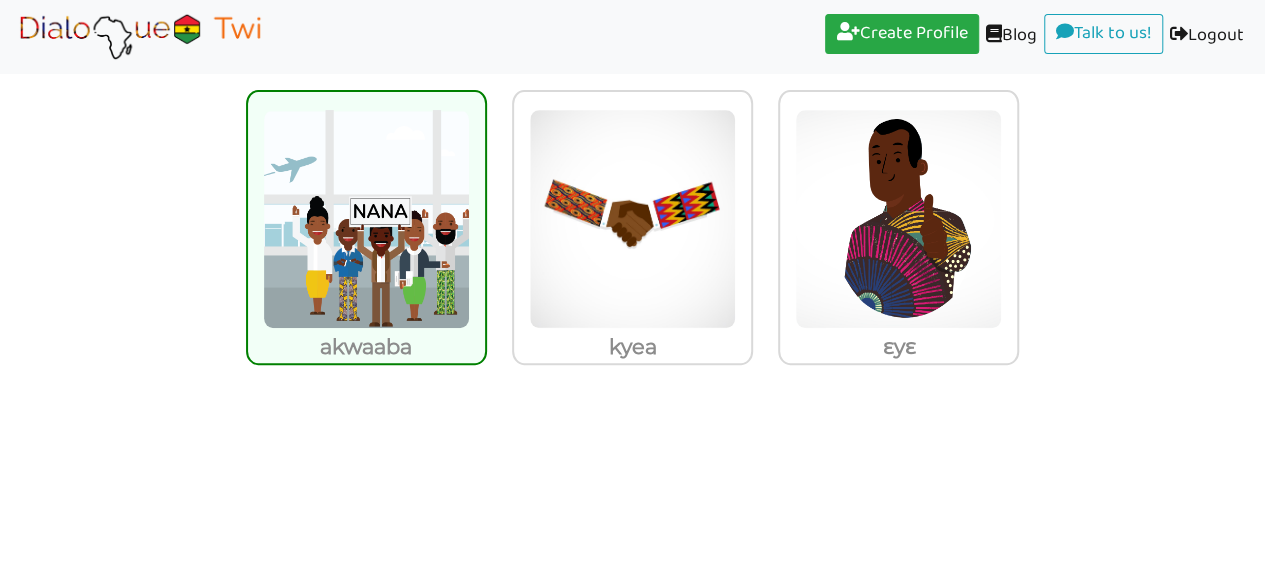 scroll, scrollTop: 204, scrollLeft: 0, axis: vertical 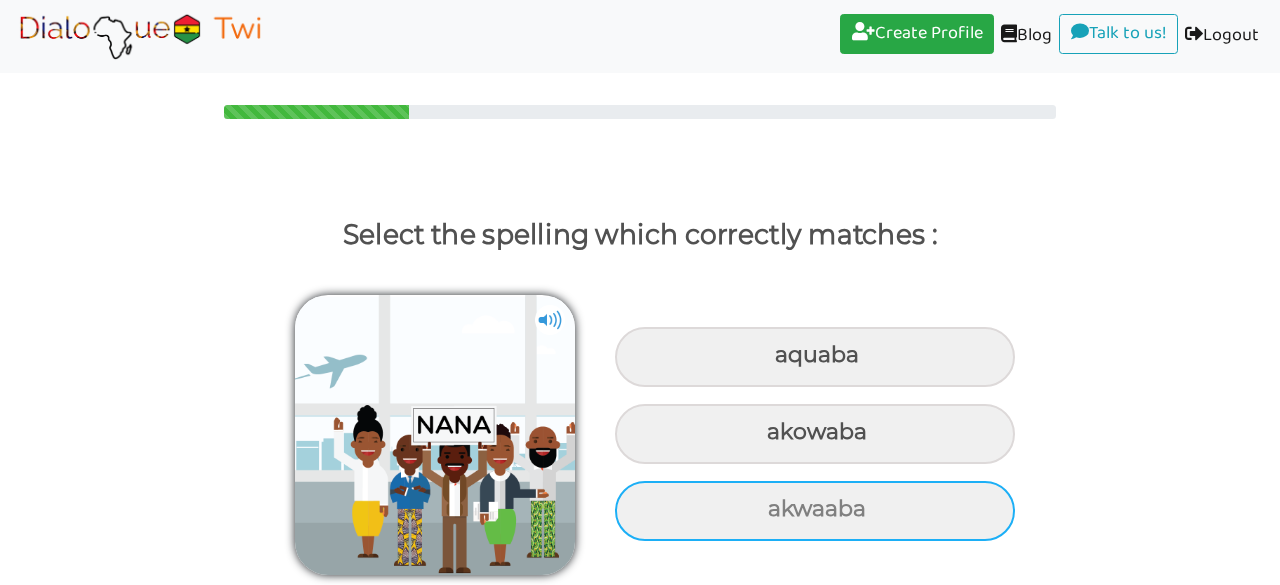 click on "akwaaba" at bounding box center (815, 357) 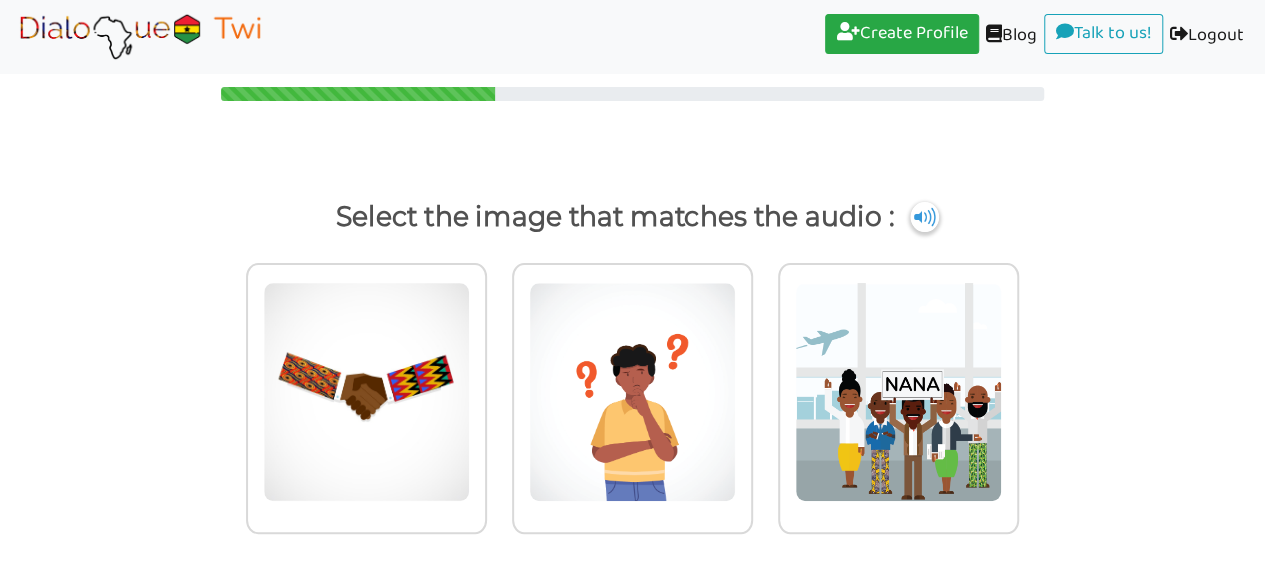 scroll, scrollTop: 18, scrollLeft: 0, axis: vertical 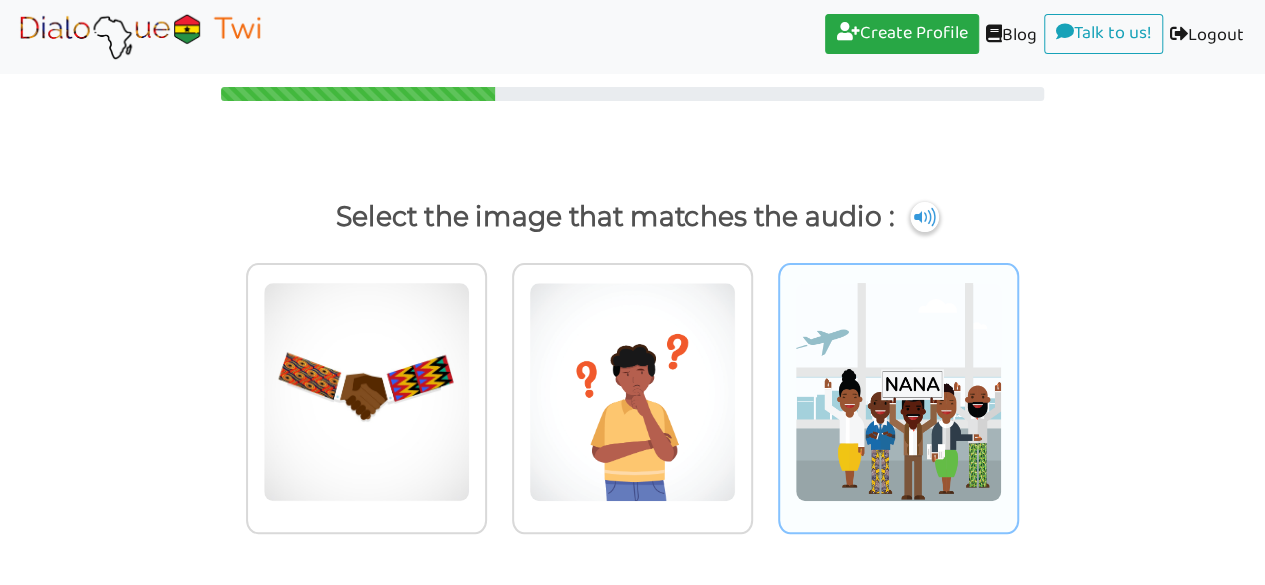 click at bounding box center (366, 392) 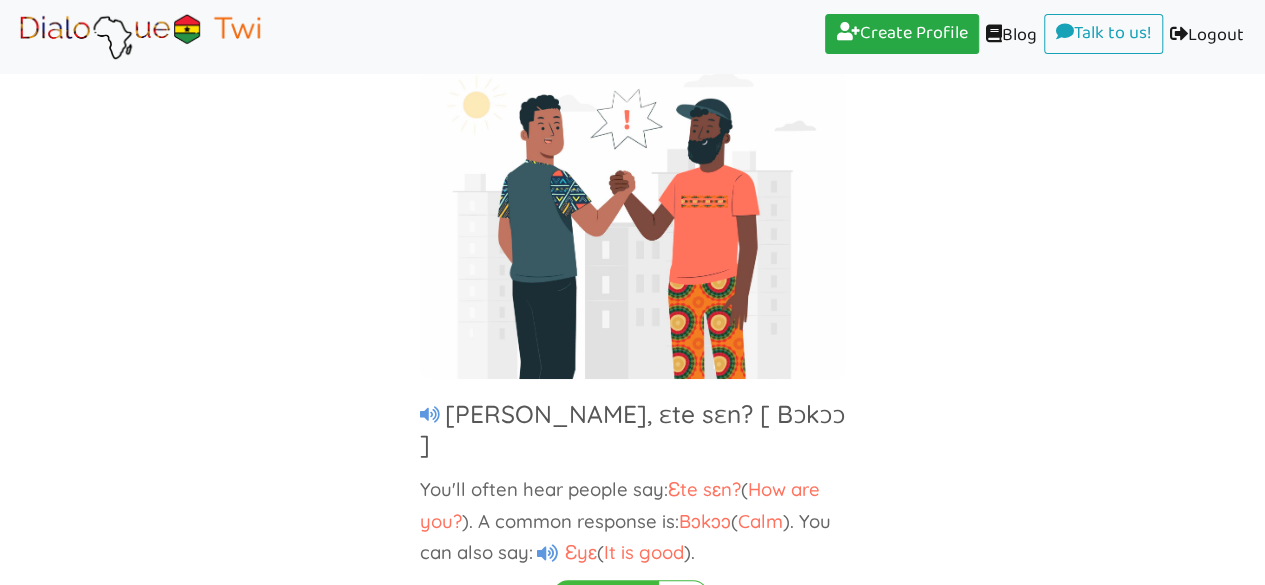 scroll, scrollTop: 114, scrollLeft: 0, axis: vertical 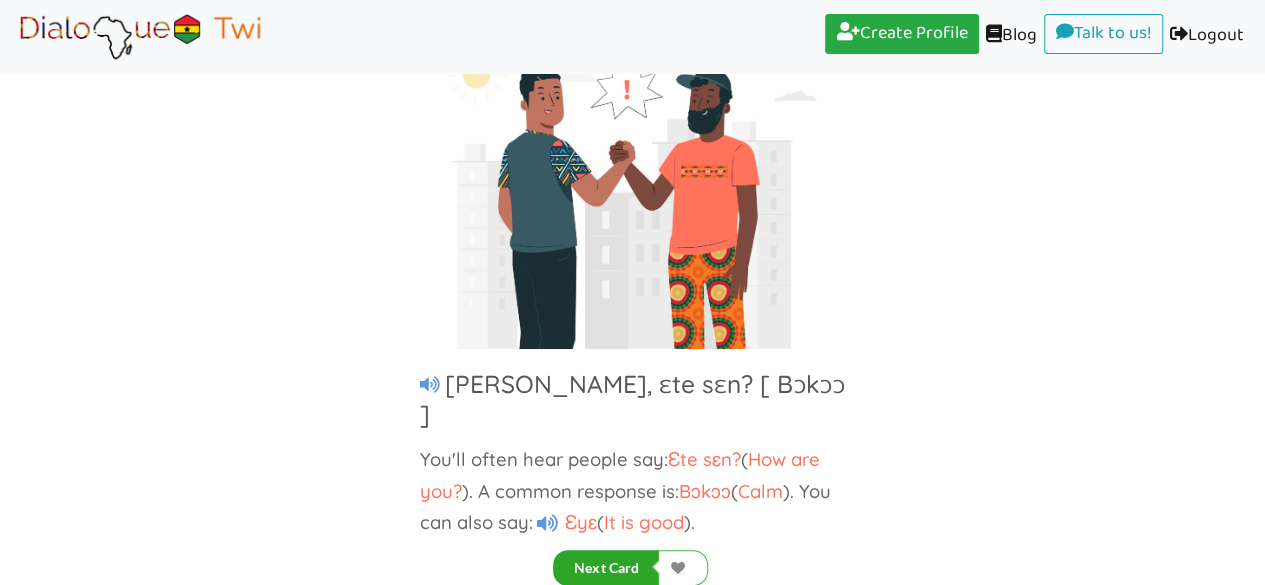 click on "Next Card" at bounding box center [606, 568] 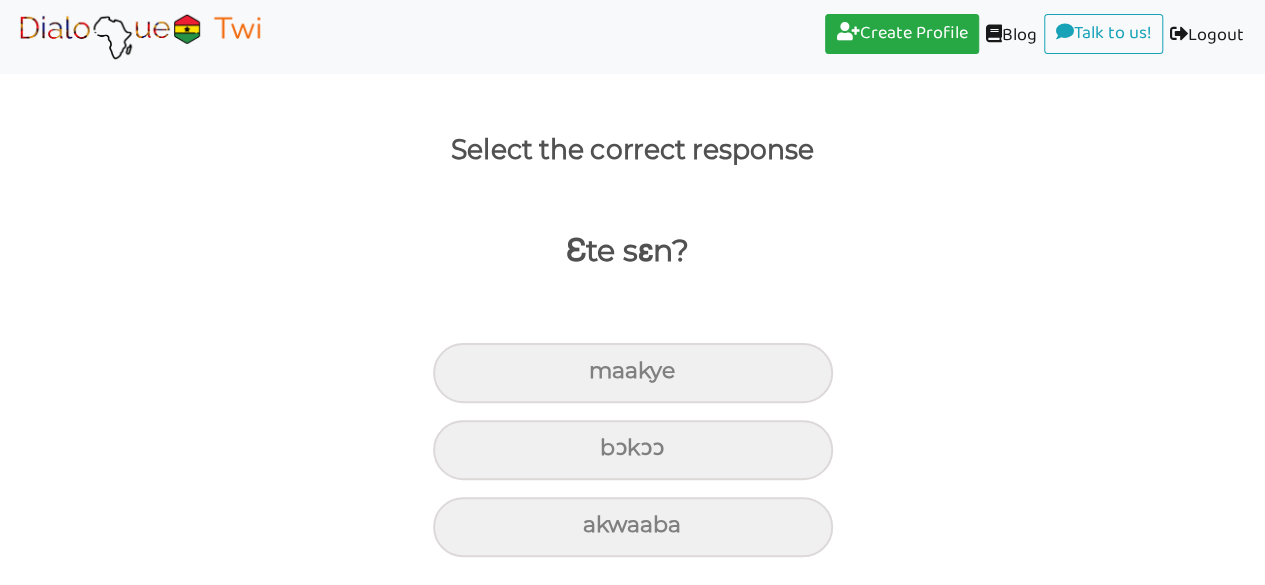 scroll, scrollTop: 84, scrollLeft: 0, axis: vertical 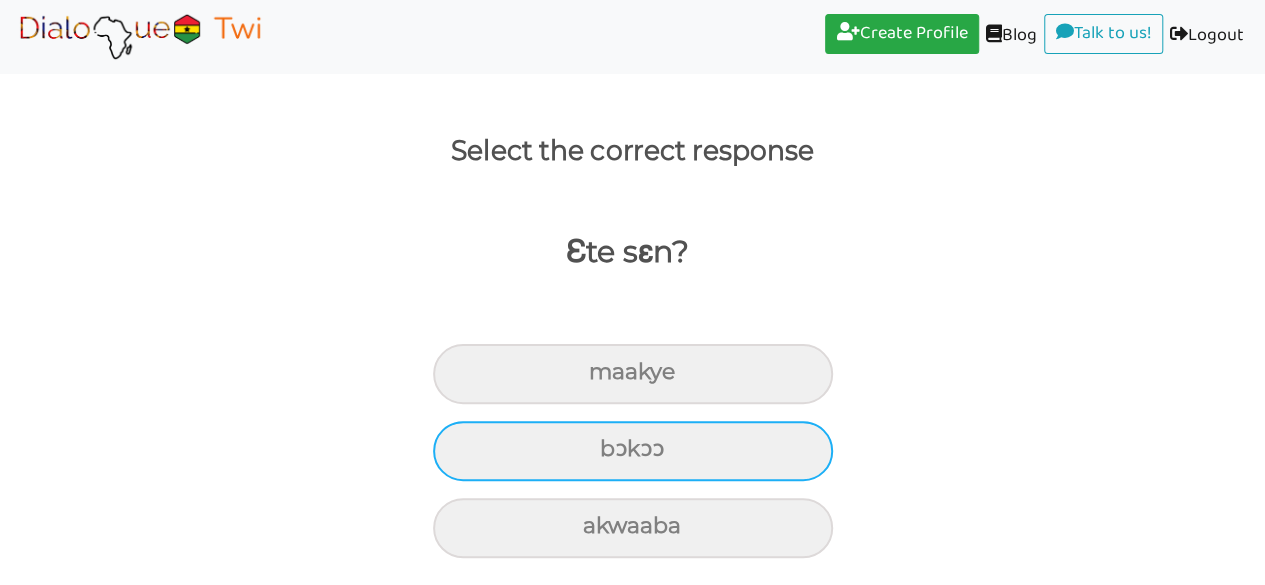 click on "bɔkɔɔ" at bounding box center (633, 374) 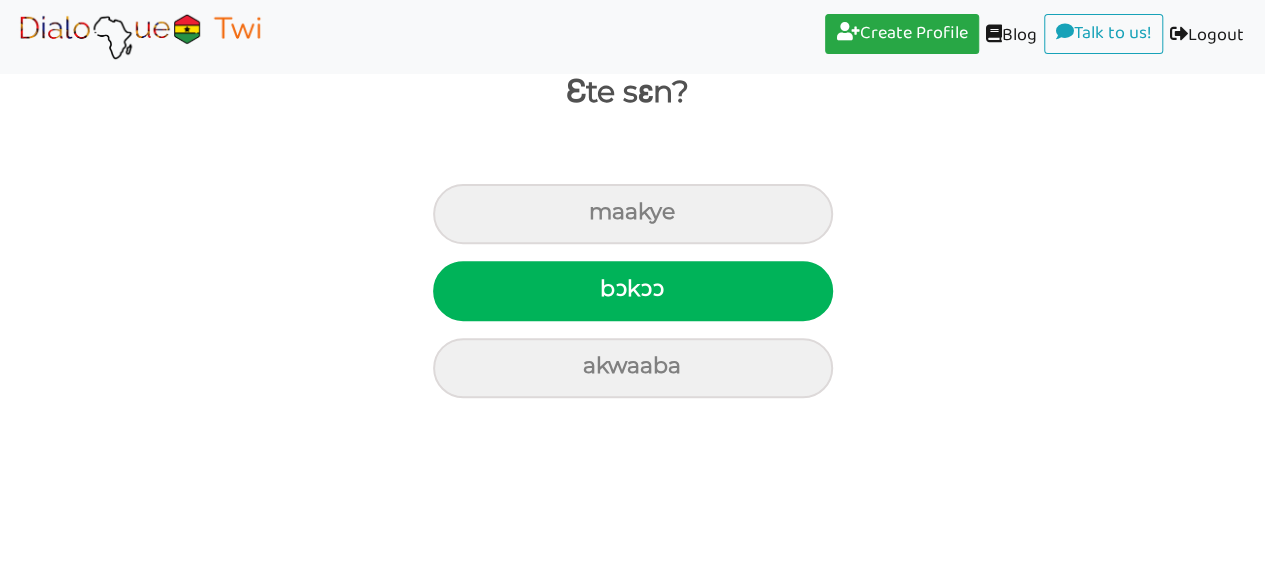 scroll, scrollTop: 0, scrollLeft: 0, axis: both 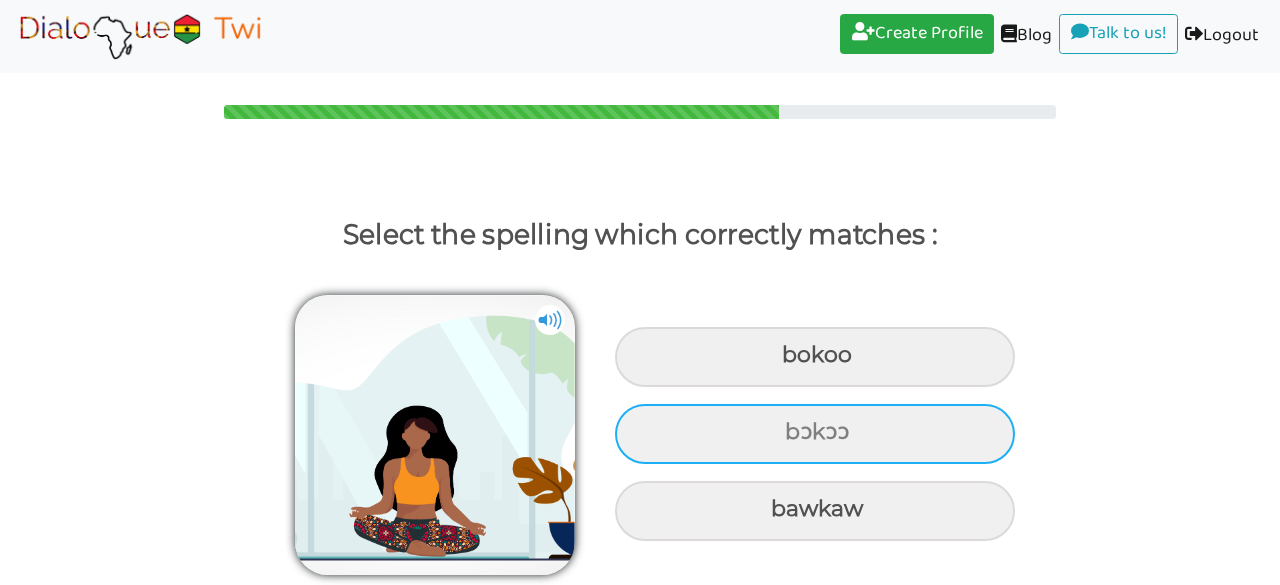click on "bɔkɔɔ" at bounding box center [815, 357] 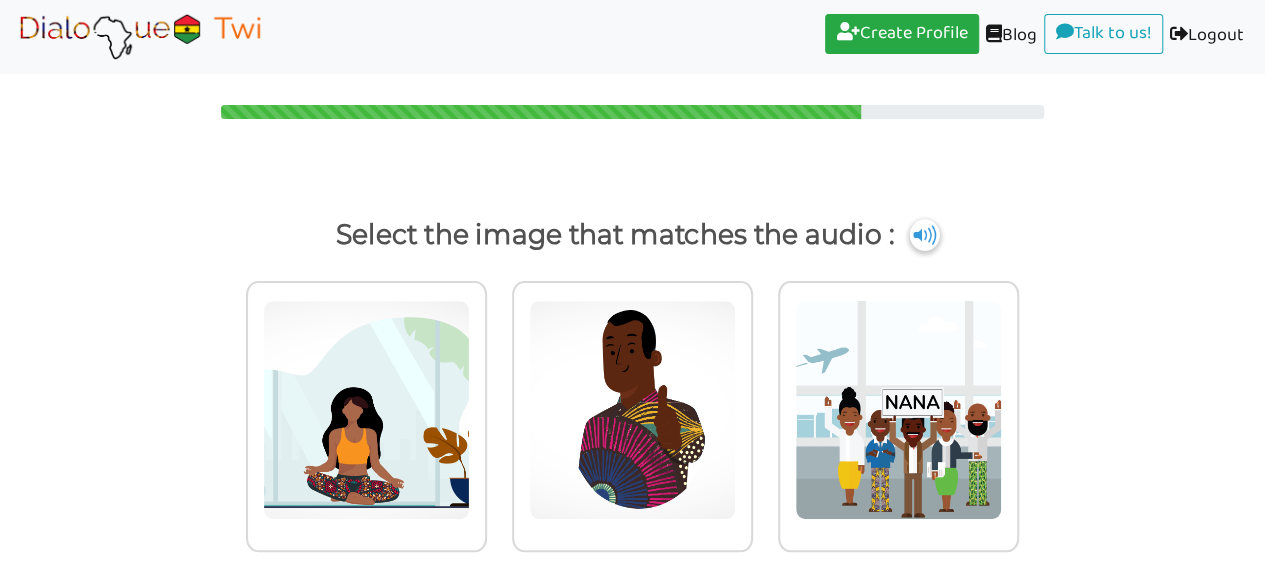 click at bounding box center (925, 235) 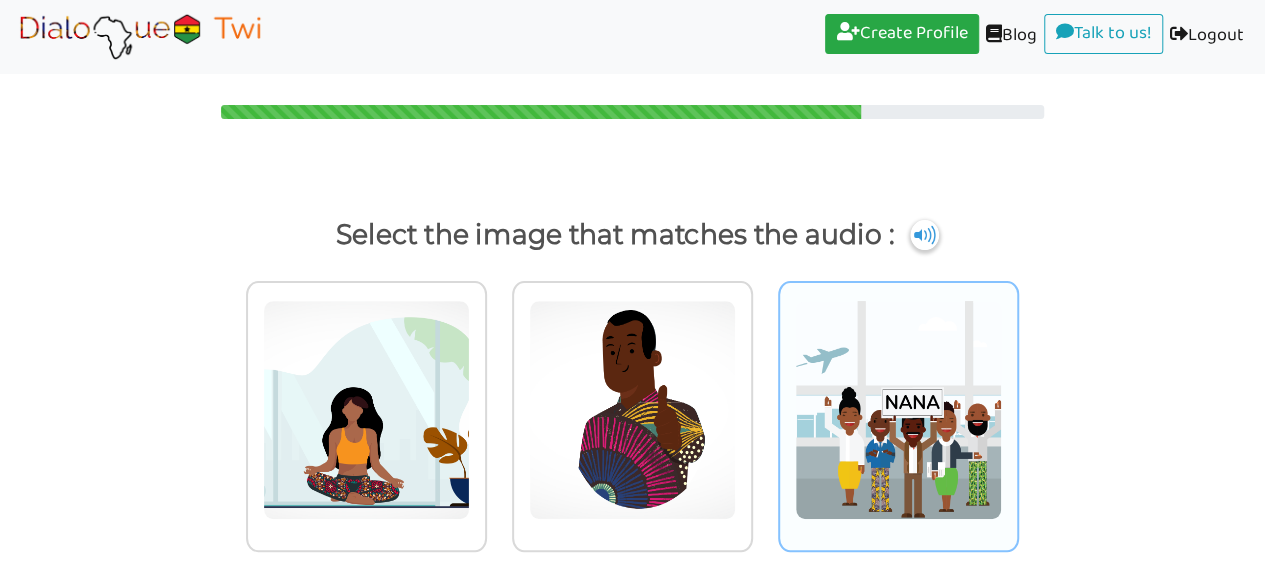 click at bounding box center (366, 410) 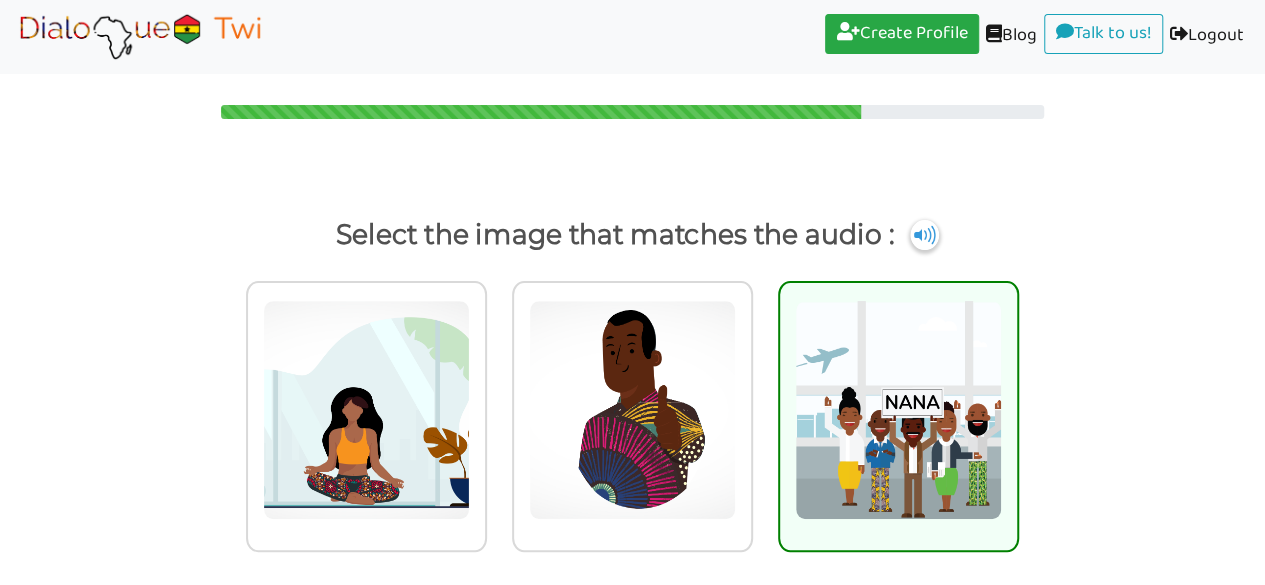 scroll, scrollTop: 193, scrollLeft: 0, axis: vertical 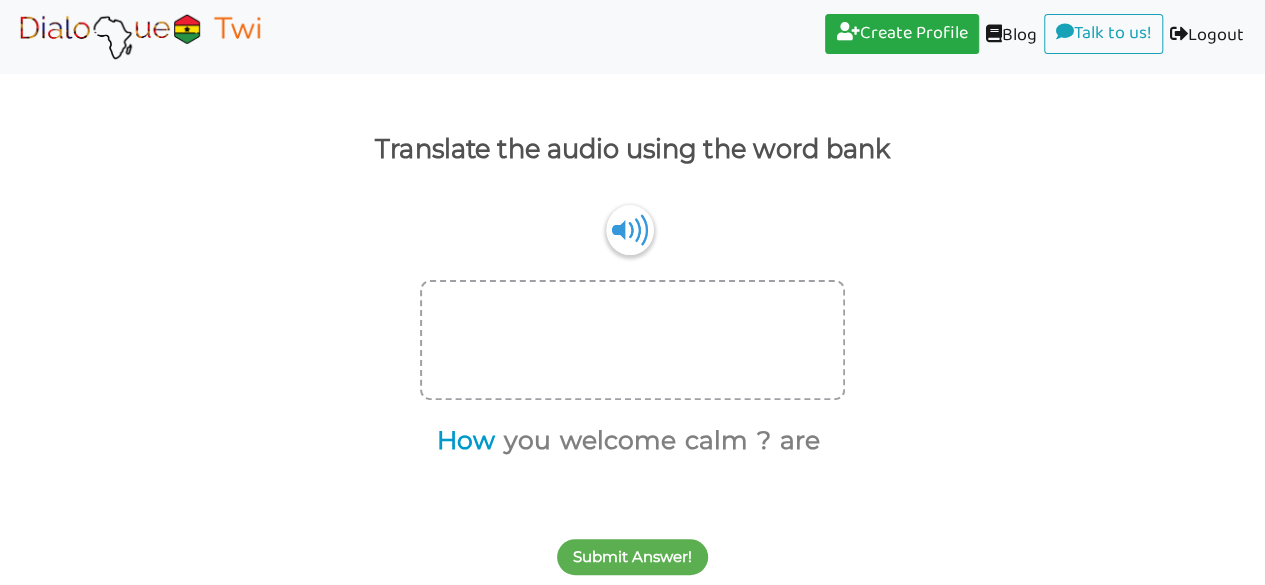 click on "How" at bounding box center (462, 441) 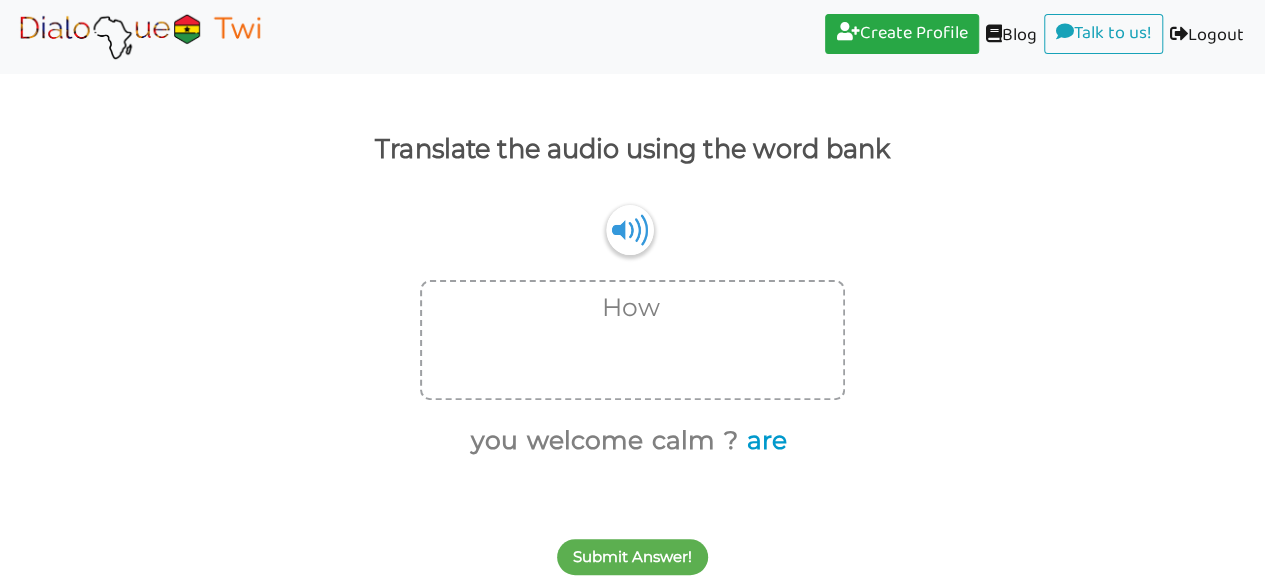click on "are" at bounding box center (763, 441) 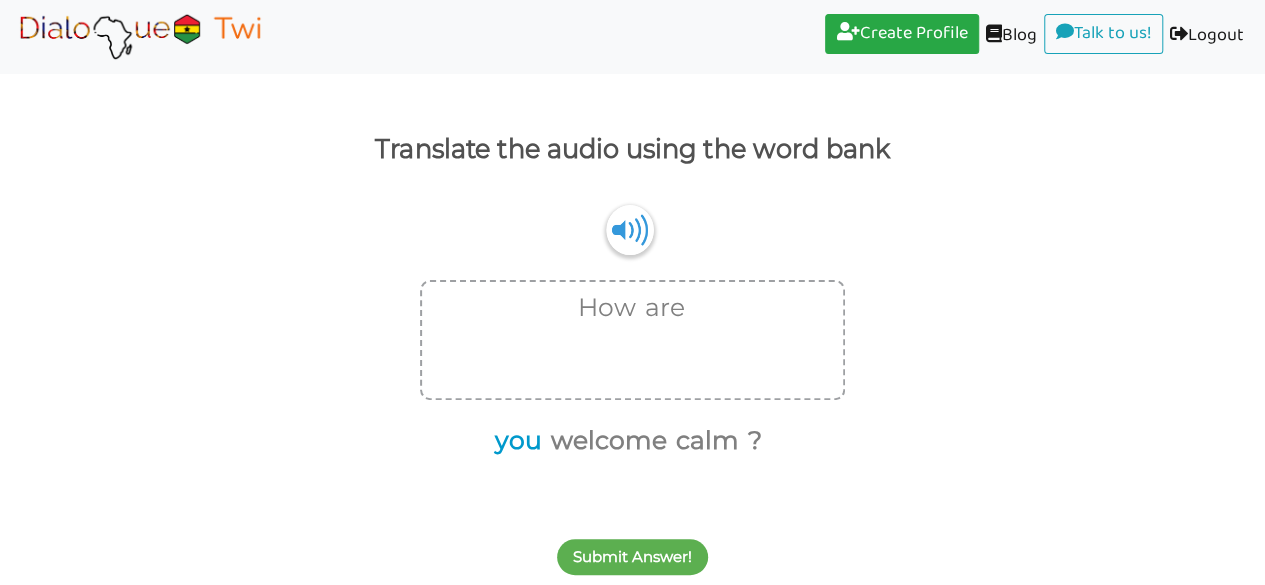 click on "you" at bounding box center [515, 441] 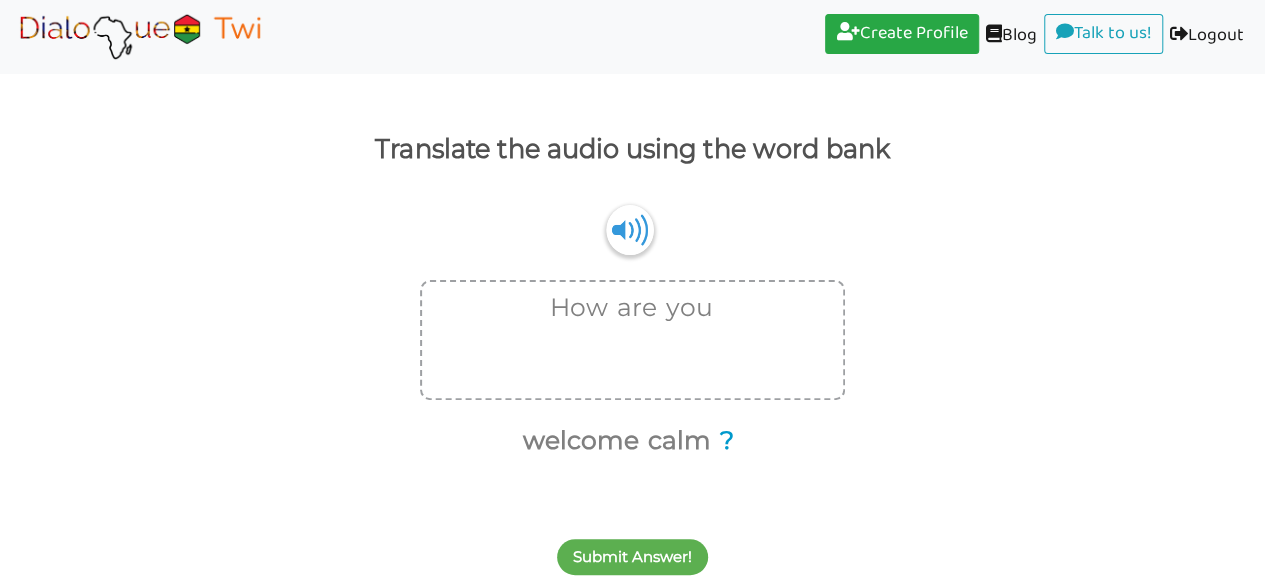 click on "?" at bounding box center [723, 441] 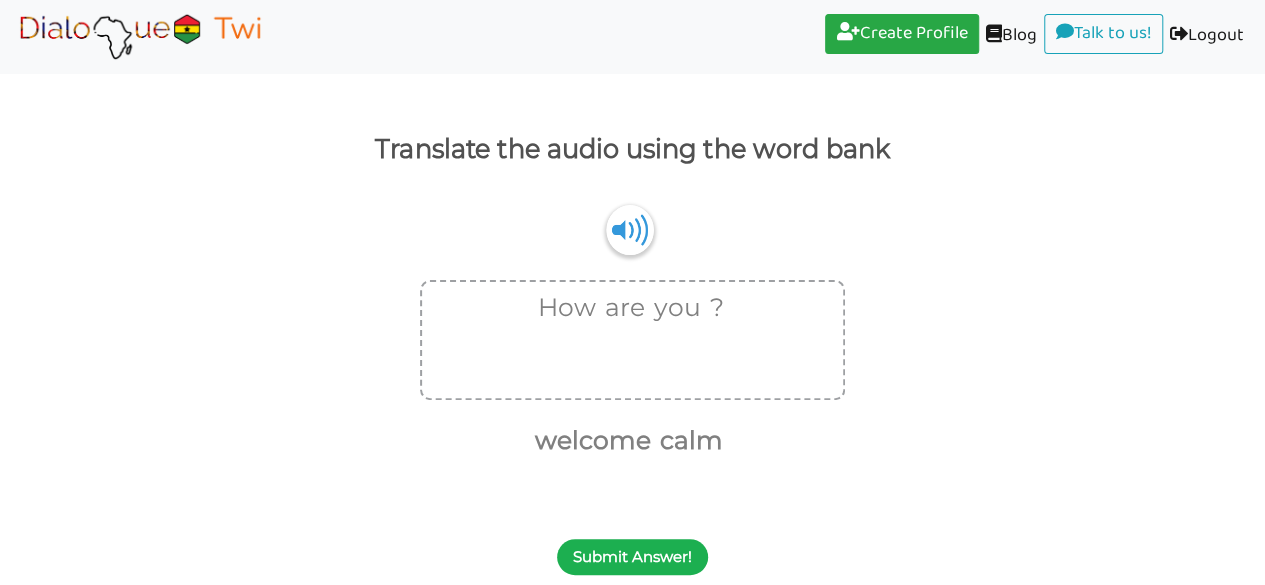 click on "Submit Answer!" at bounding box center (632, 557) 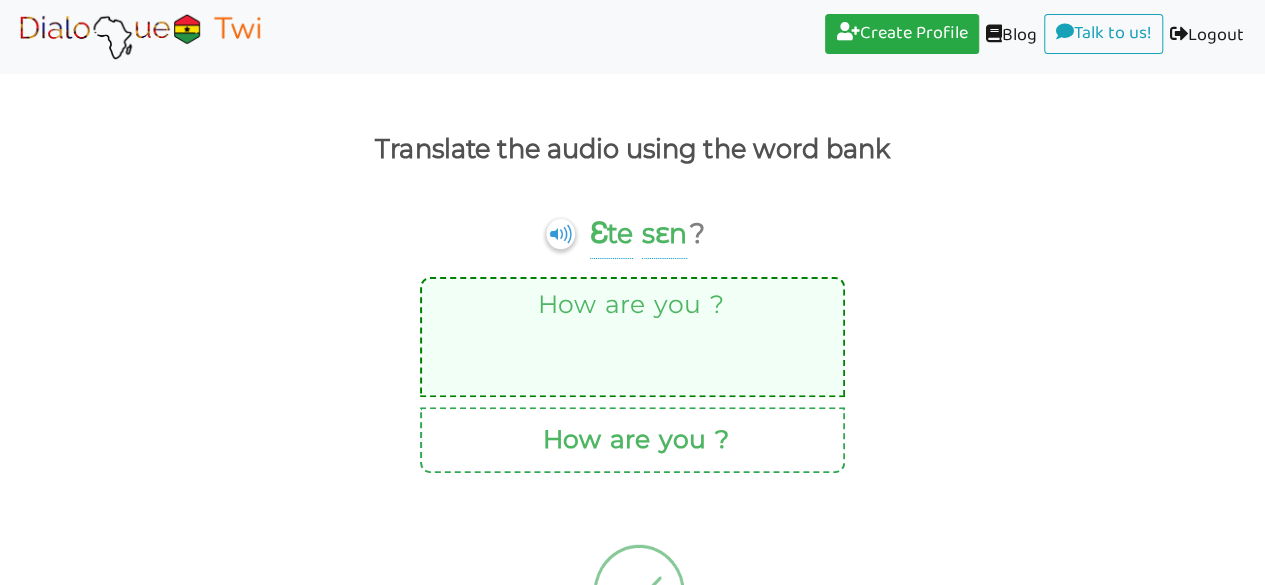 scroll, scrollTop: 192, scrollLeft: 0, axis: vertical 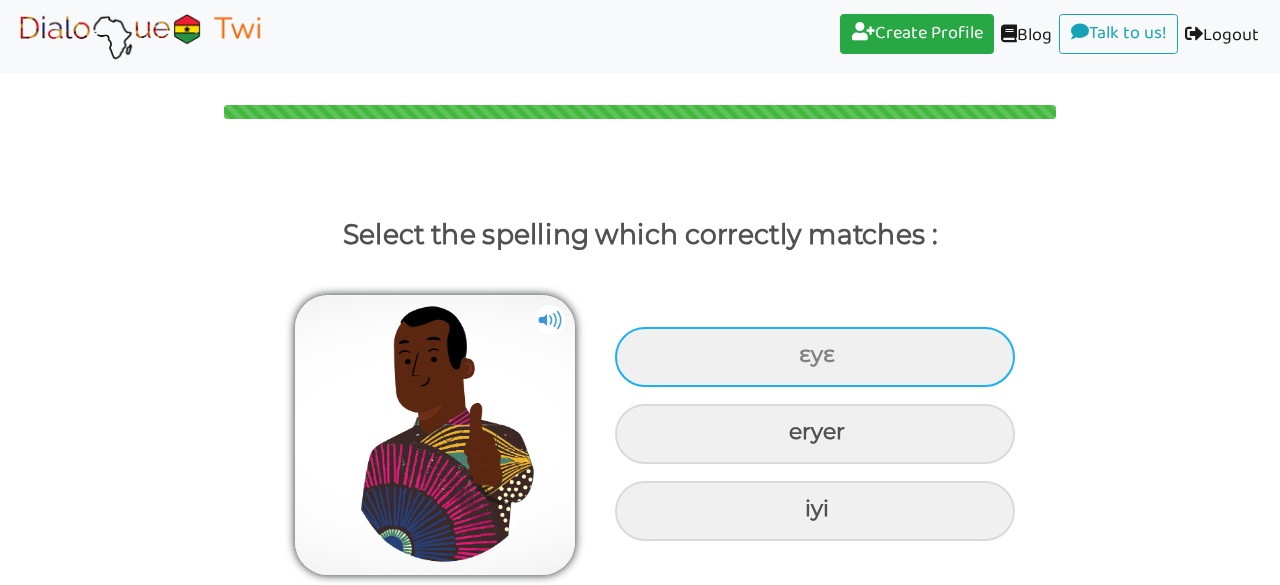 click on "ɛyɛ" at bounding box center [815, 357] 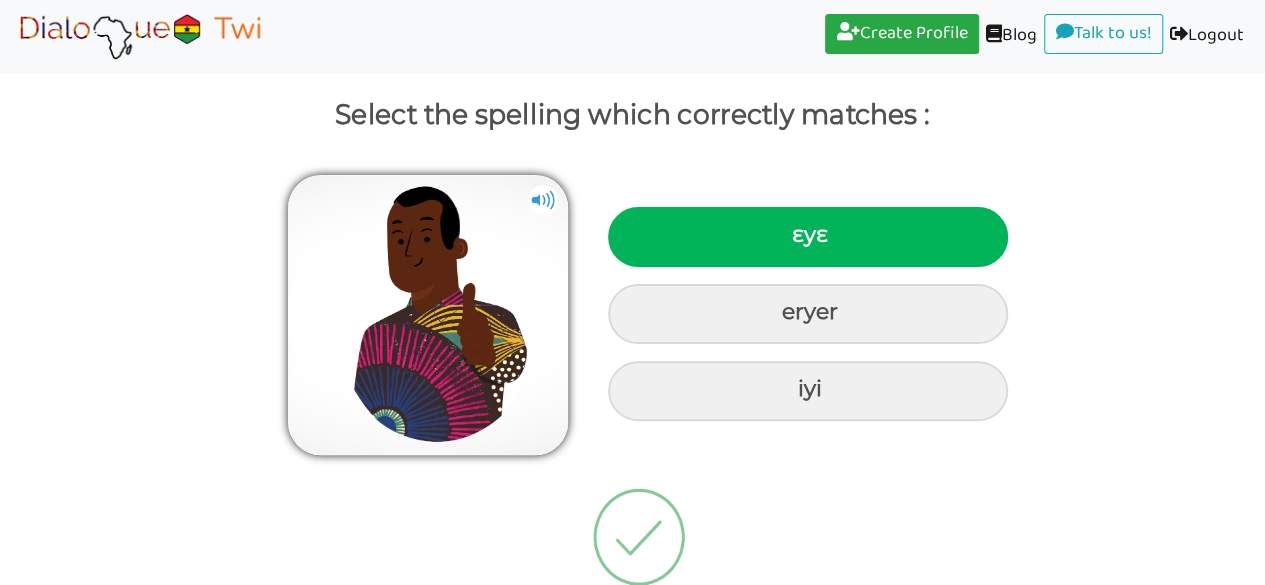 scroll, scrollTop: 118, scrollLeft: 0, axis: vertical 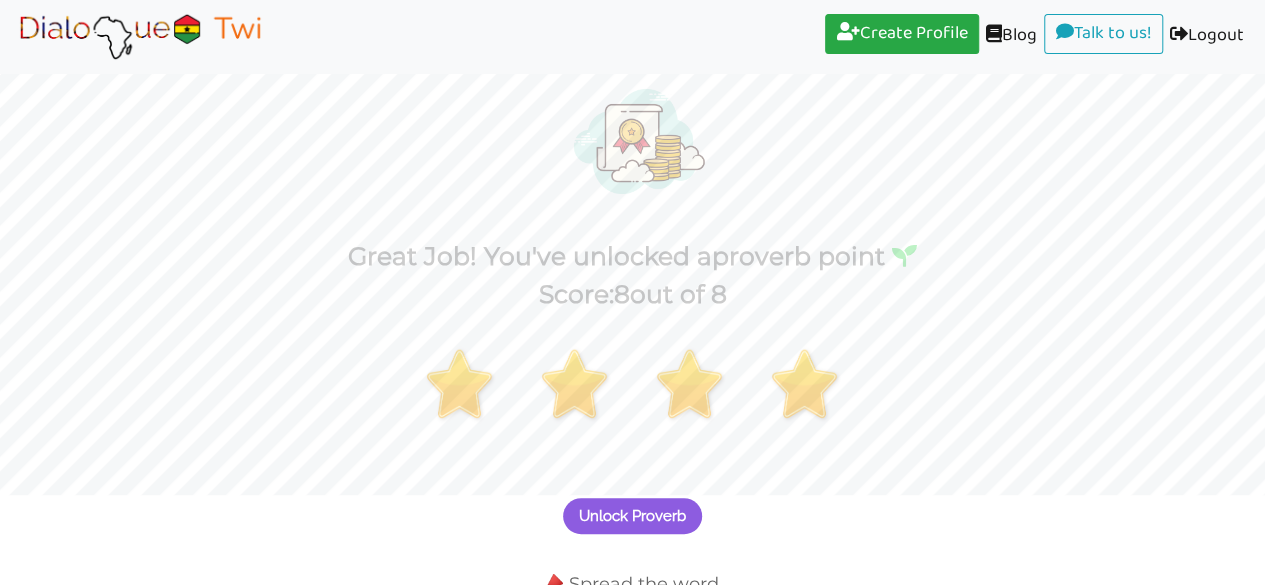 click on "Unlock Proverb" at bounding box center (632, 504) 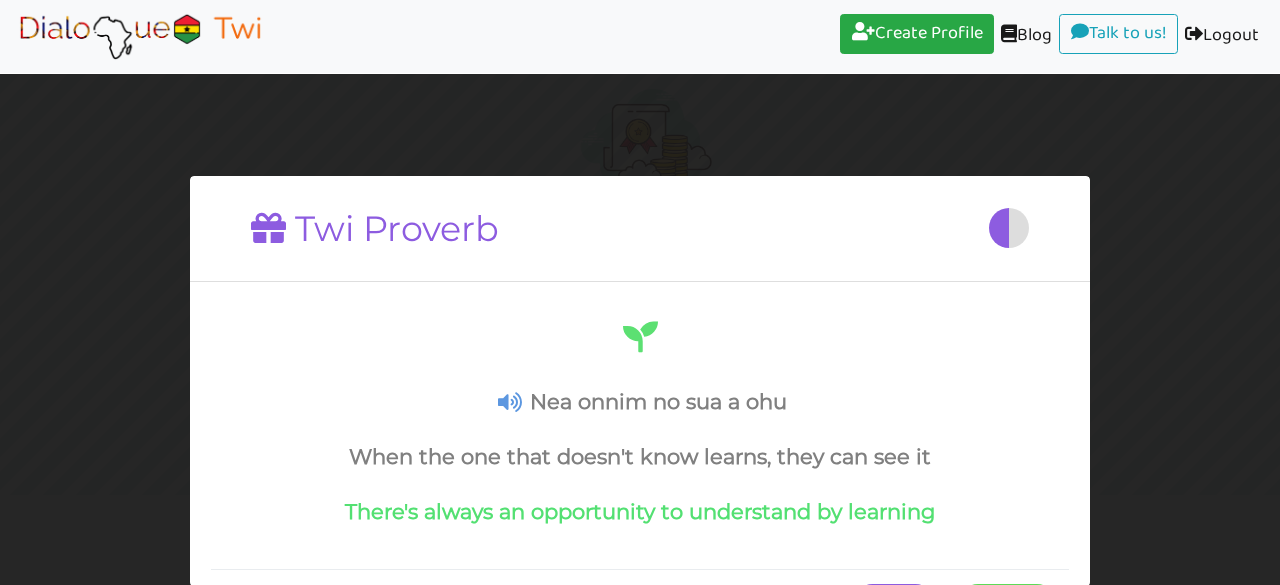click on "There's always an opportunity to understand by learning" at bounding box center (640, 511) 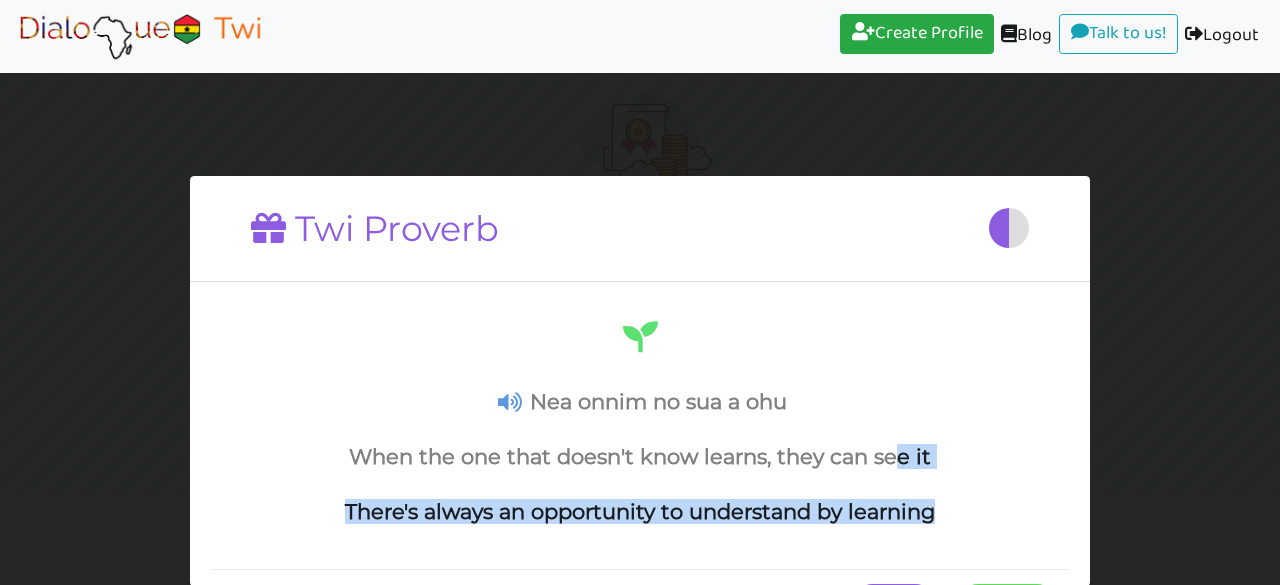 drag, startPoint x: 943, startPoint y: 553, endPoint x: 892, endPoint y: 427, distance: 135.93013 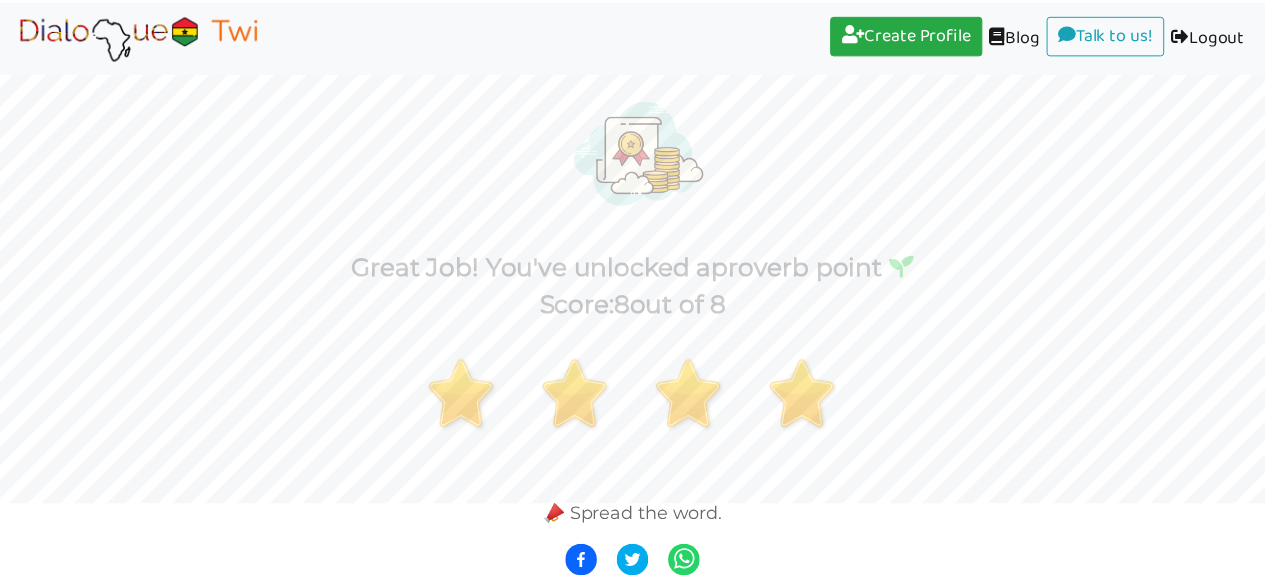 scroll, scrollTop: 78, scrollLeft: 0, axis: vertical 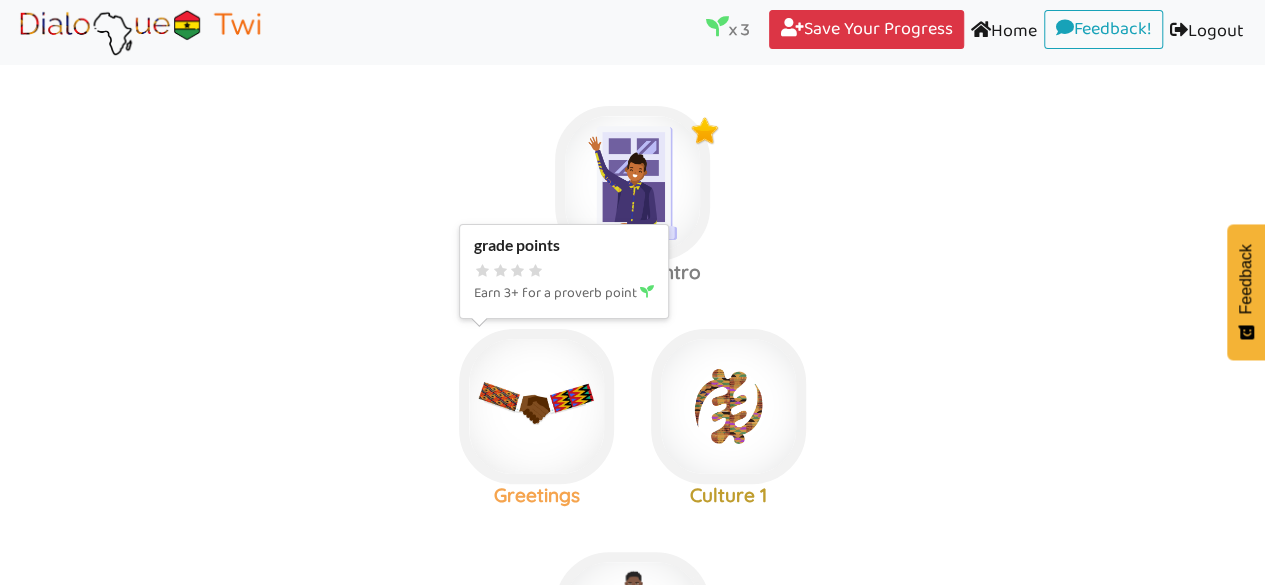 click at bounding box center [632, 183] 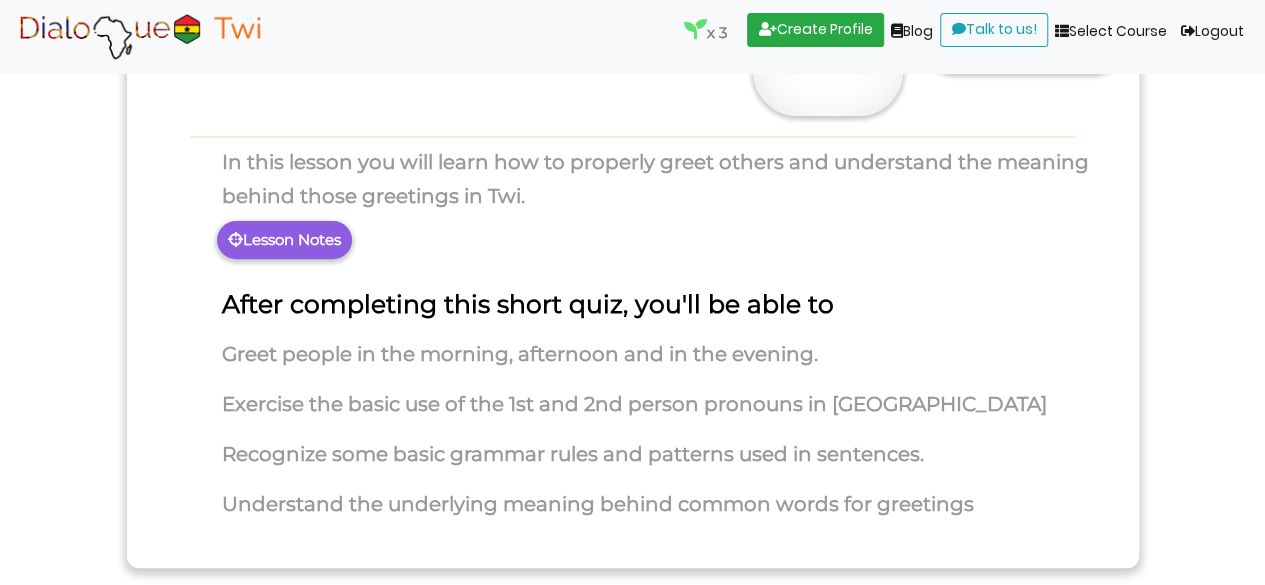 scroll, scrollTop: 237, scrollLeft: 0, axis: vertical 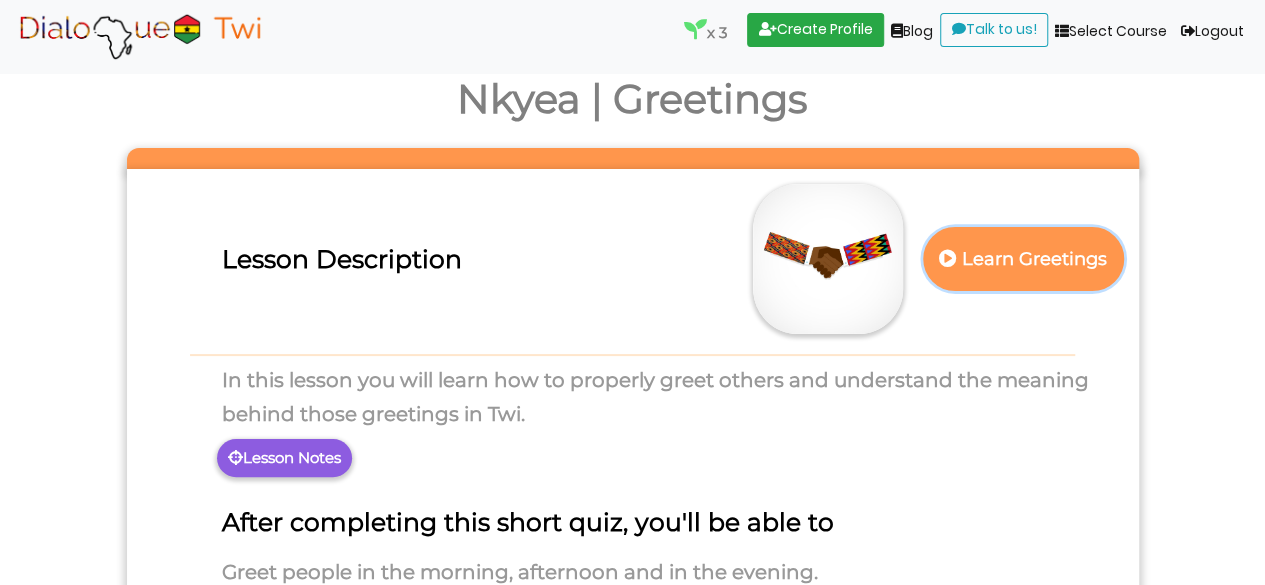 click on "Learn Greetings" at bounding box center (1023, 259) 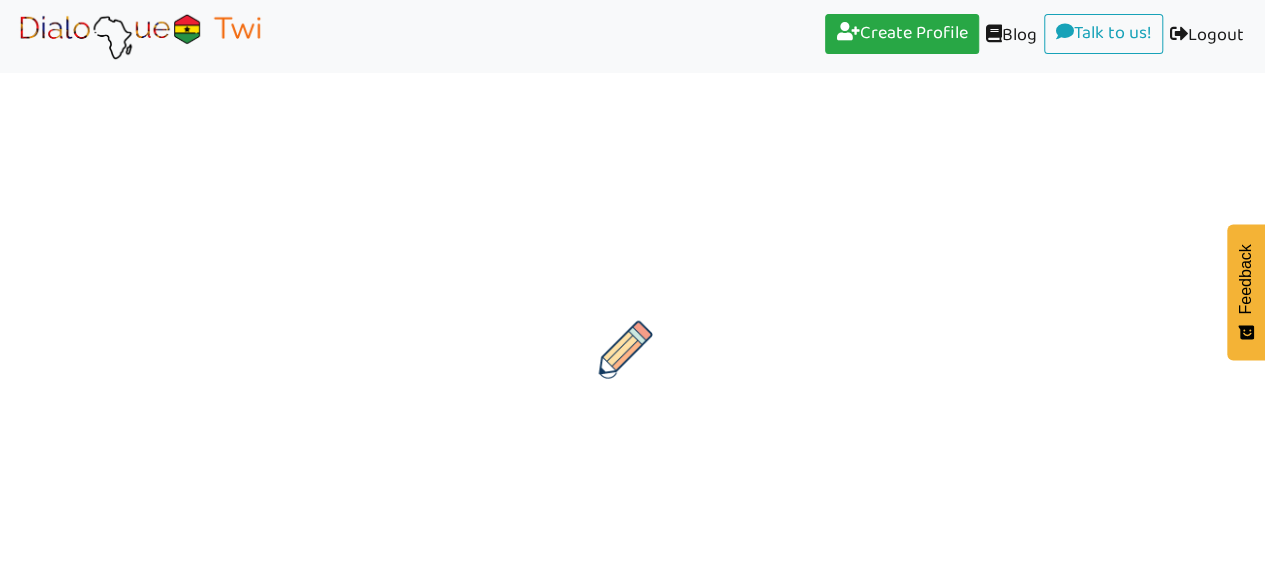 scroll, scrollTop: 0, scrollLeft: 0, axis: both 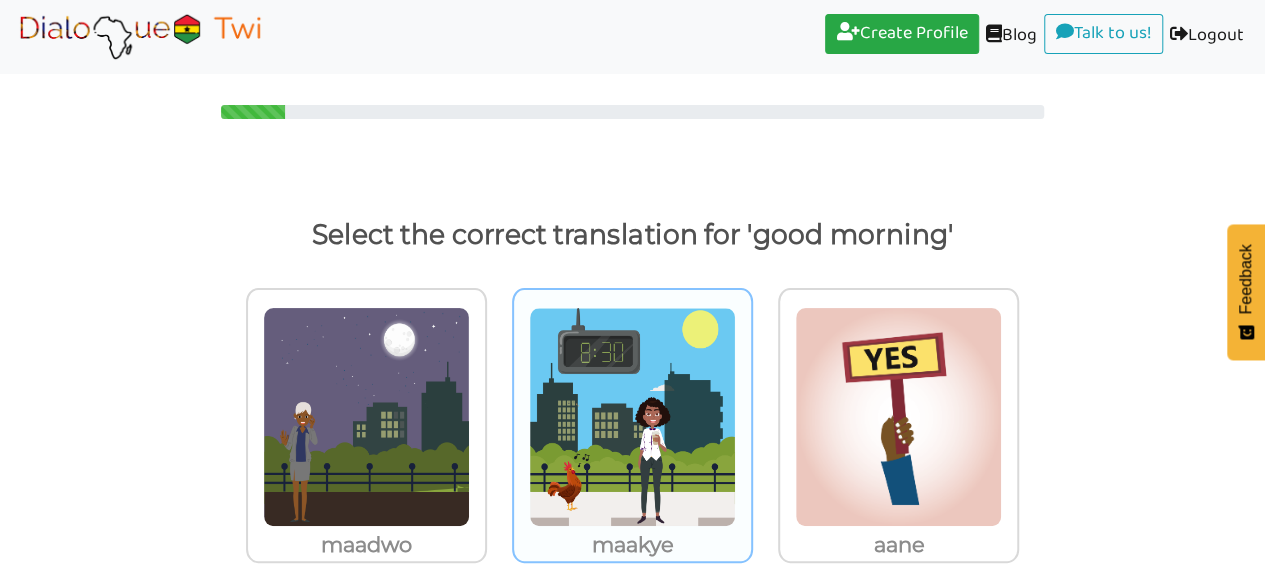 click at bounding box center (366, 417) 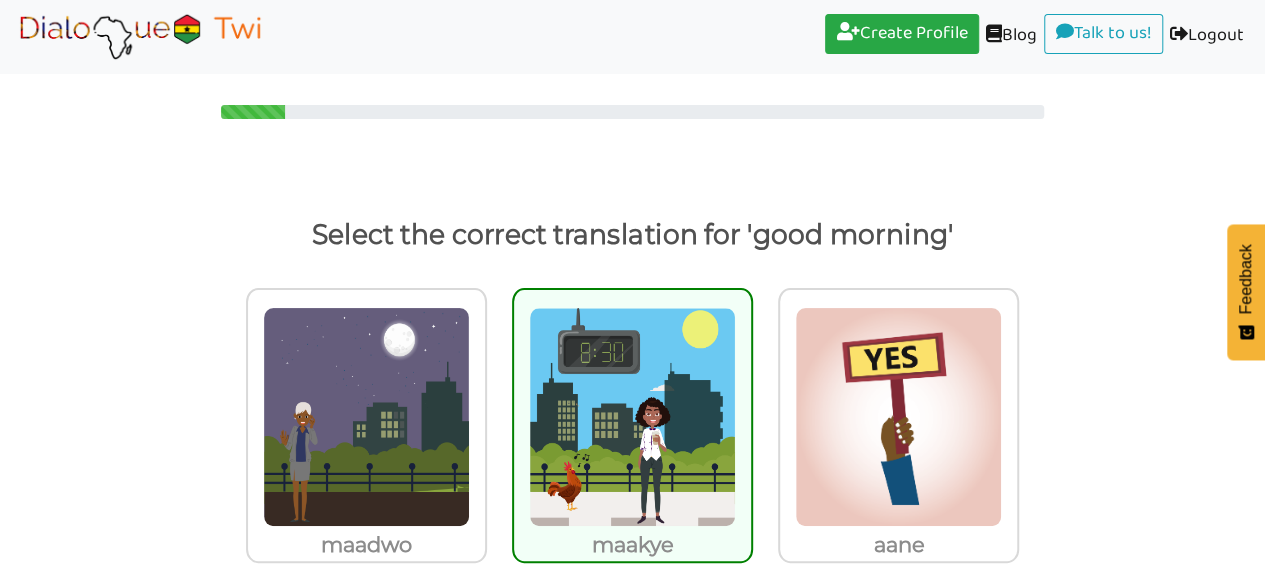 scroll, scrollTop: 204, scrollLeft: 0, axis: vertical 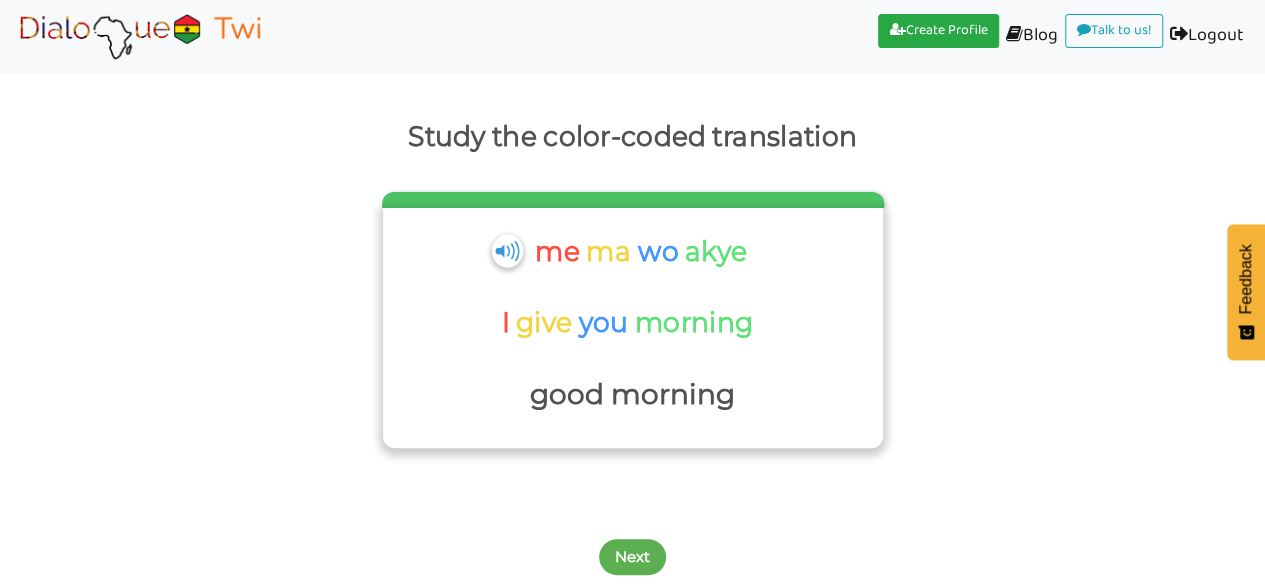 click at bounding box center (507, 250) 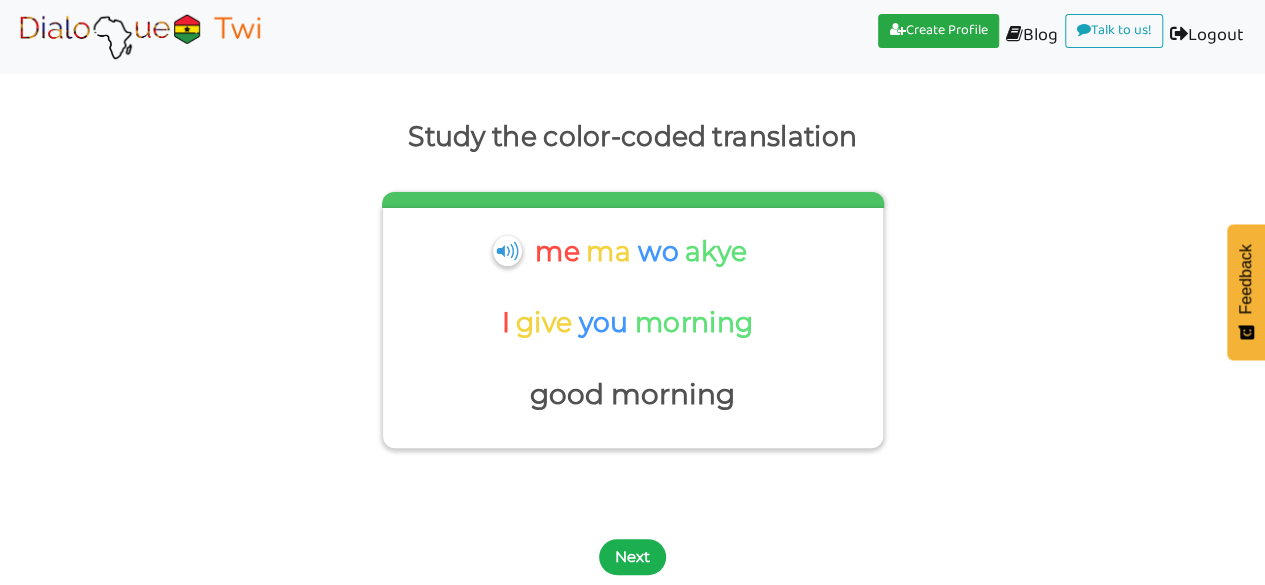 click on "Next" at bounding box center [632, 557] 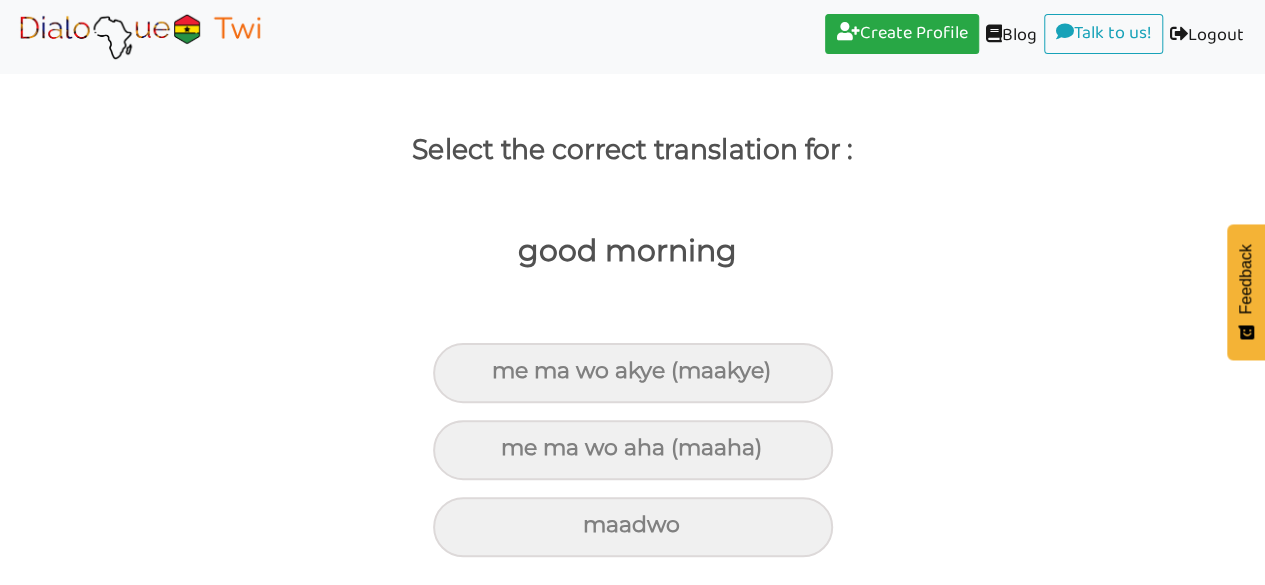 scroll, scrollTop: 84, scrollLeft: 0, axis: vertical 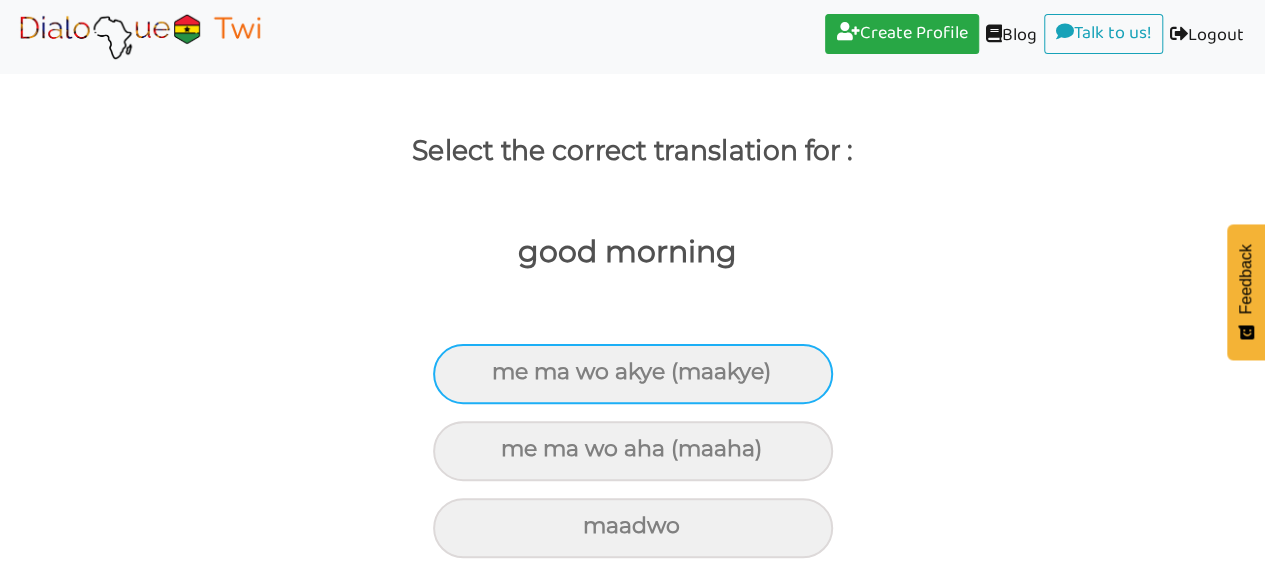 click on "me ma wo akye (maakye)" at bounding box center (633, 374) 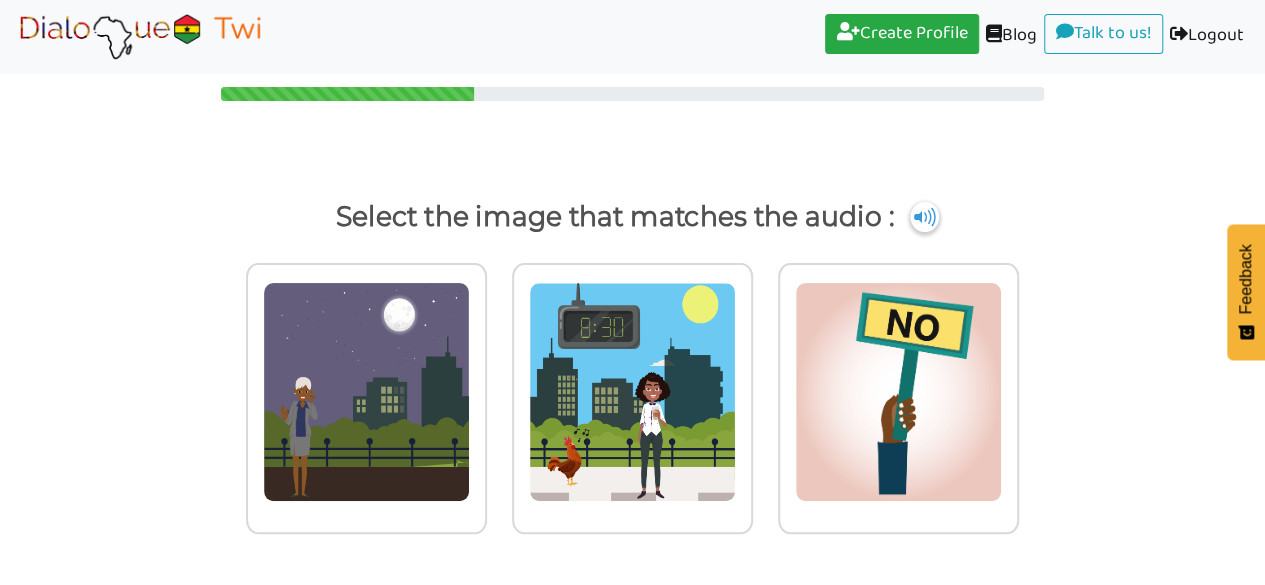 scroll, scrollTop: 18, scrollLeft: 0, axis: vertical 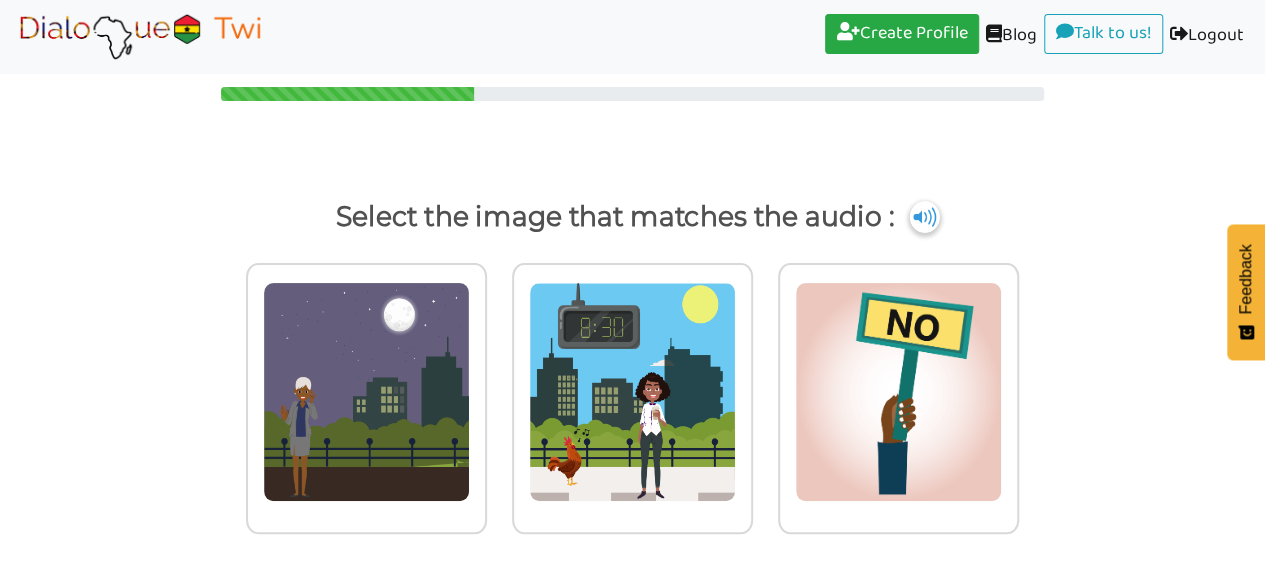 click at bounding box center [925, 217] 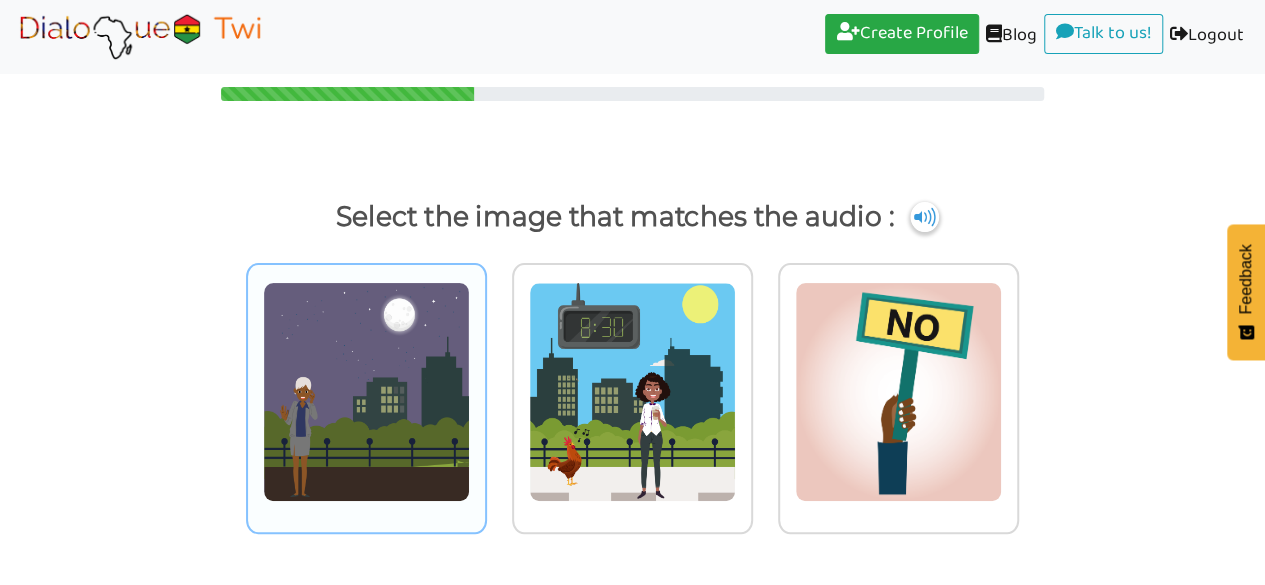 click at bounding box center (366, 392) 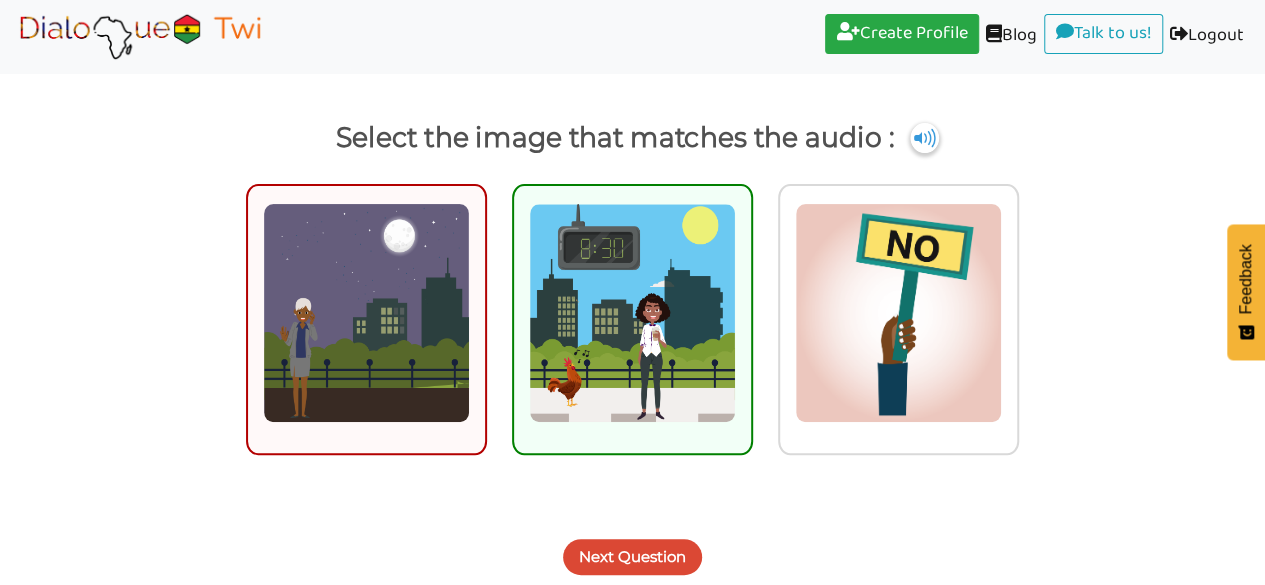 click on "Next Question" at bounding box center (632, 557) 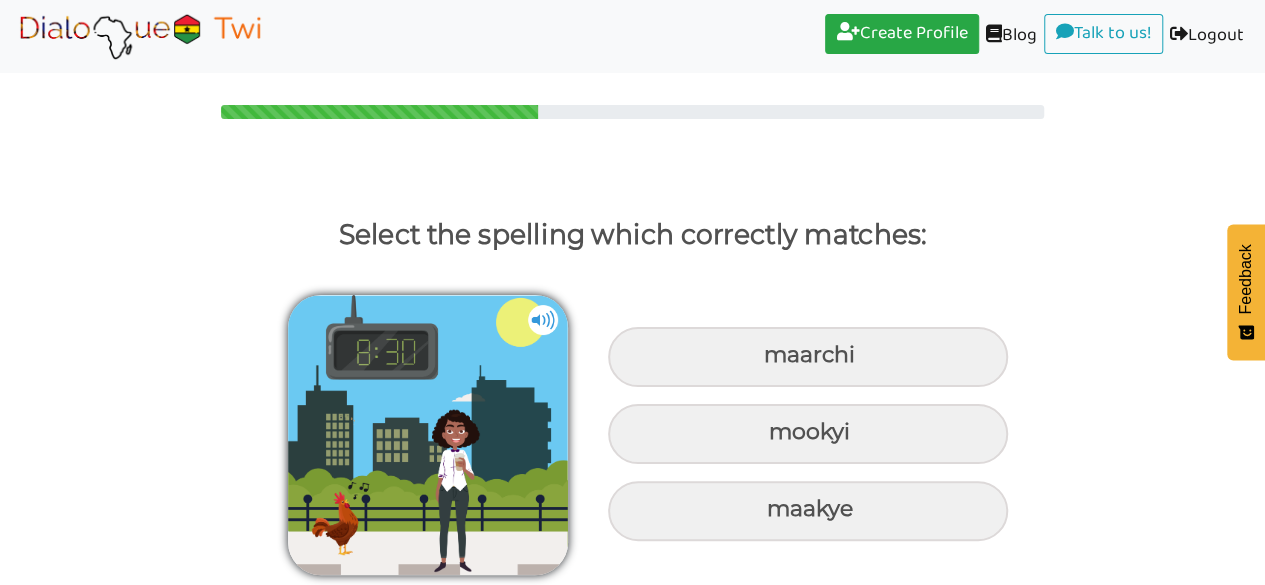 scroll, scrollTop: 0, scrollLeft: 0, axis: both 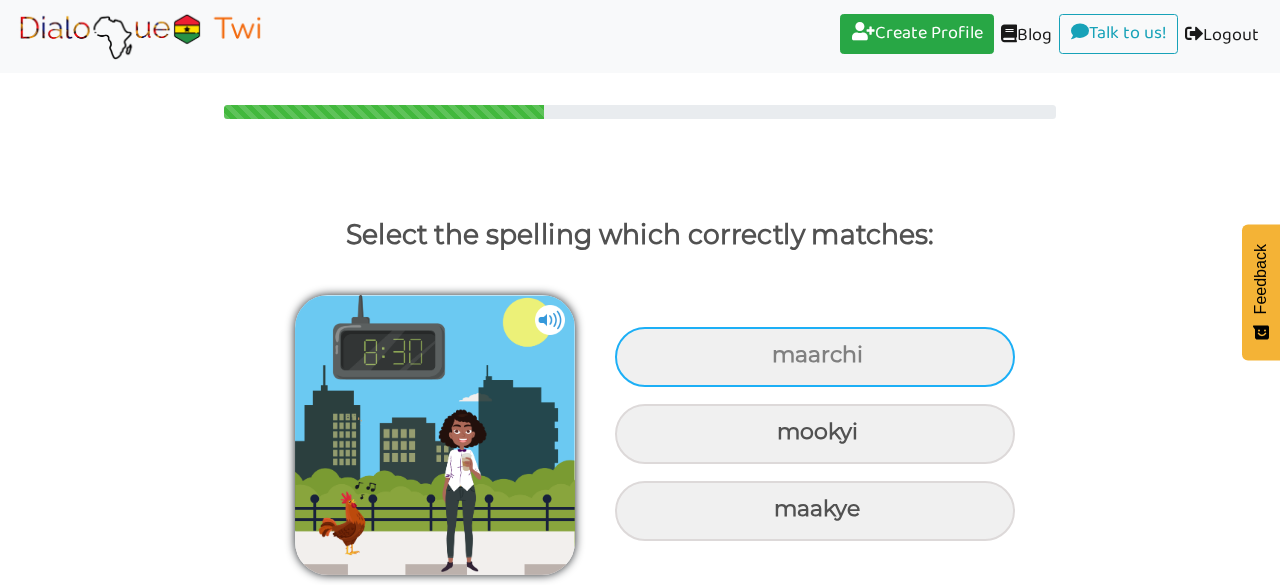 click on "maarchi" at bounding box center (815, 357) 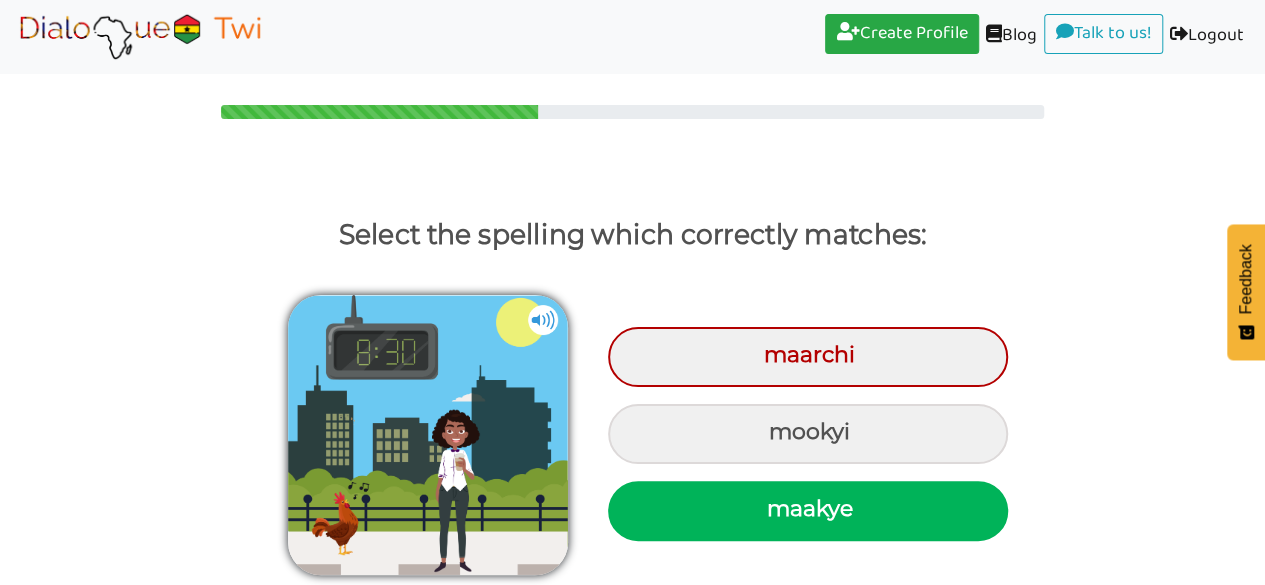 click on "maakye" at bounding box center [808, 511] 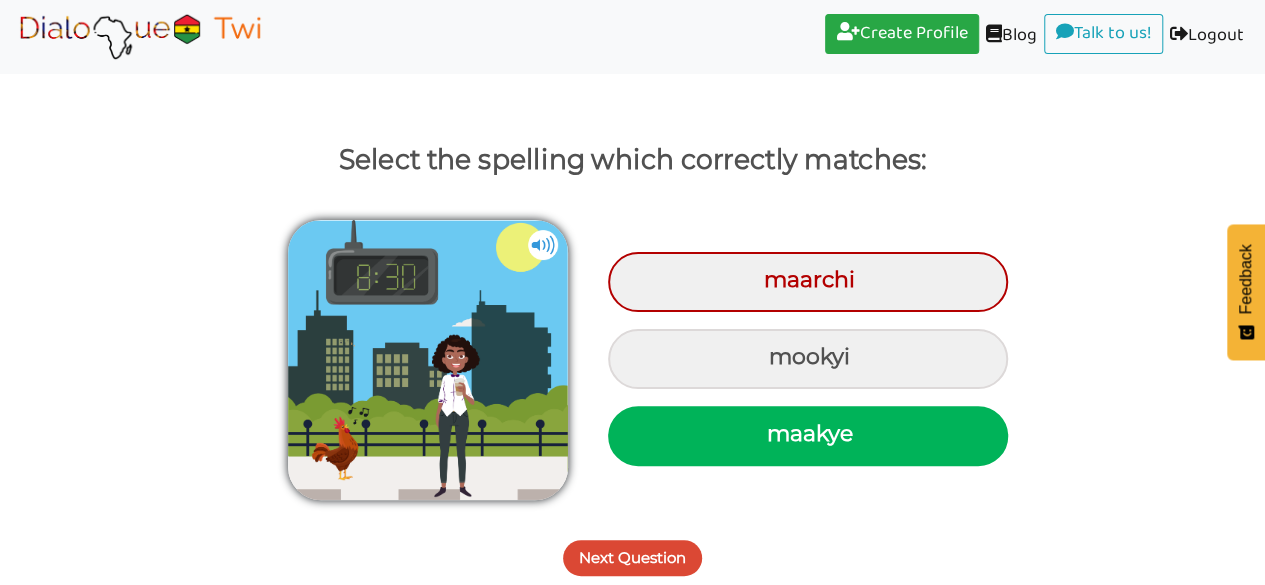 click on "Next Question" at bounding box center (632, 558) 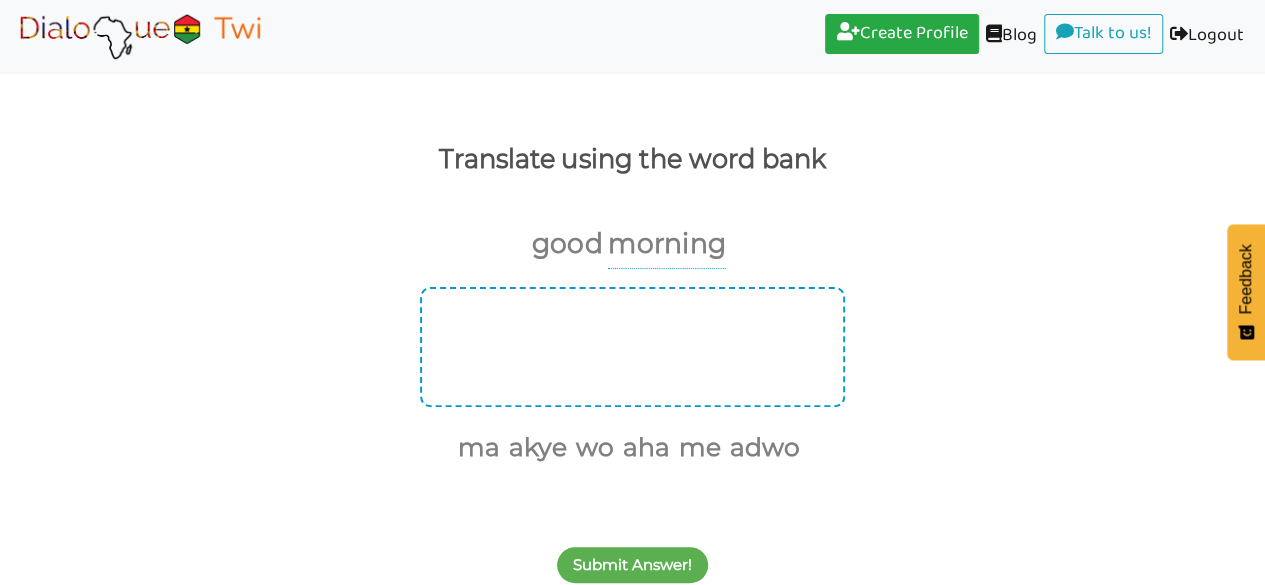 click at bounding box center (632, 347) 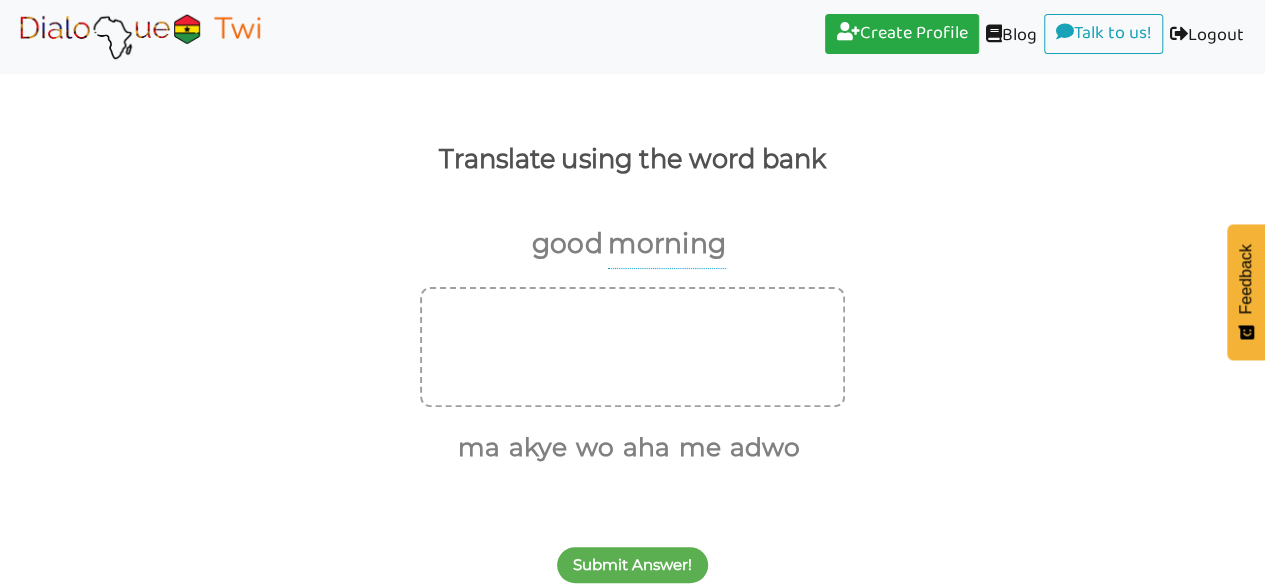 click on "Submit Answer!" at bounding box center [632, 553] 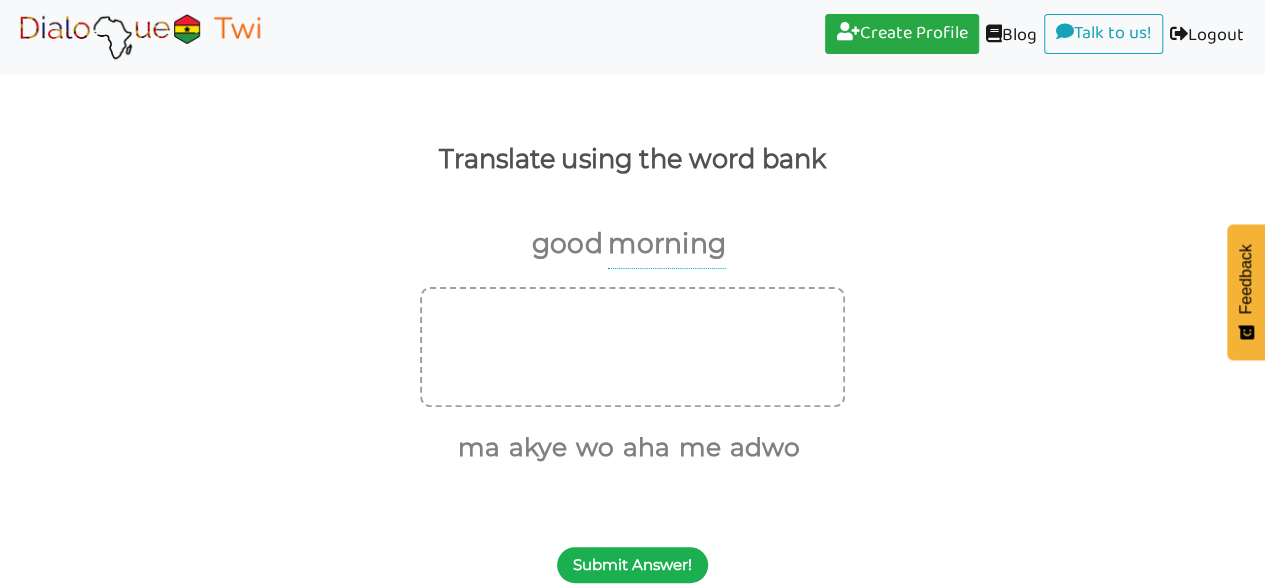 click on "Submit Answer!" at bounding box center [632, 565] 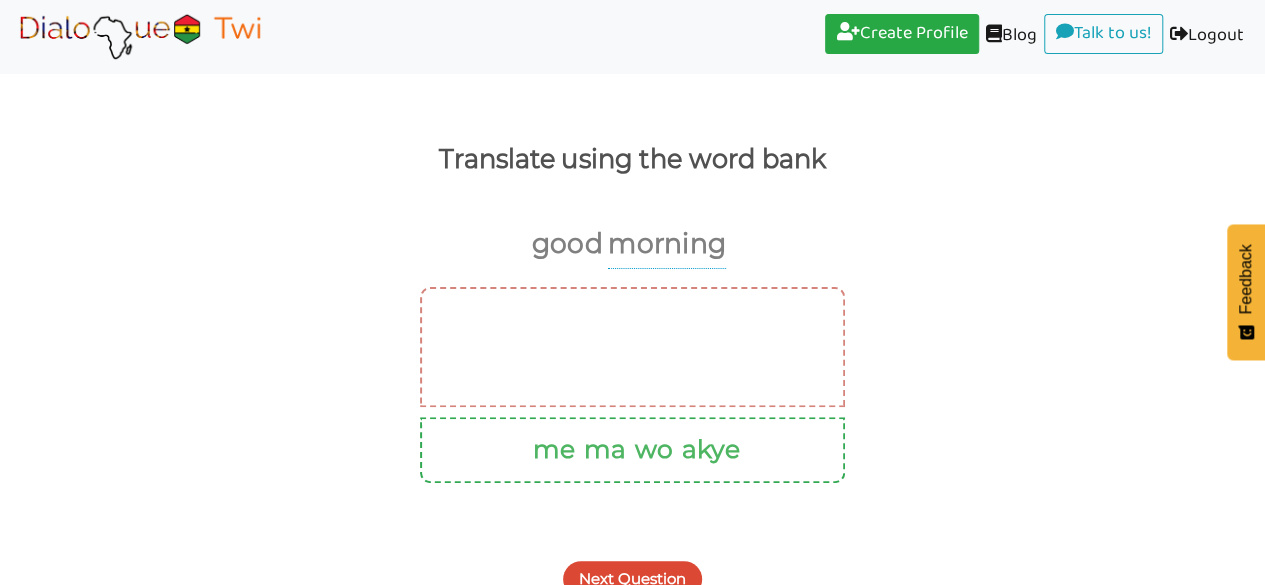 click on "Next Question" at bounding box center [632, 567] 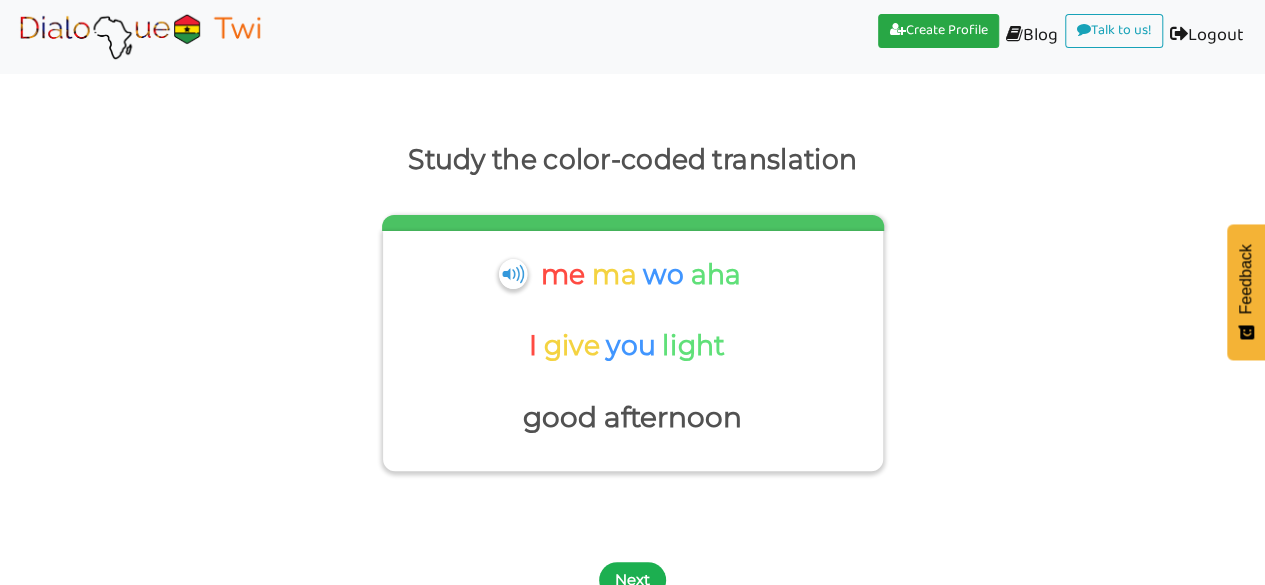 click on "Next" at bounding box center [632, 580] 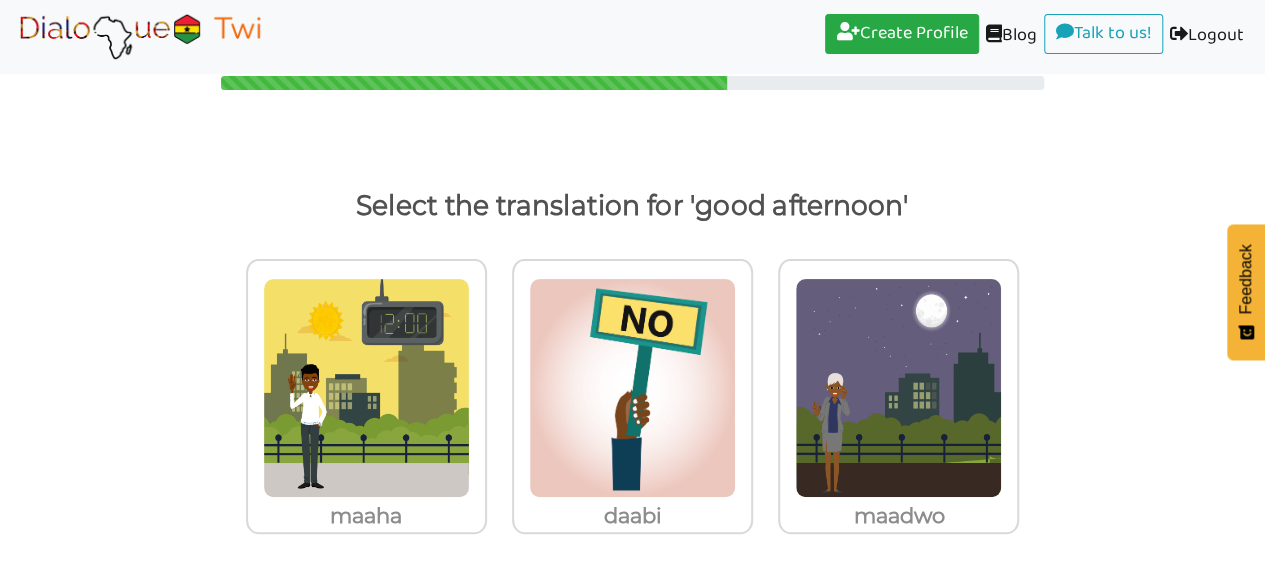 scroll, scrollTop: 29, scrollLeft: 0, axis: vertical 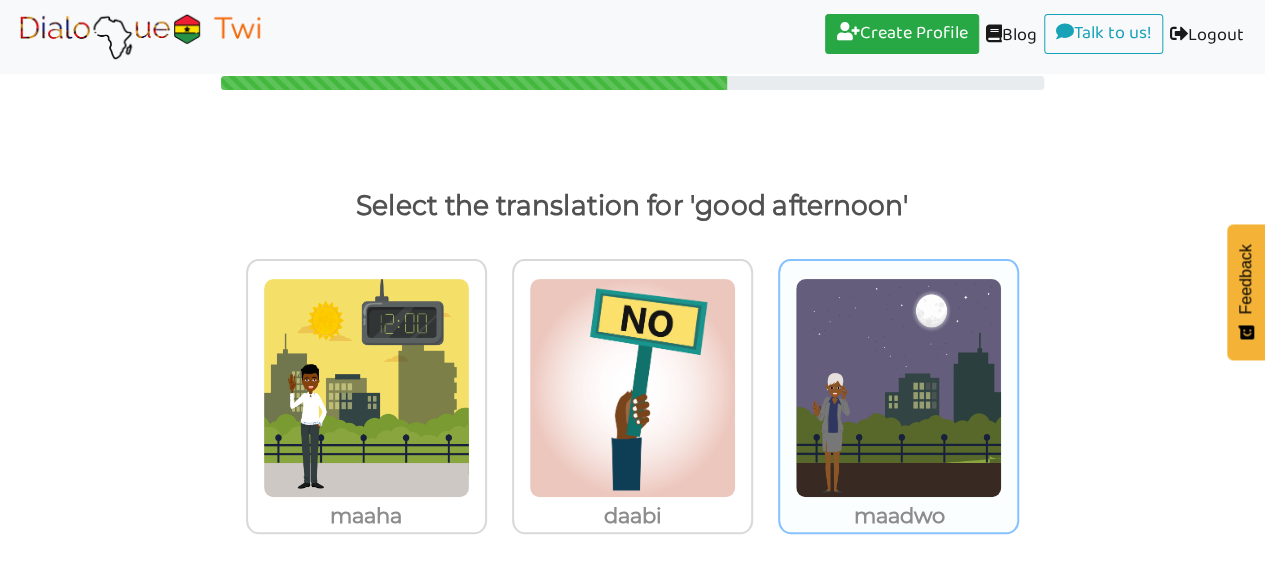 click at bounding box center (366, 388) 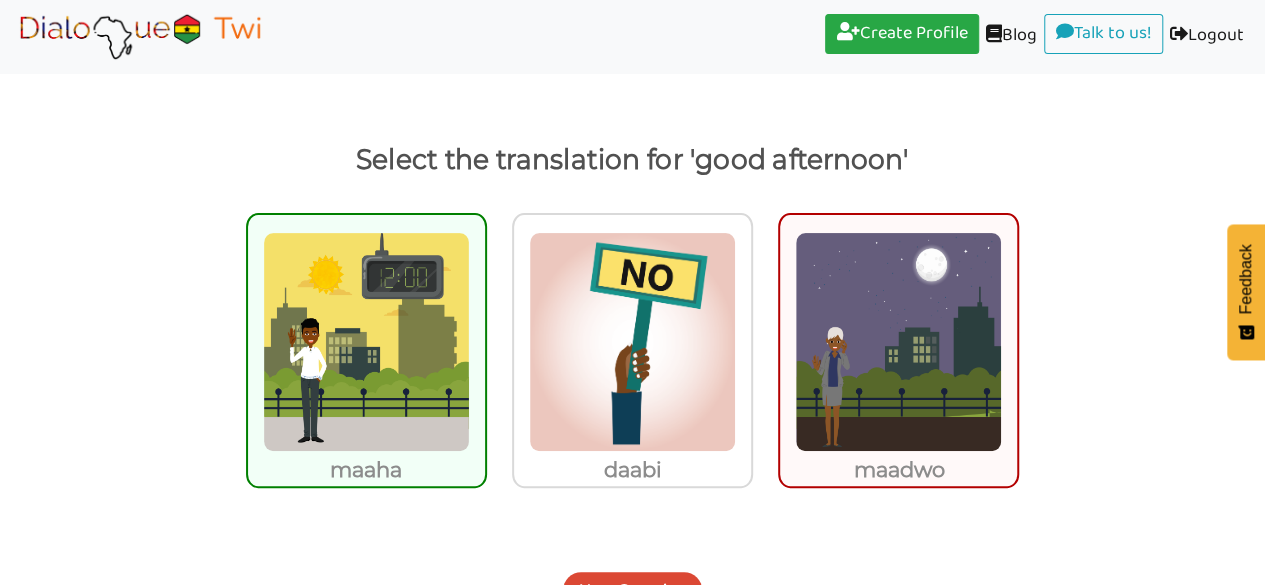 click on "Next Question" at bounding box center [632, 590] 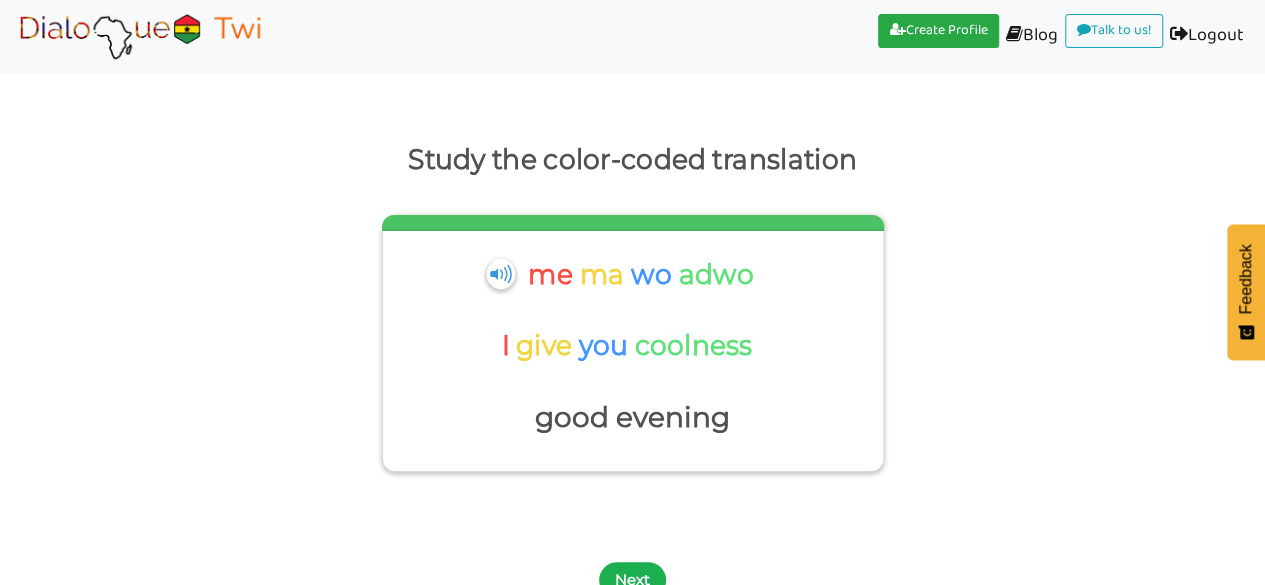 click on "Next" at bounding box center (632, 580) 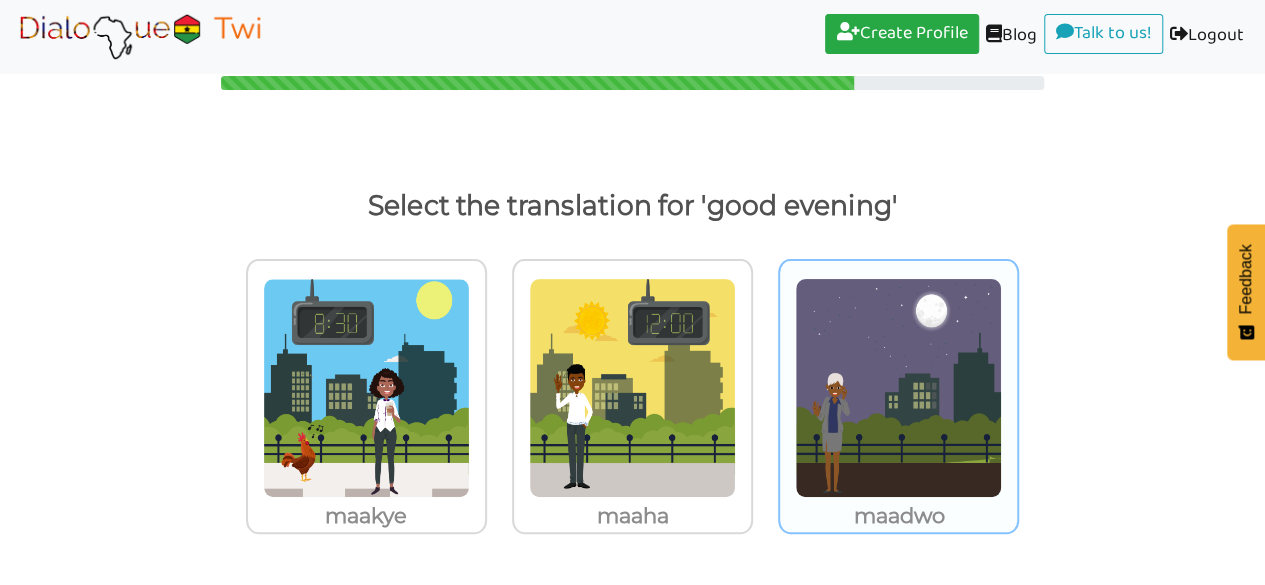 click at bounding box center (366, 388) 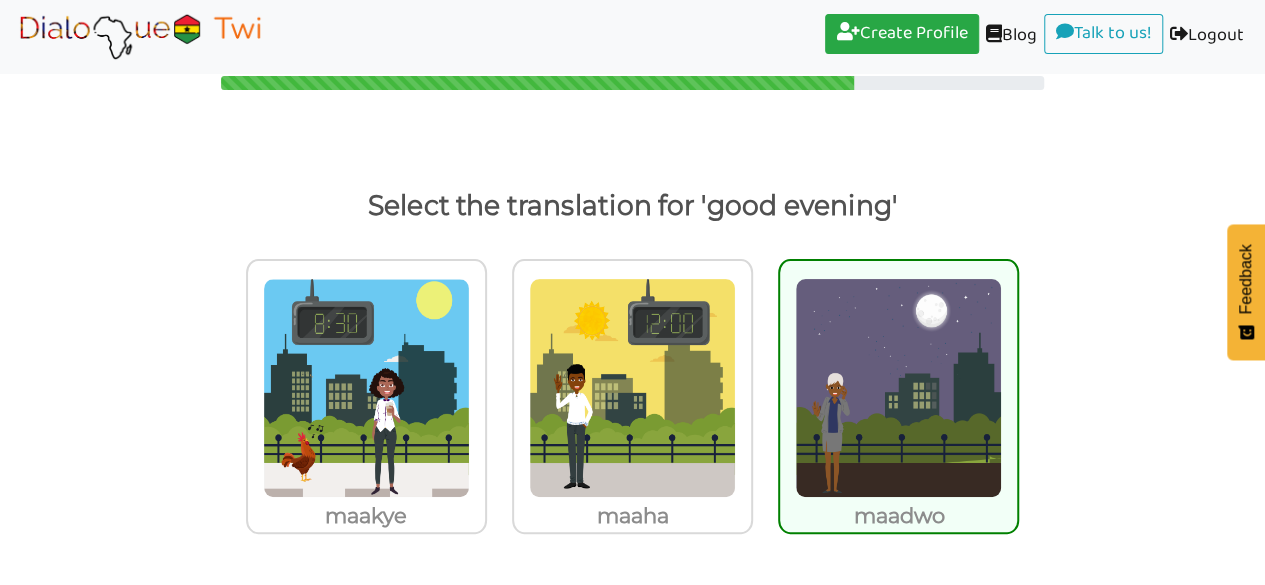 scroll, scrollTop: 75, scrollLeft: 0, axis: vertical 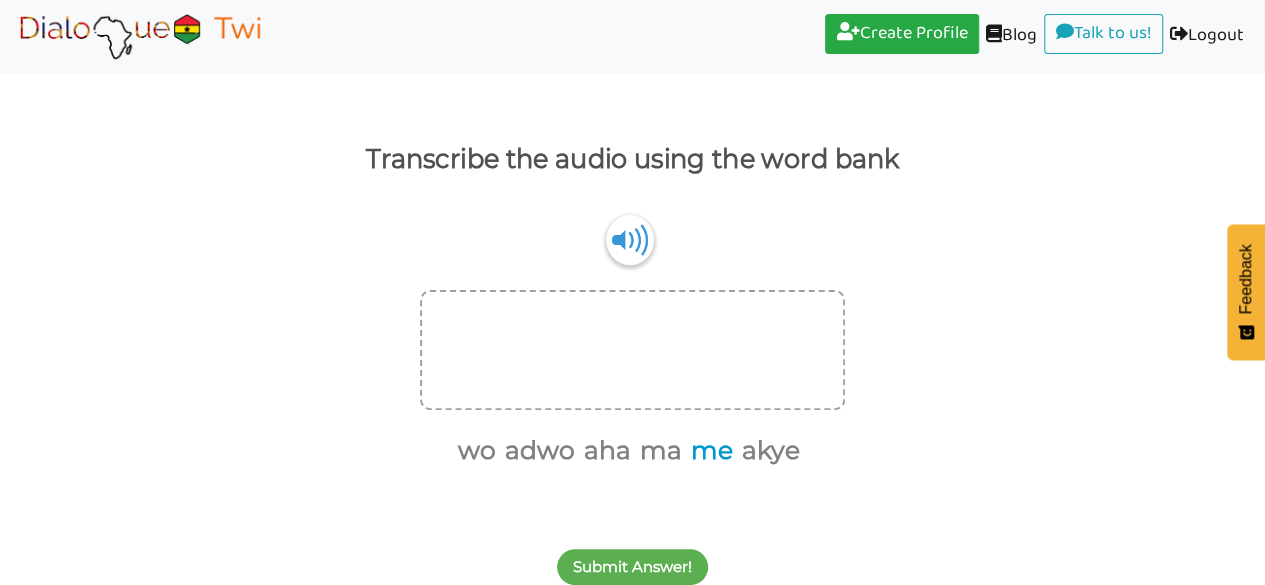 click on "me" at bounding box center (708, 451) 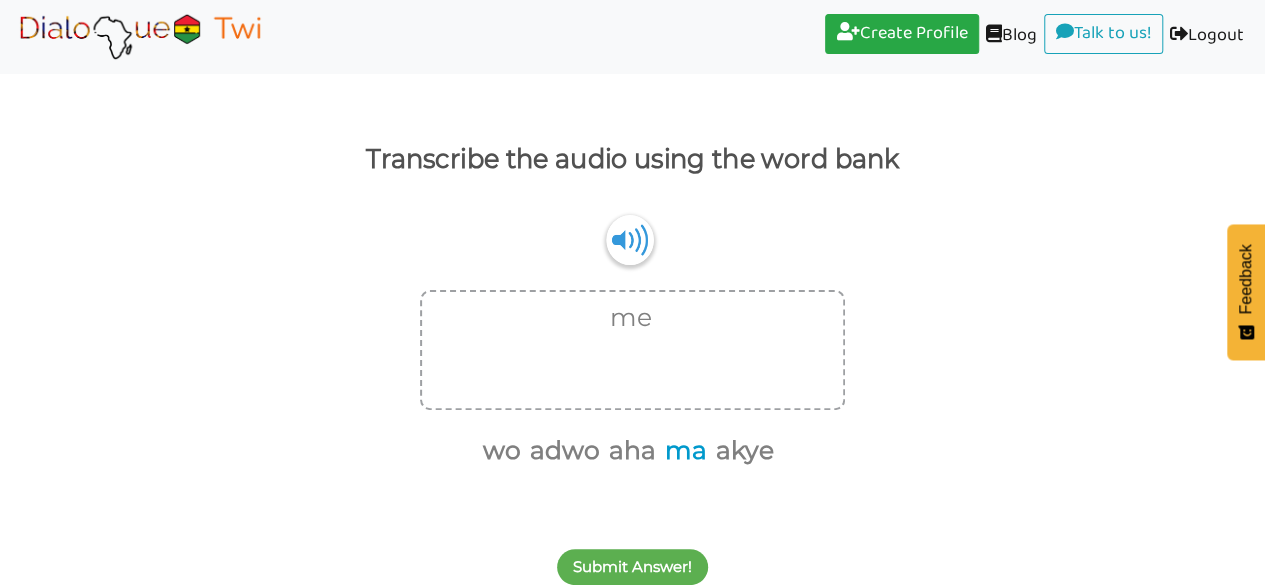 click on "ma" at bounding box center [682, 451] 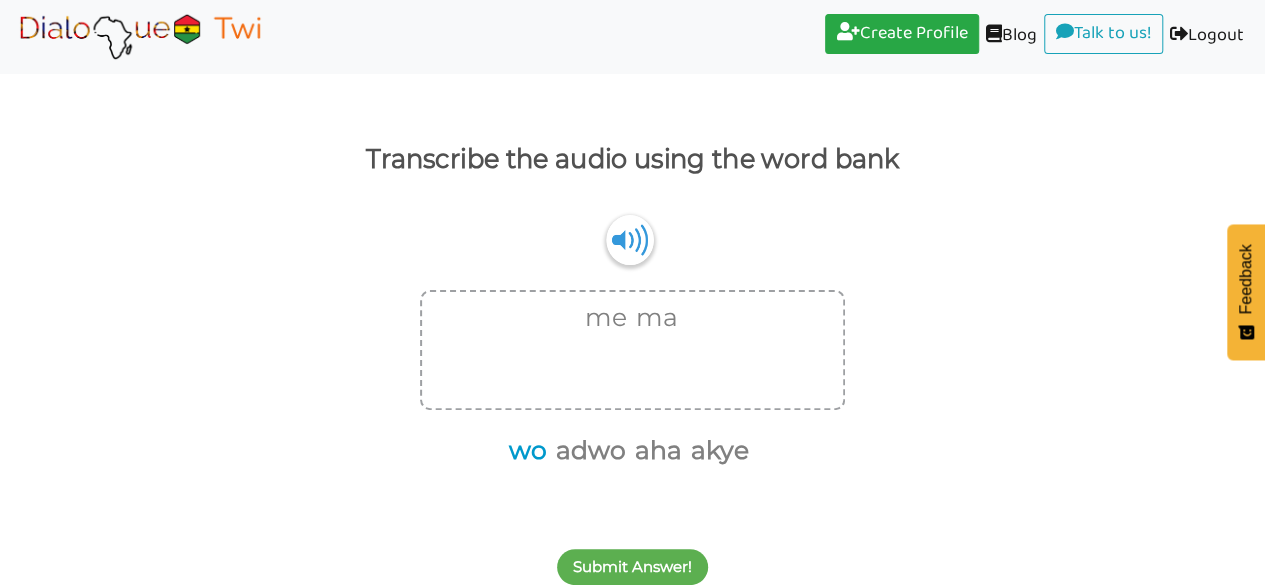 click on "wo" at bounding box center (524, 451) 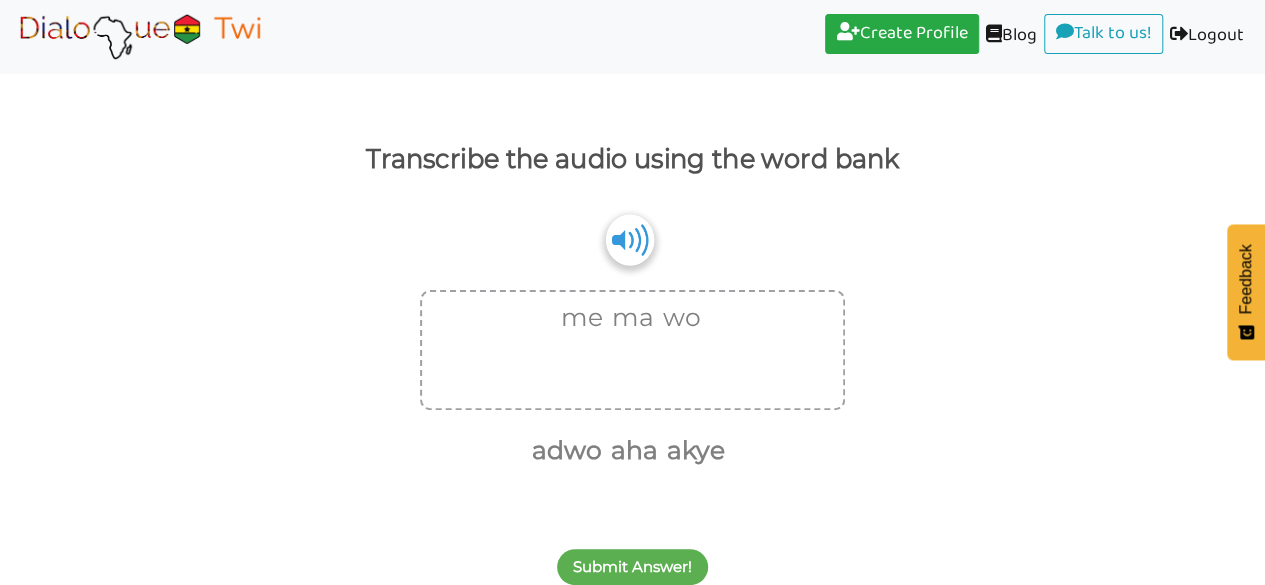 click at bounding box center [630, 239] 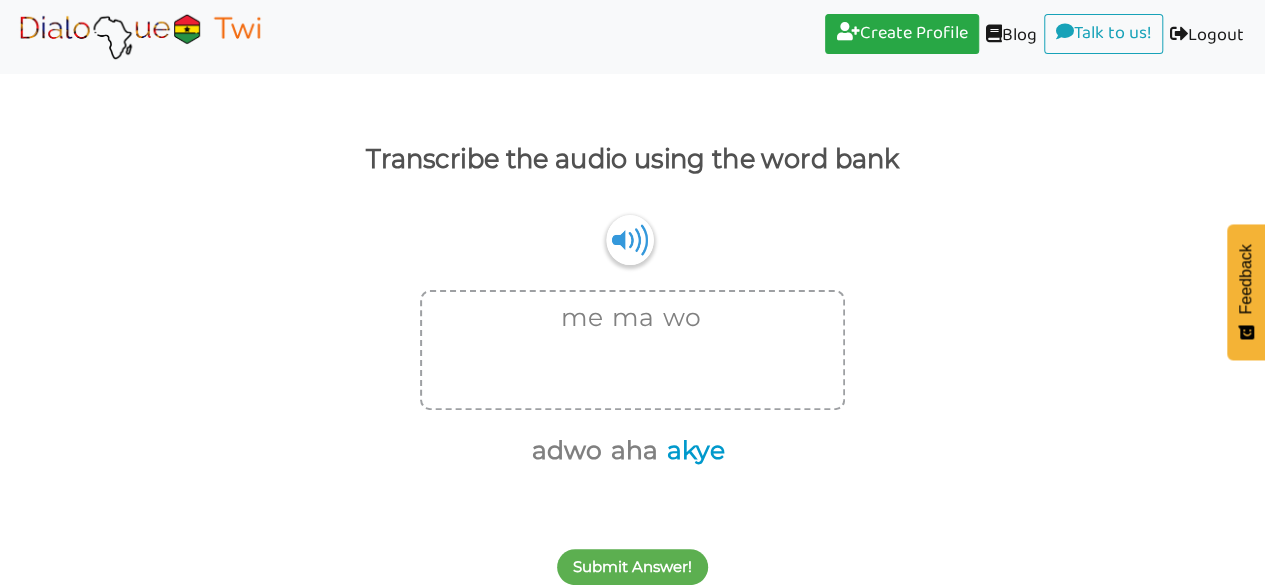 click on "akye" at bounding box center [692, 451] 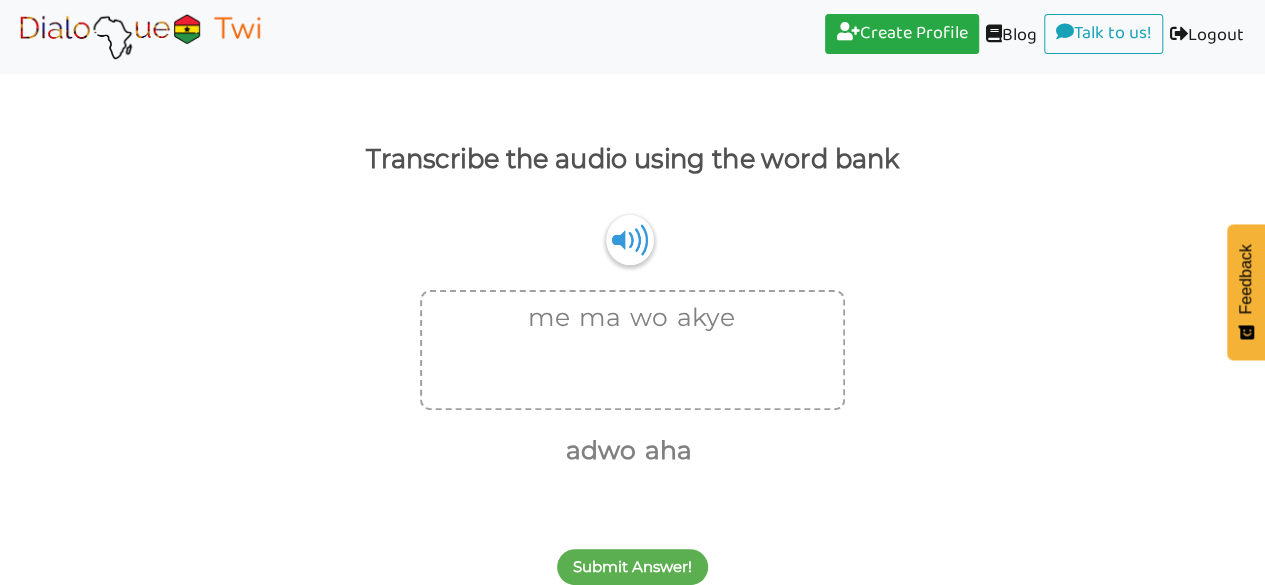 click on "Submit Answer!" at bounding box center (632, 555) 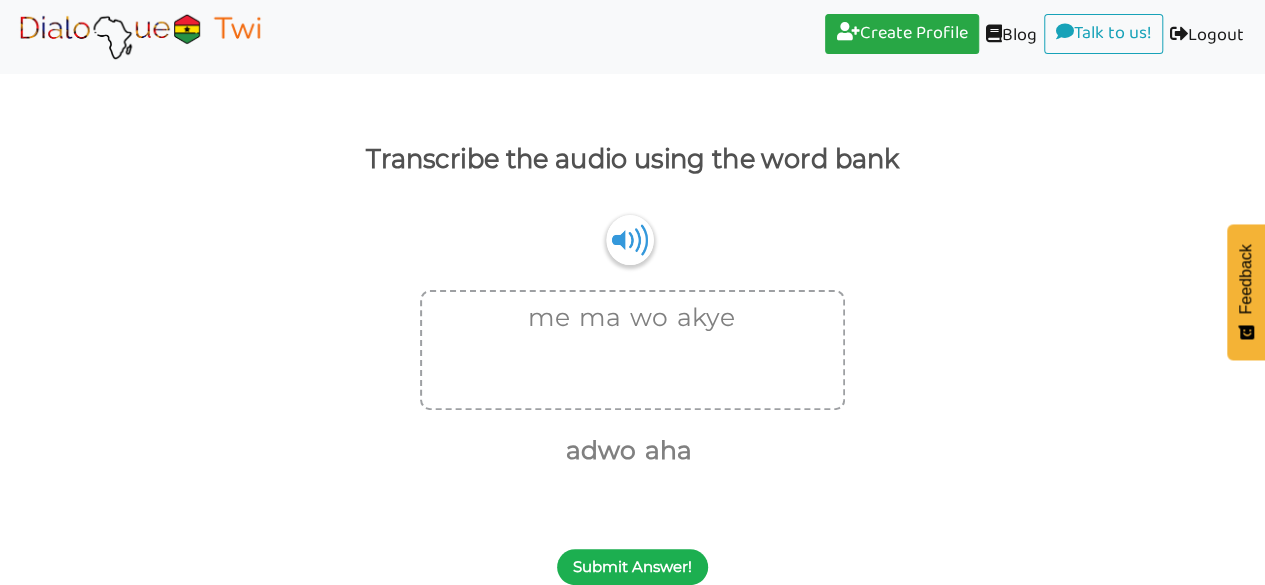 click on "Submit Answer!" at bounding box center (632, 567) 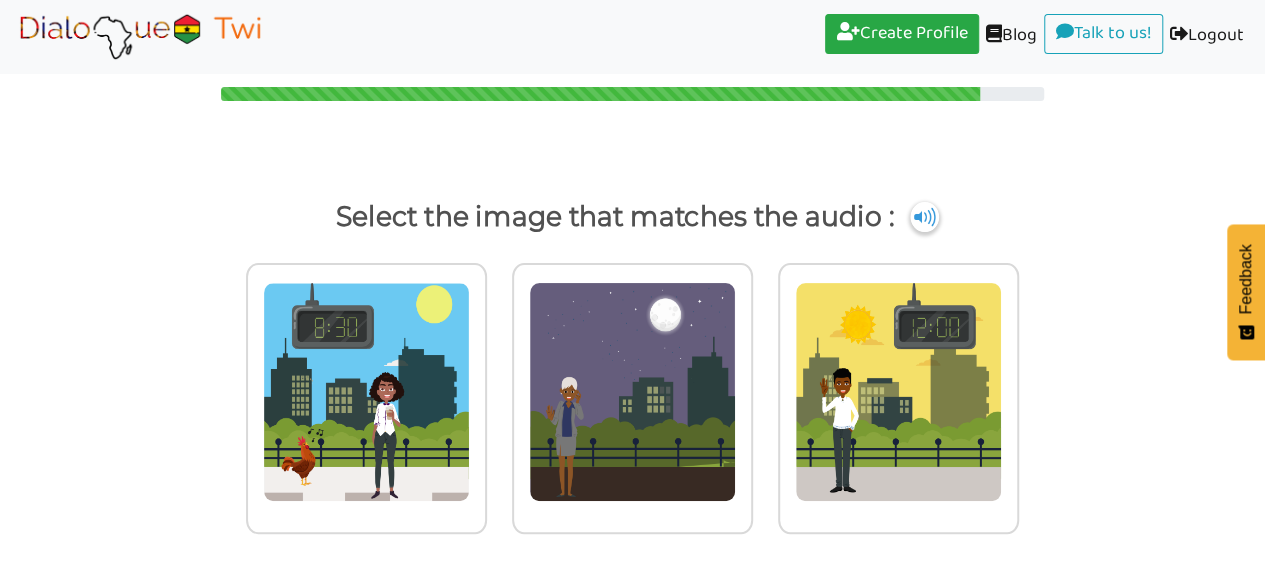 scroll, scrollTop: 18, scrollLeft: 0, axis: vertical 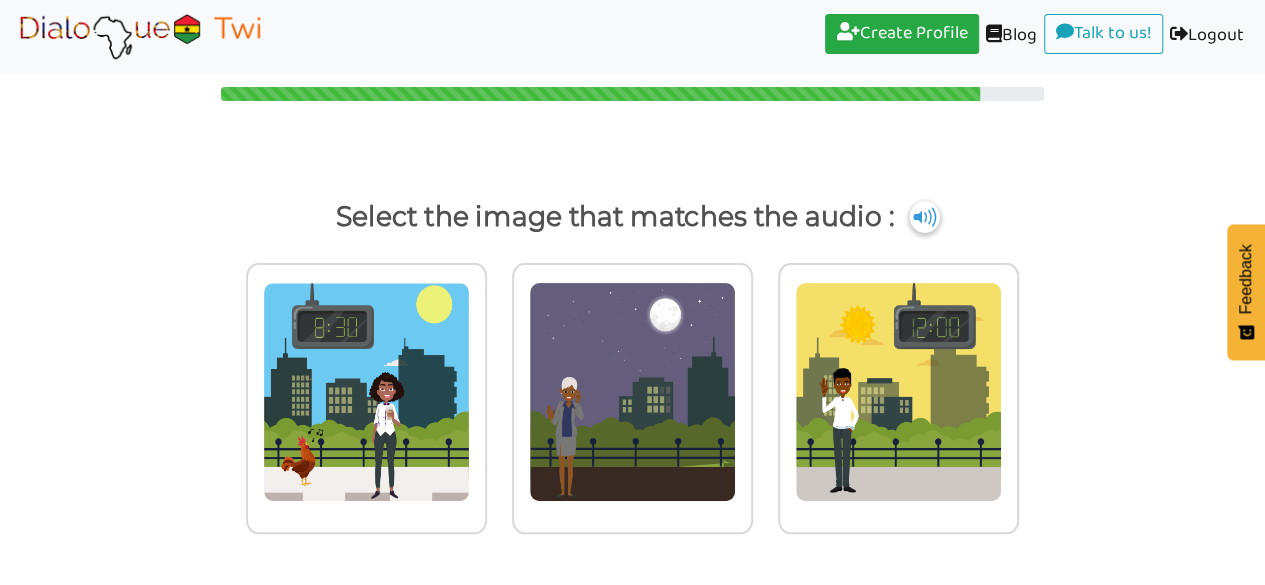 click at bounding box center (925, 217) 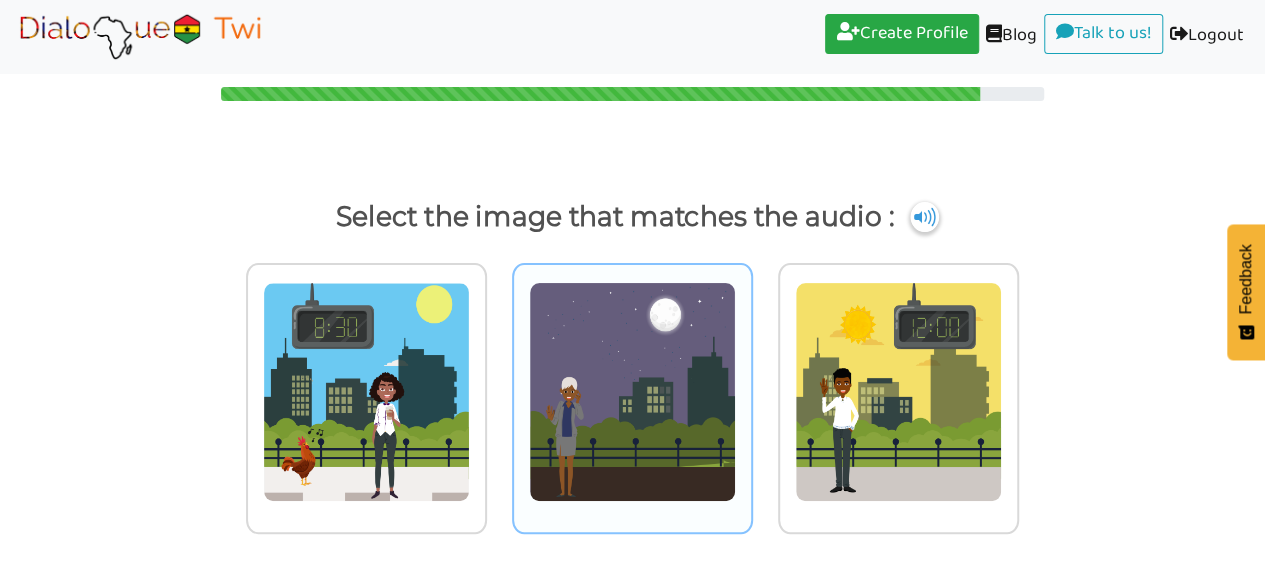 click at bounding box center [366, 392] 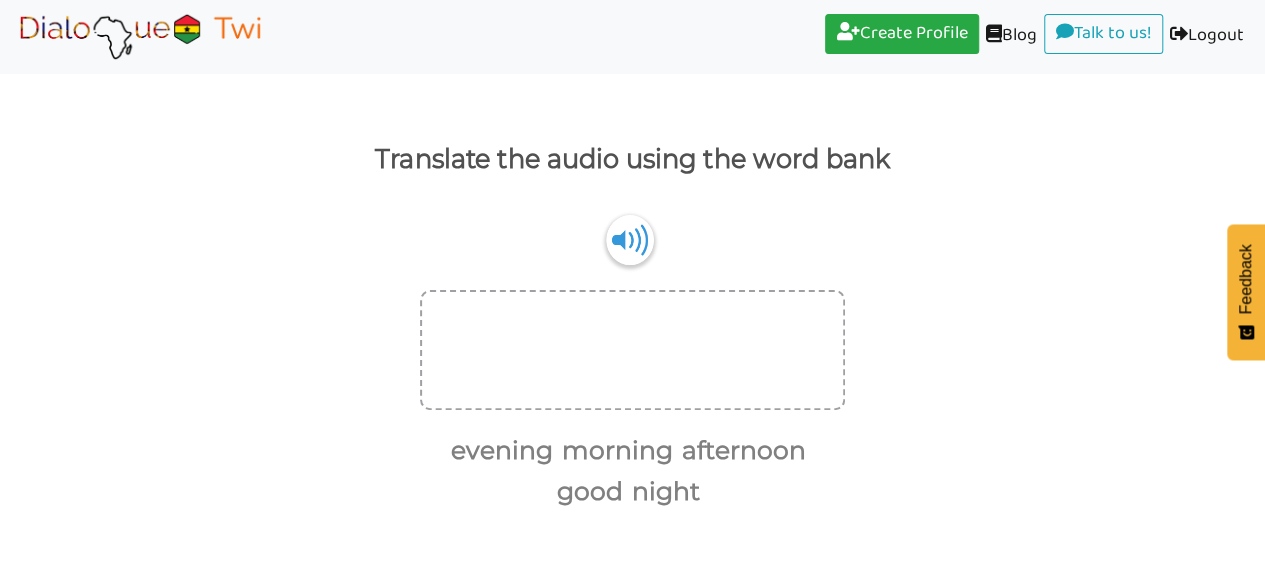 scroll, scrollTop: 126, scrollLeft: 0, axis: vertical 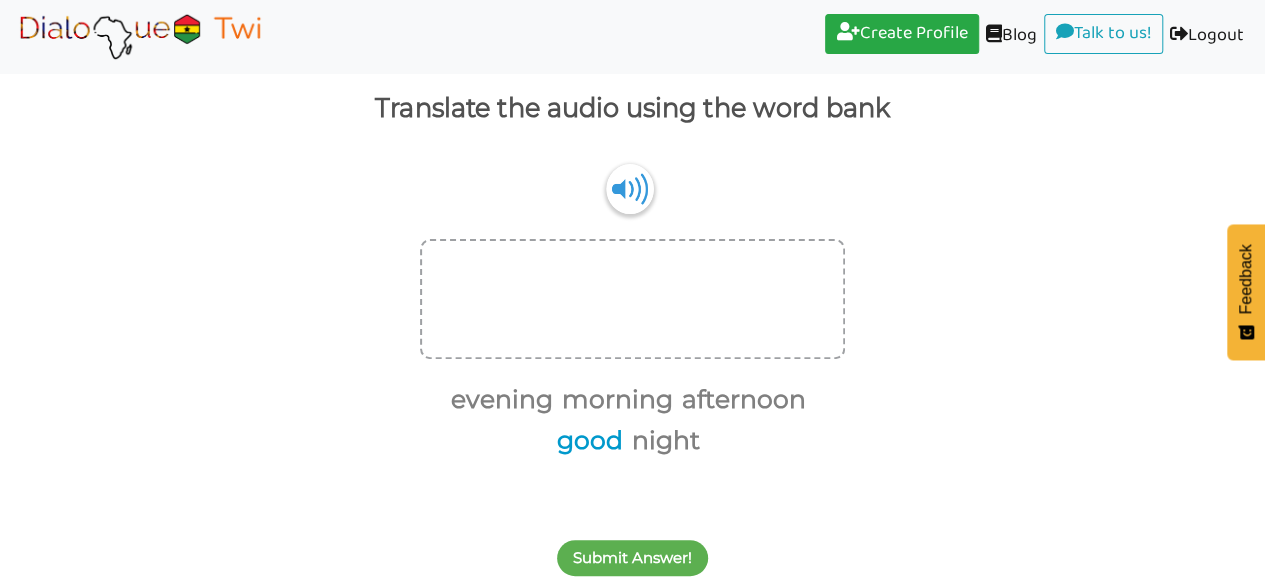 click on "good" at bounding box center (586, 441) 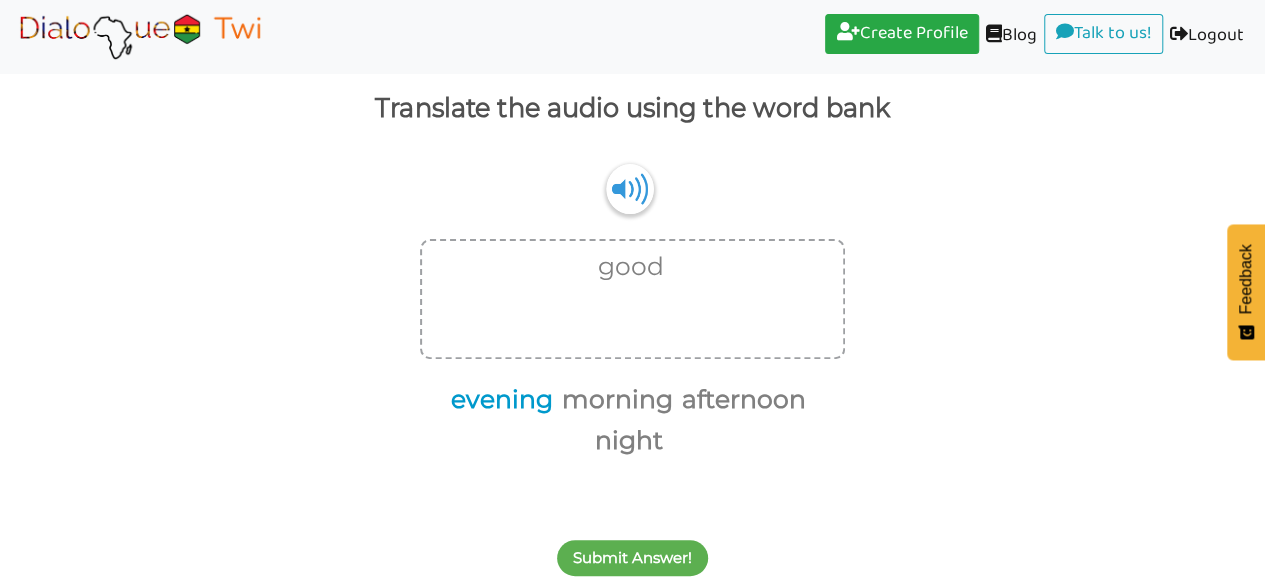 click on "evening" at bounding box center [498, 400] 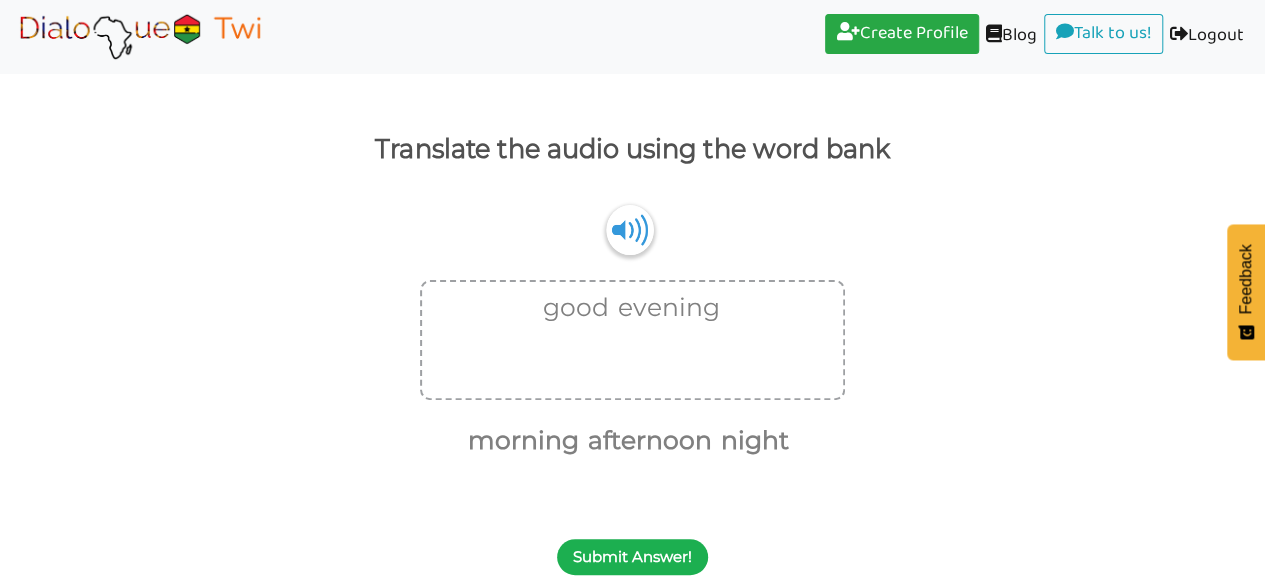 click on "Submit Answer!" at bounding box center (632, 557) 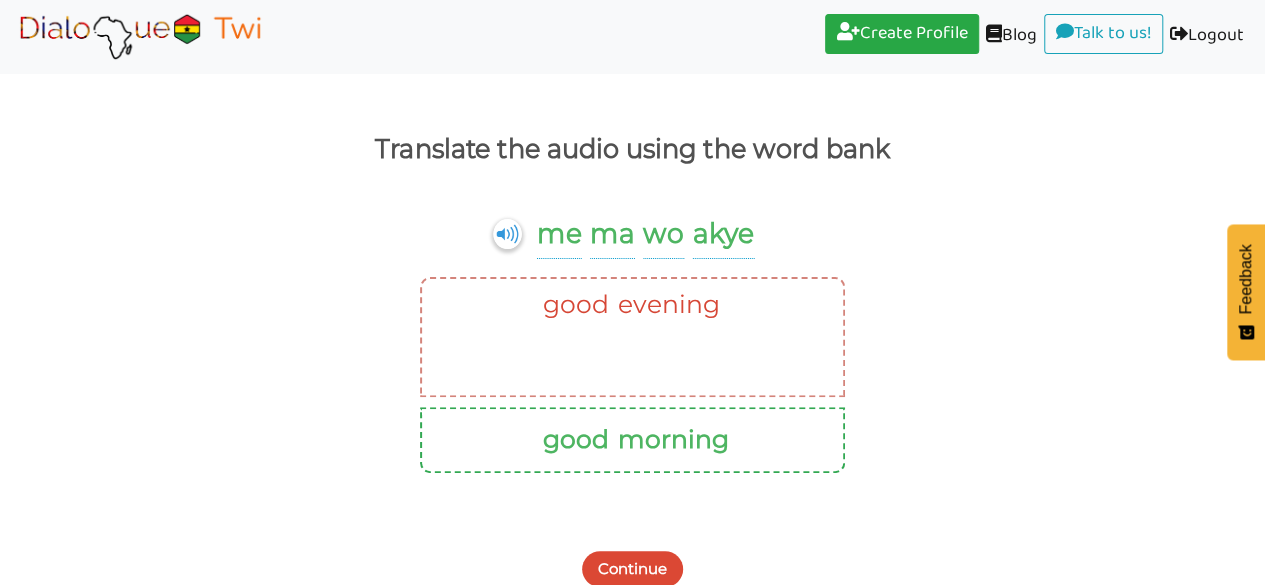 click on "Continue" at bounding box center (632, 569) 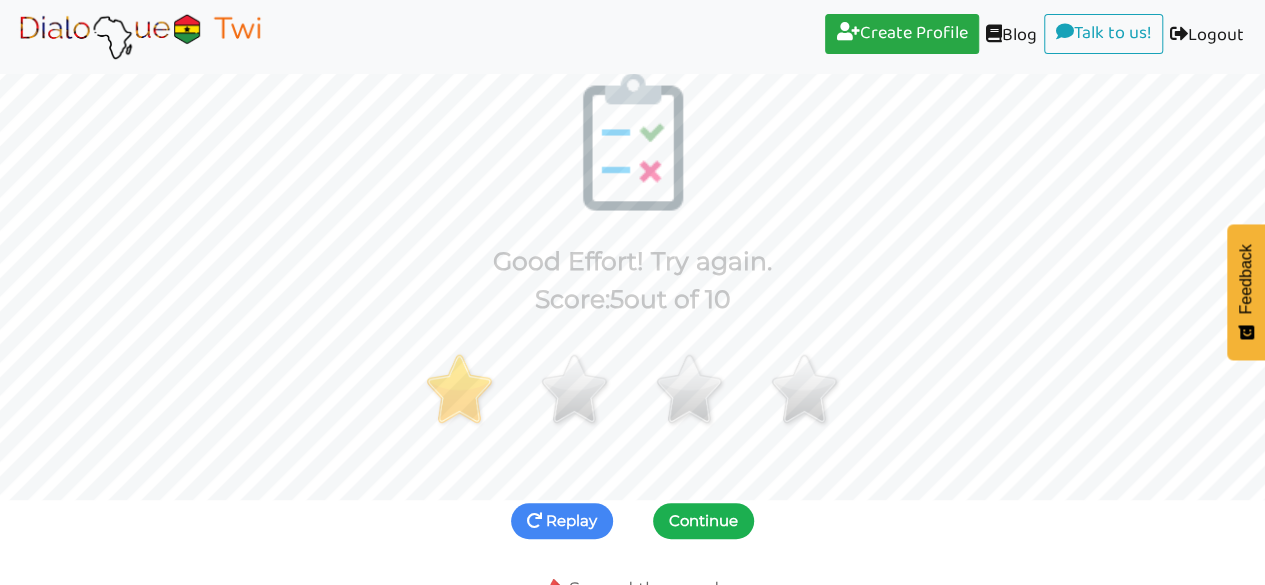 click on "Continue" at bounding box center (703, 521) 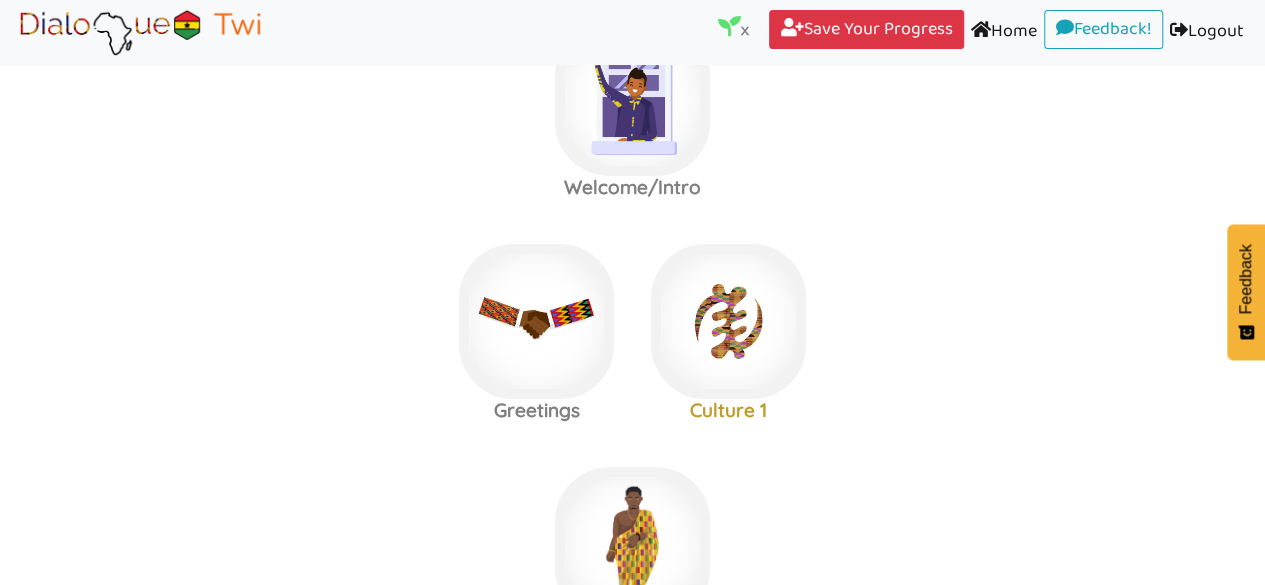 scroll, scrollTop: 0, scrollLeft: 0, axis: both 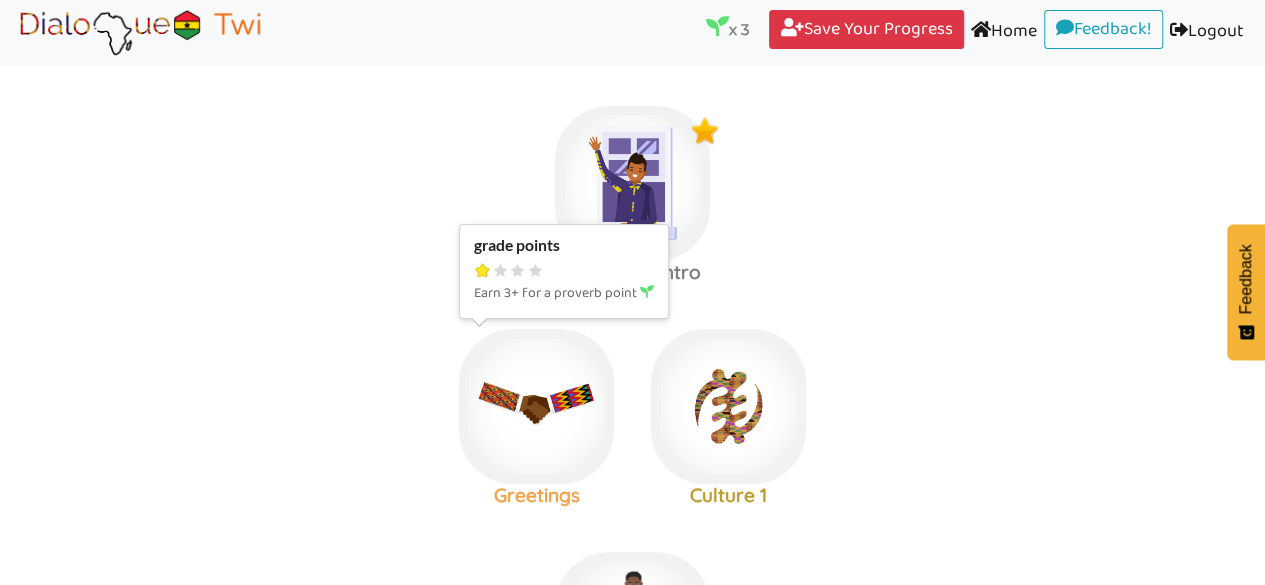 click at bounding box center [632, 183] 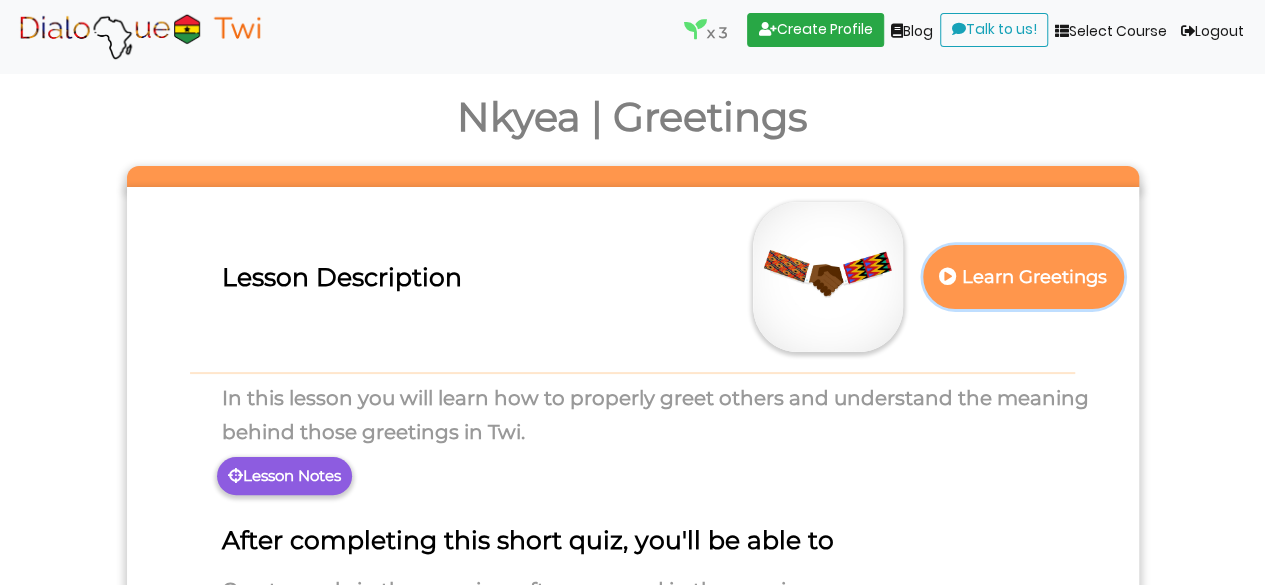 click on "Learn Greetings" at bounding box center (1023, 277) 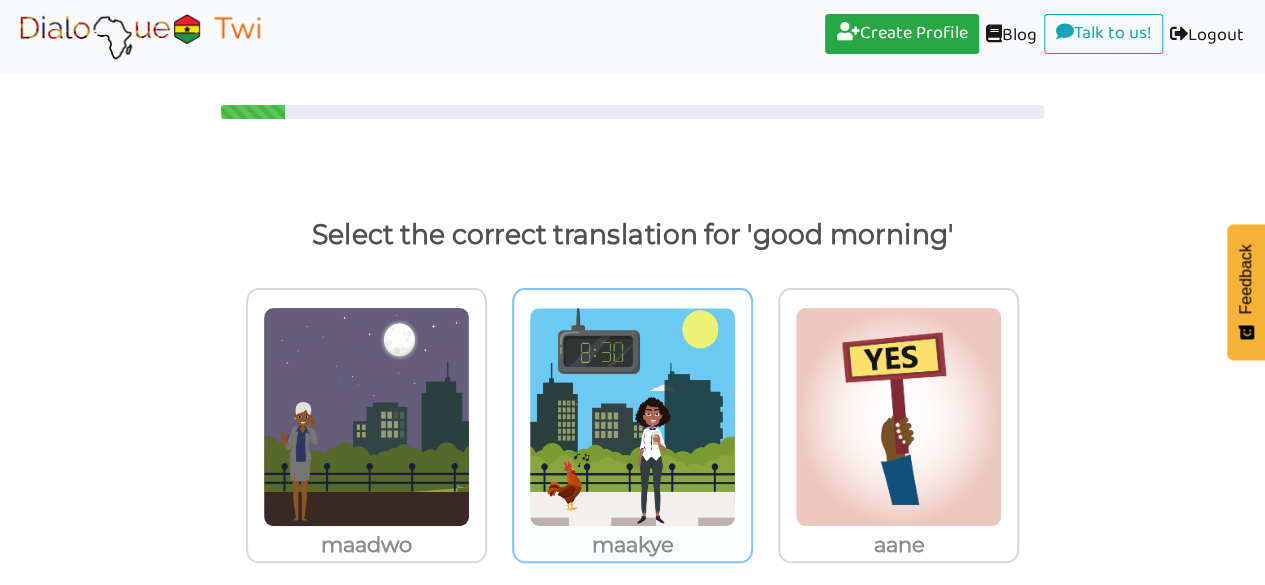 click at bounding box center (366, 417) 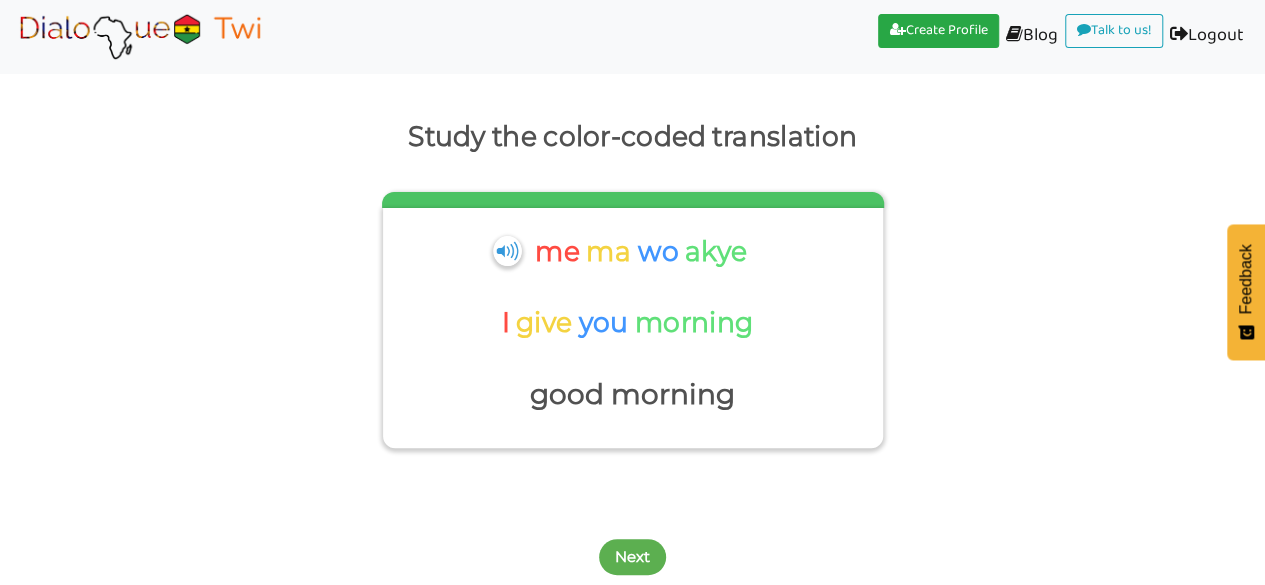 scroll, scrollTop: 98, scrollLeft: 0, axis: vertical 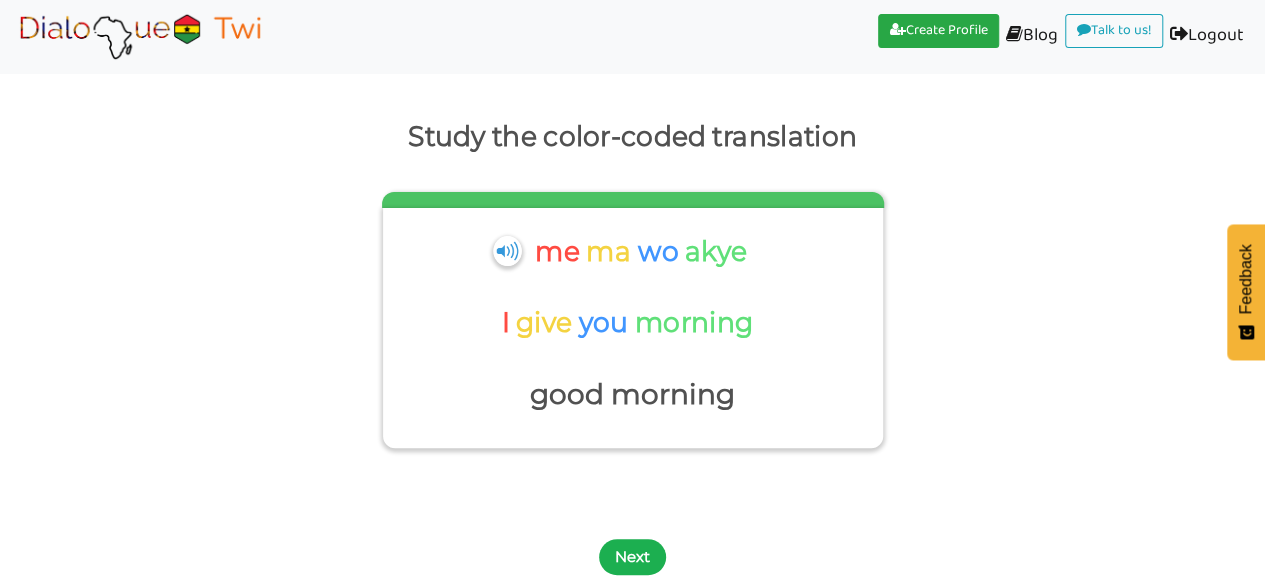click on "Next" at bounding box center (632, 557) 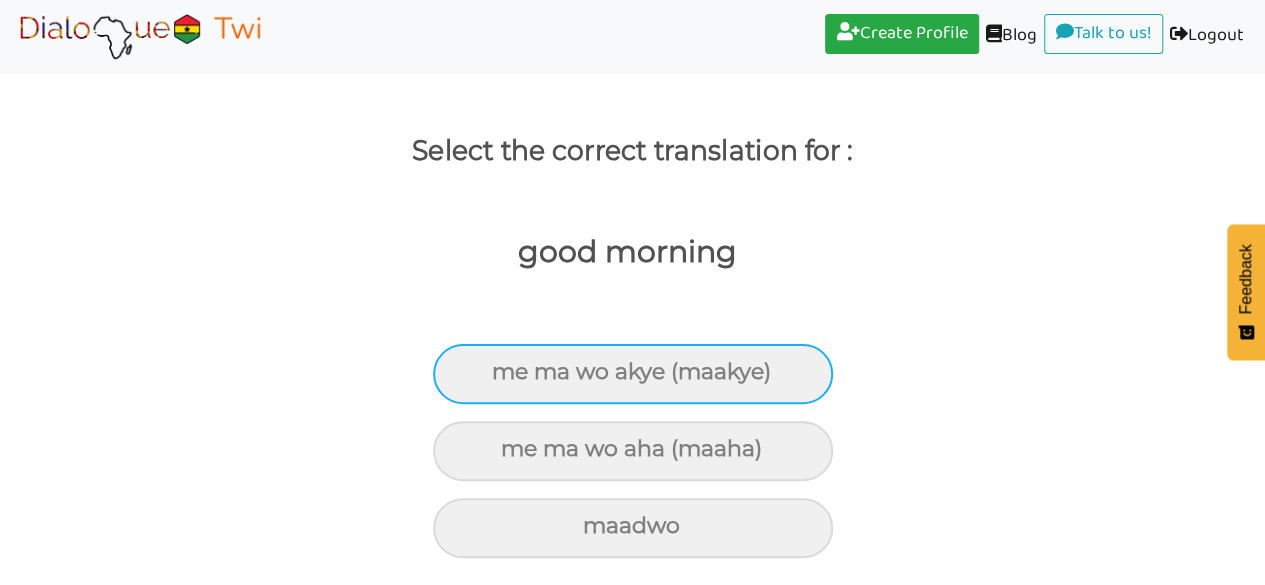 click on "me ma wo akye (maakye)" at bounding box center [633, 374] 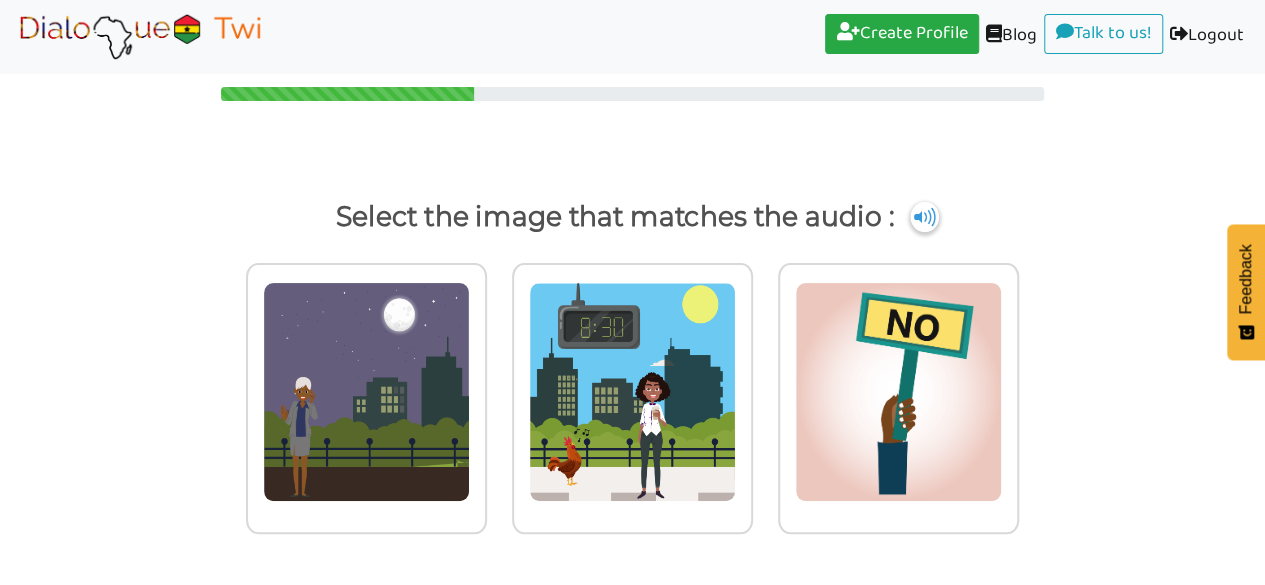 scroll, scrollTop: 18, scrollLeft: 0, axis: vertical 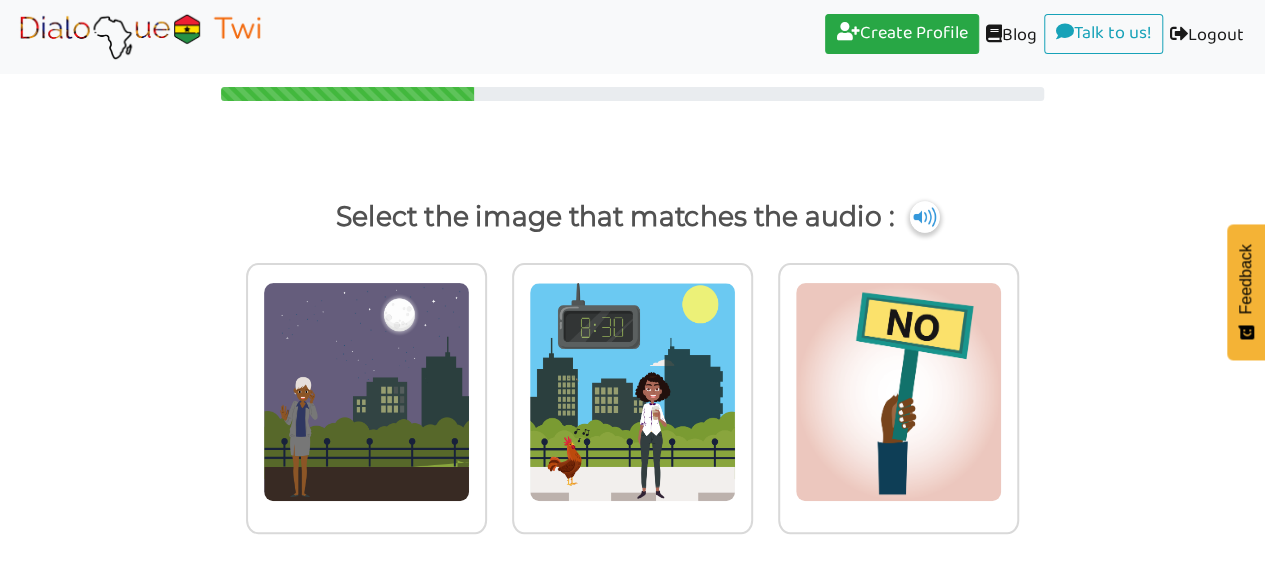 click at bounding box center (925, 217) 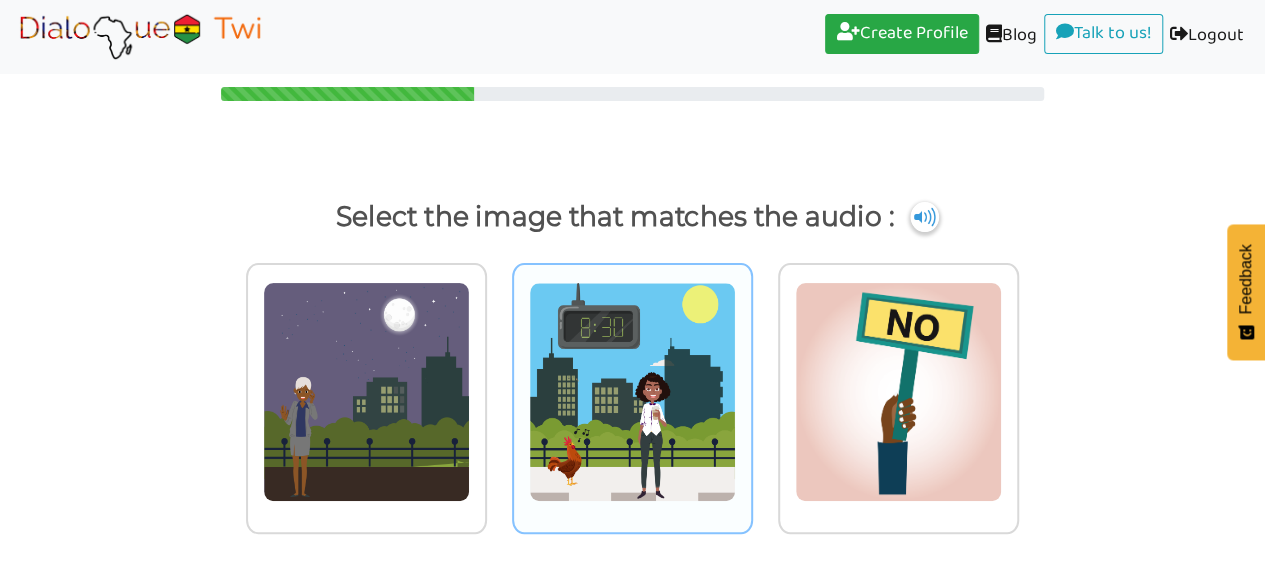 click at bounding box center (366, 392) 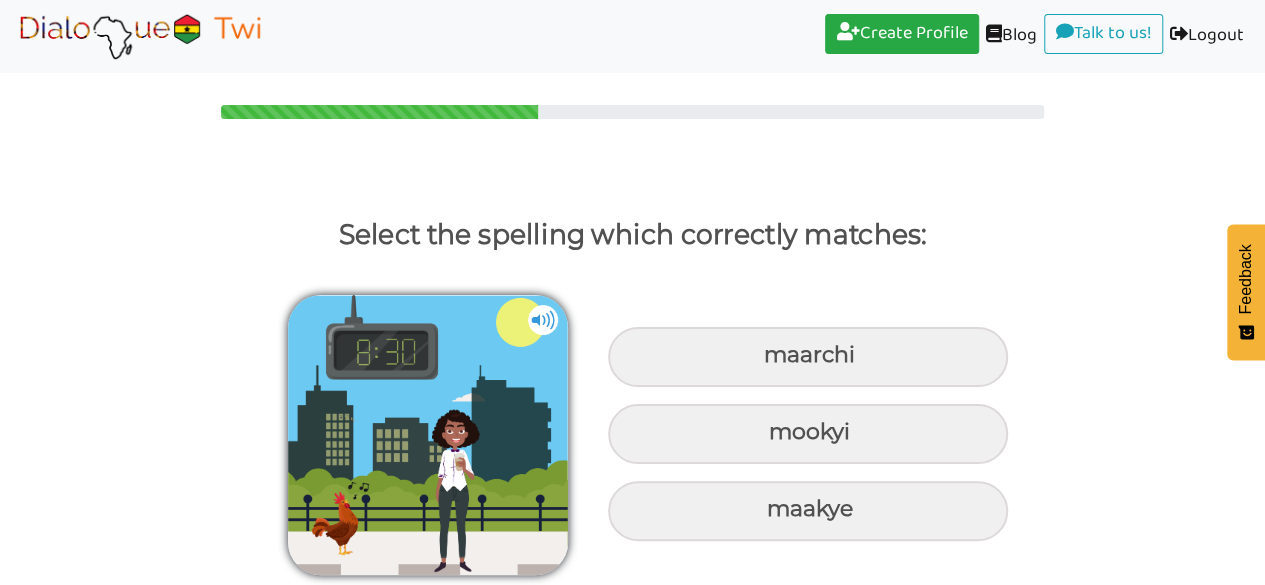 scroll, scrollTop: 0, scrollLeft: 0, axis: both 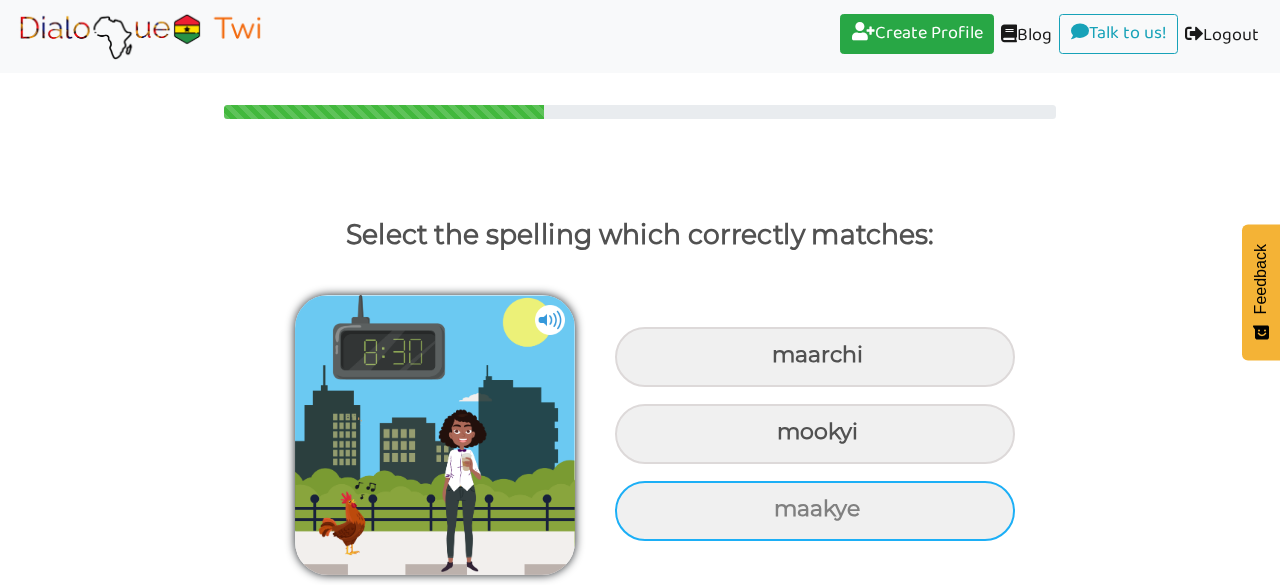 click on "maakye" at bounding box center [815, 357] 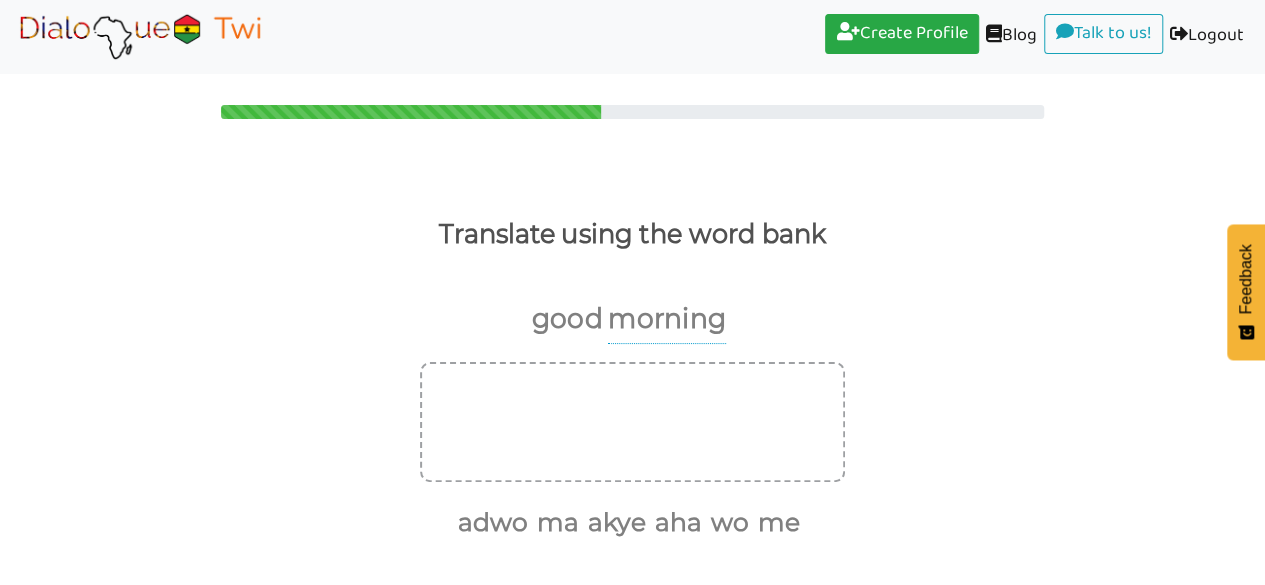 scroll, scrollTop: 82, scrollLeft: 0, axis: vertical 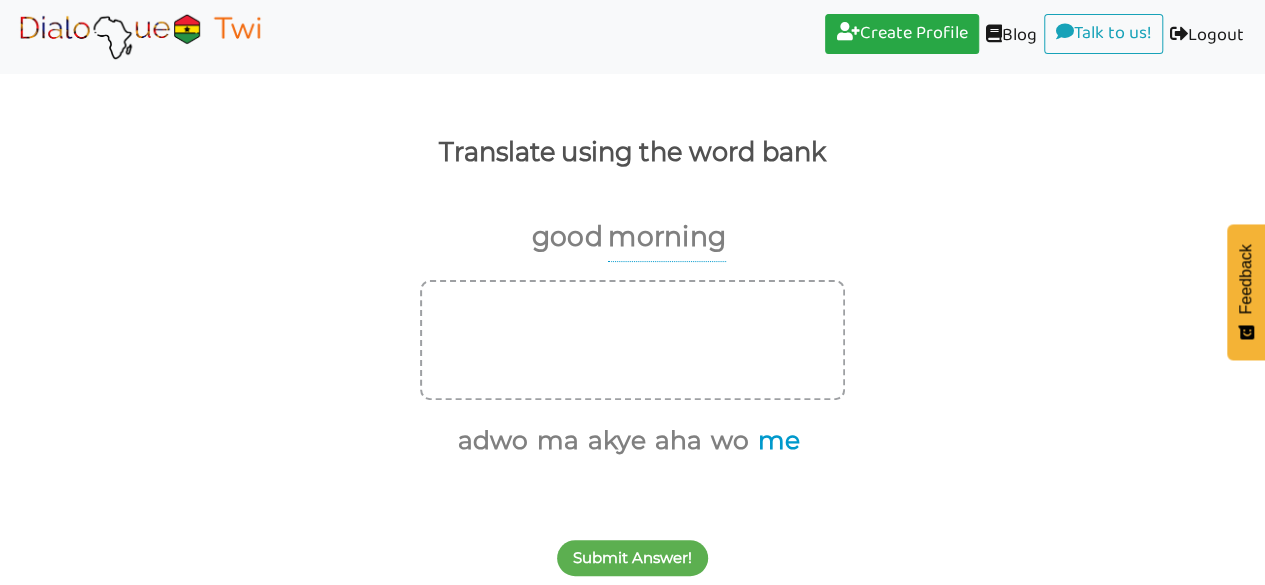 click on "me" at bounding box center [775, 441] 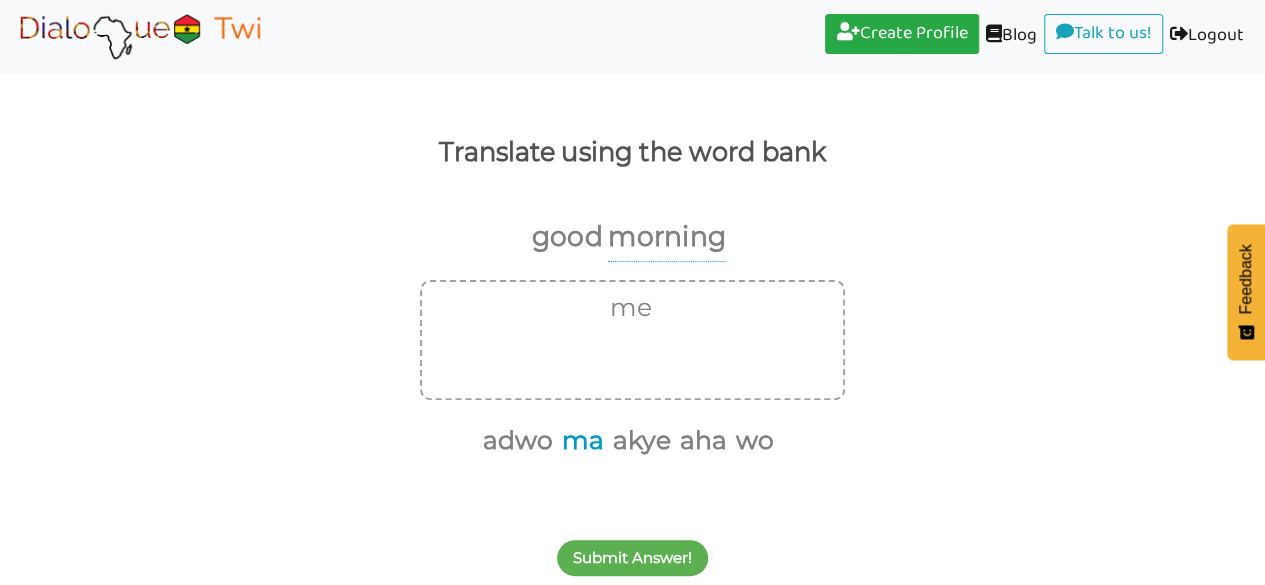 click on "ma" at bounding box center (579, 441) 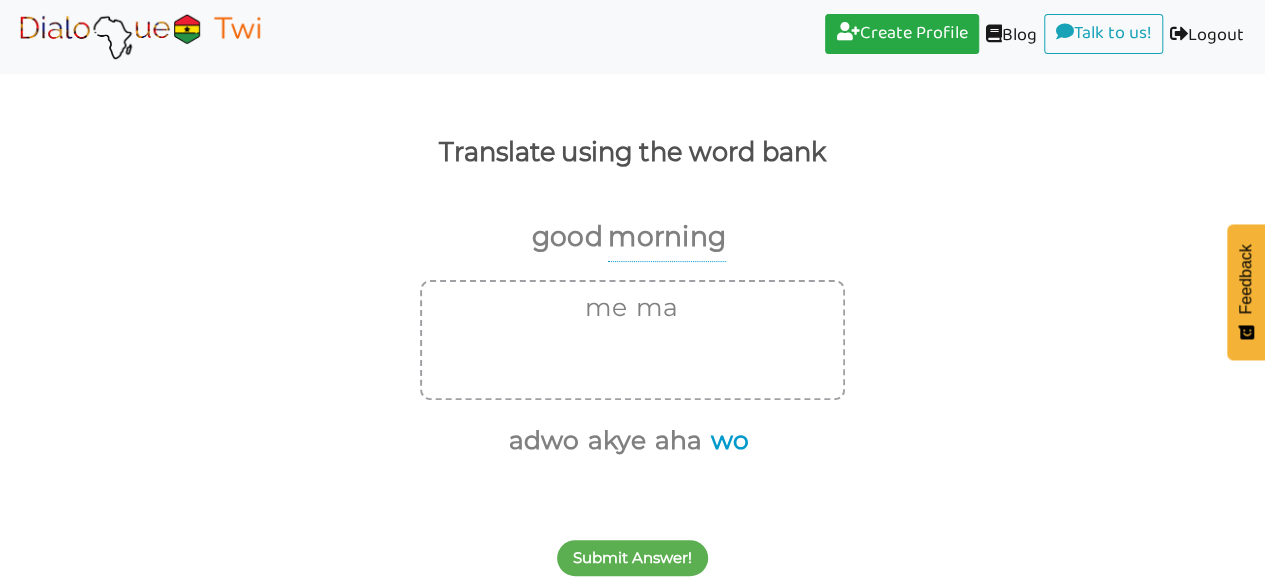 click on "wo" at bounding box center (726, 441) 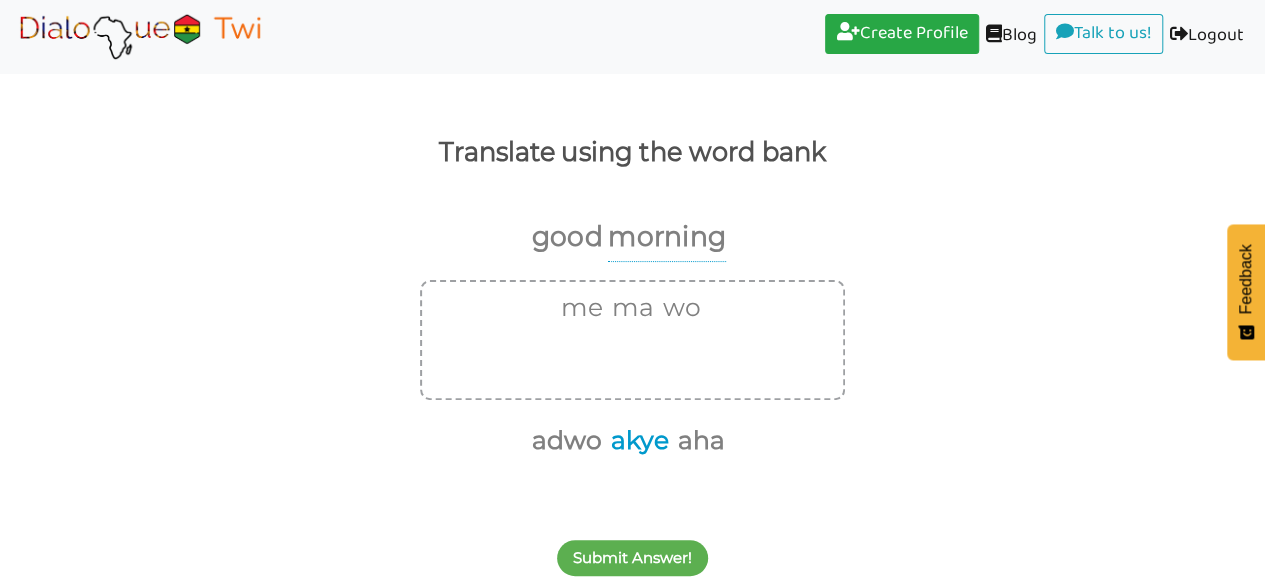 click on "akye" at bounding box center (636, 441) 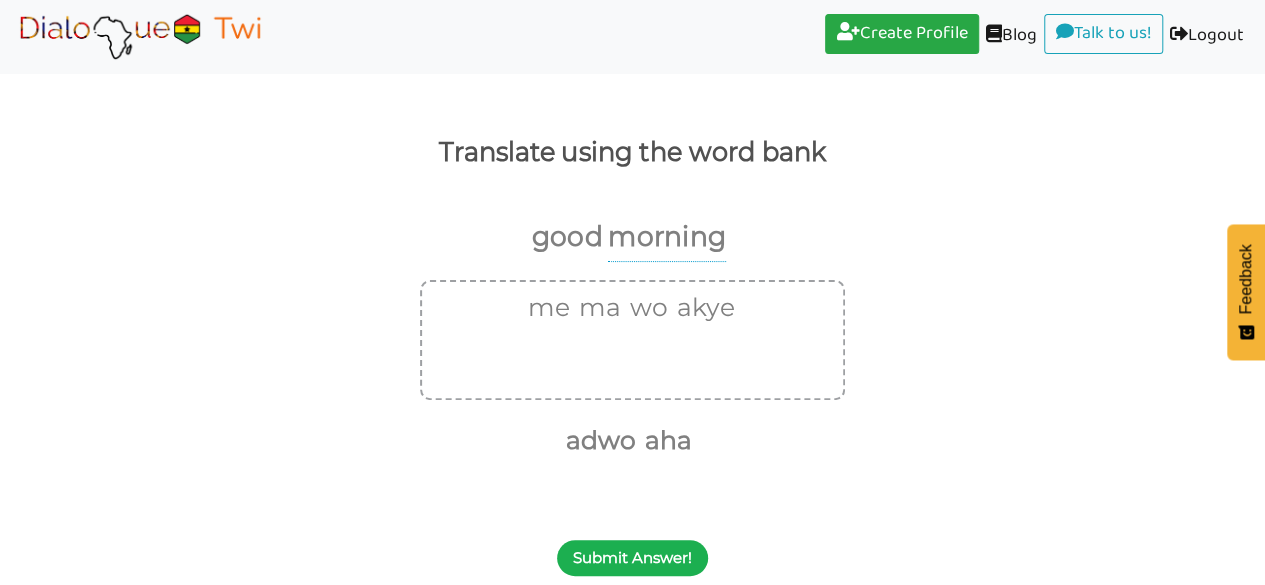 click on "Submit Answer!" at bounding box center (632, 558) 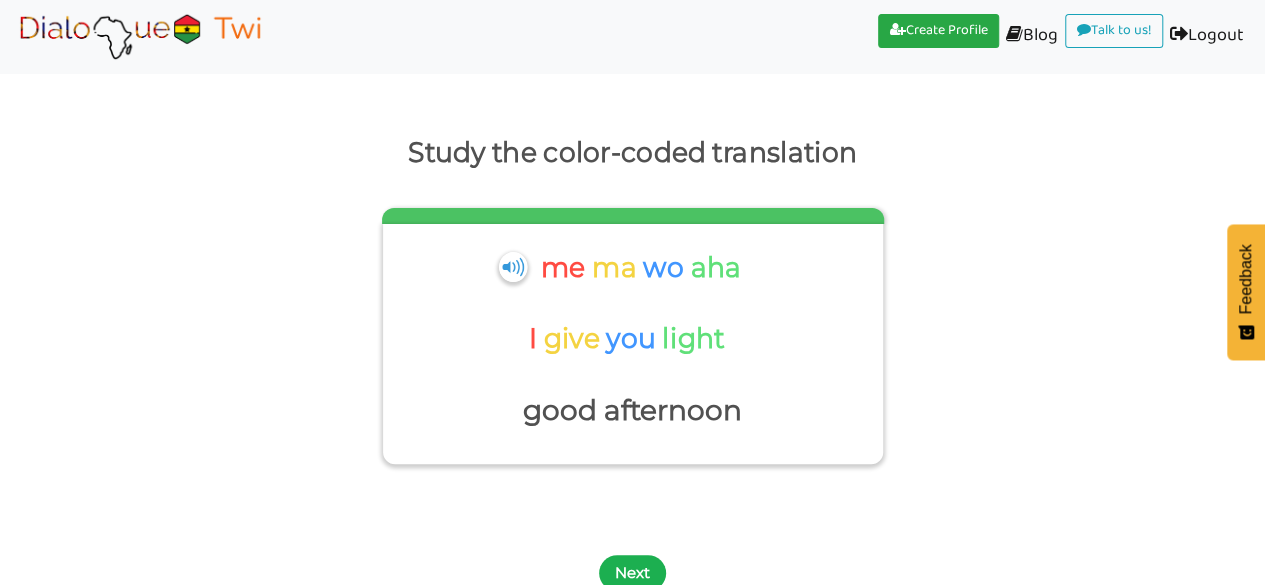 click on "Next" at bounding box center (632, 573) 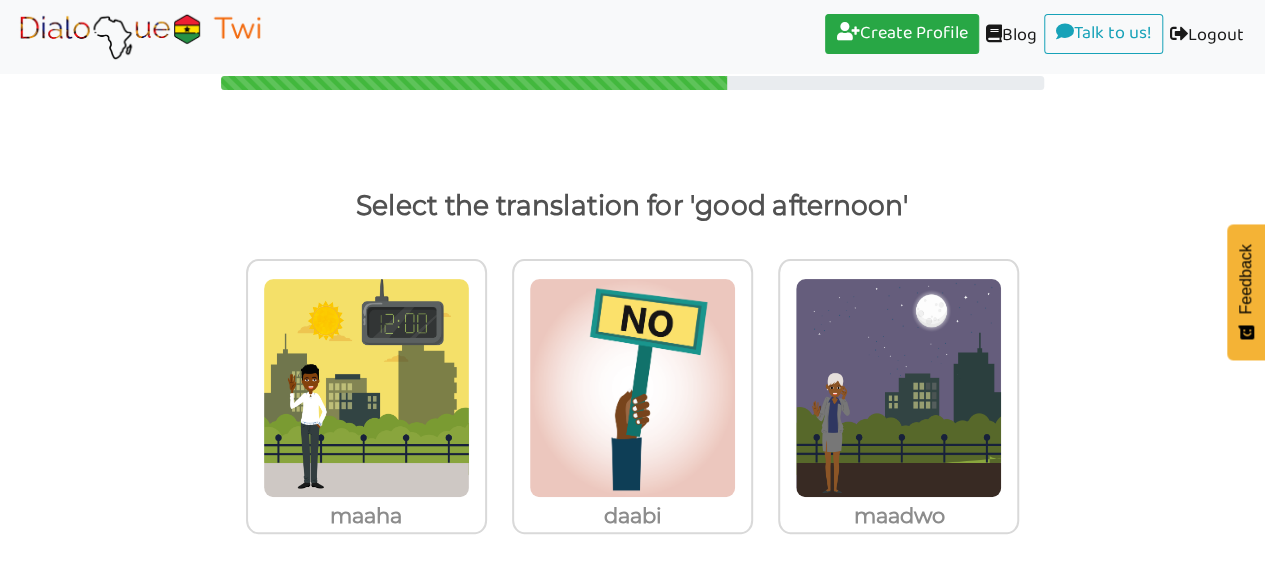 scroll, scrollTop: 29, scrollLeft: 0, axis: vertical 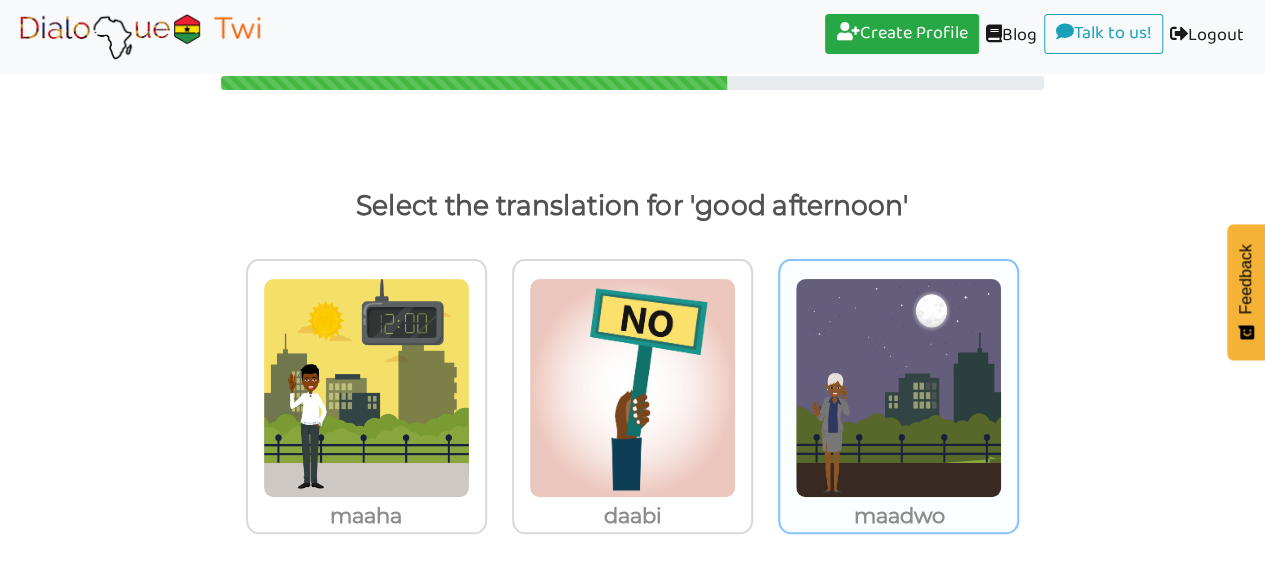 click at bounding box center [366, 388] 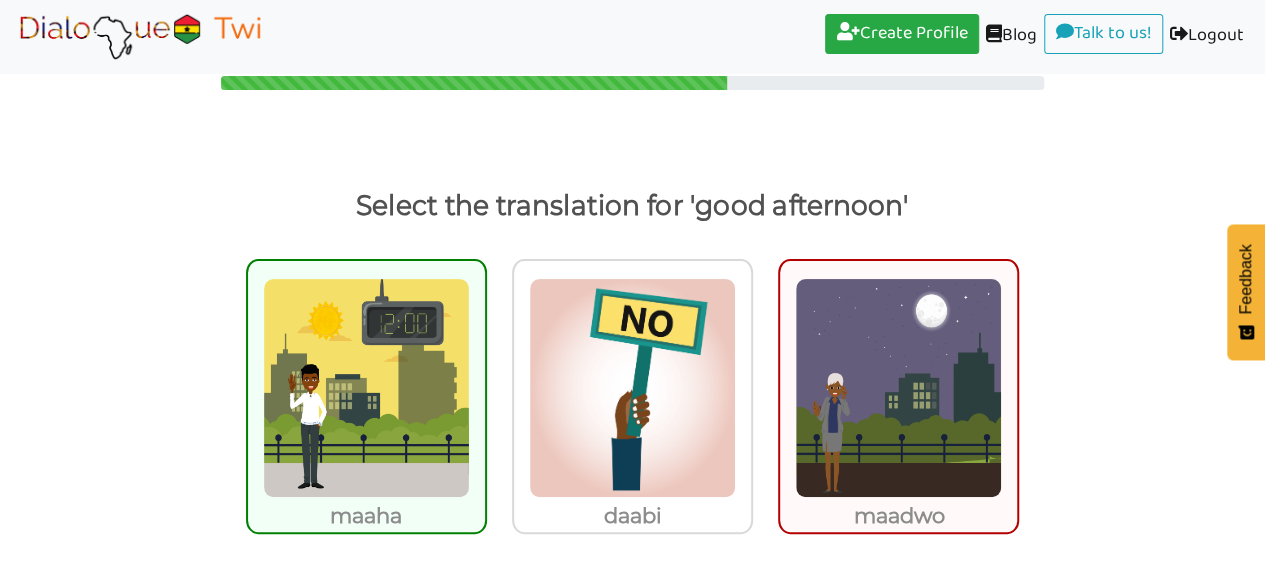 scroll, scrollTop: 82, scrollLeft: 0, axis: vertical 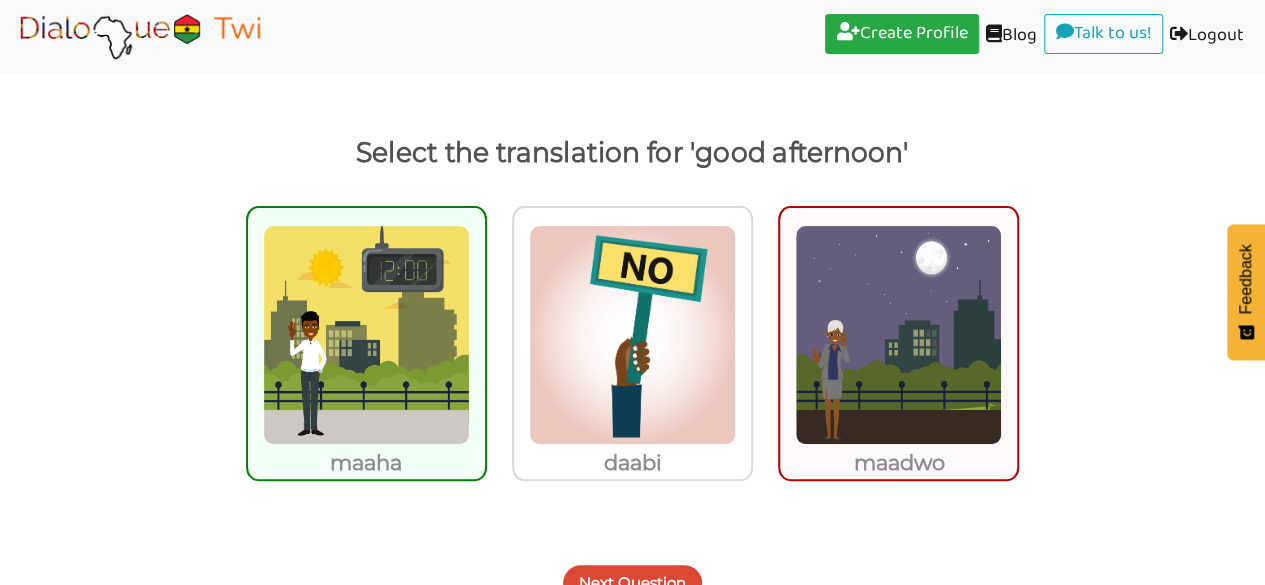 click on "Next Question" at bounding box center [632, 583] 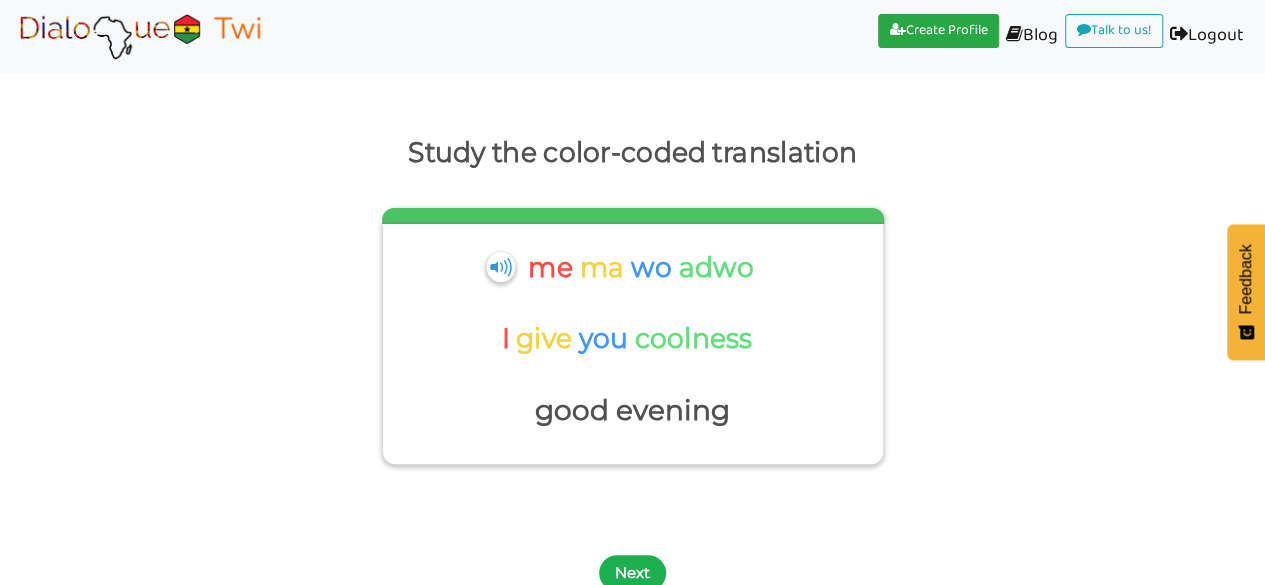 click on "Next" at bounding box center [632, 573] 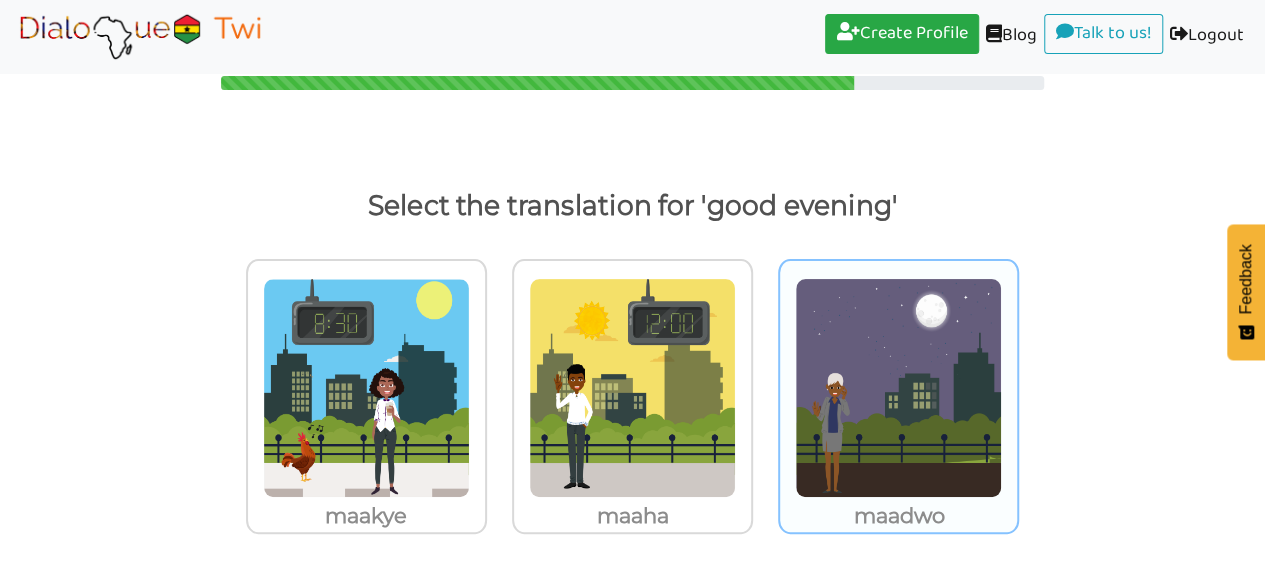 click at bounding box center (366, 388) 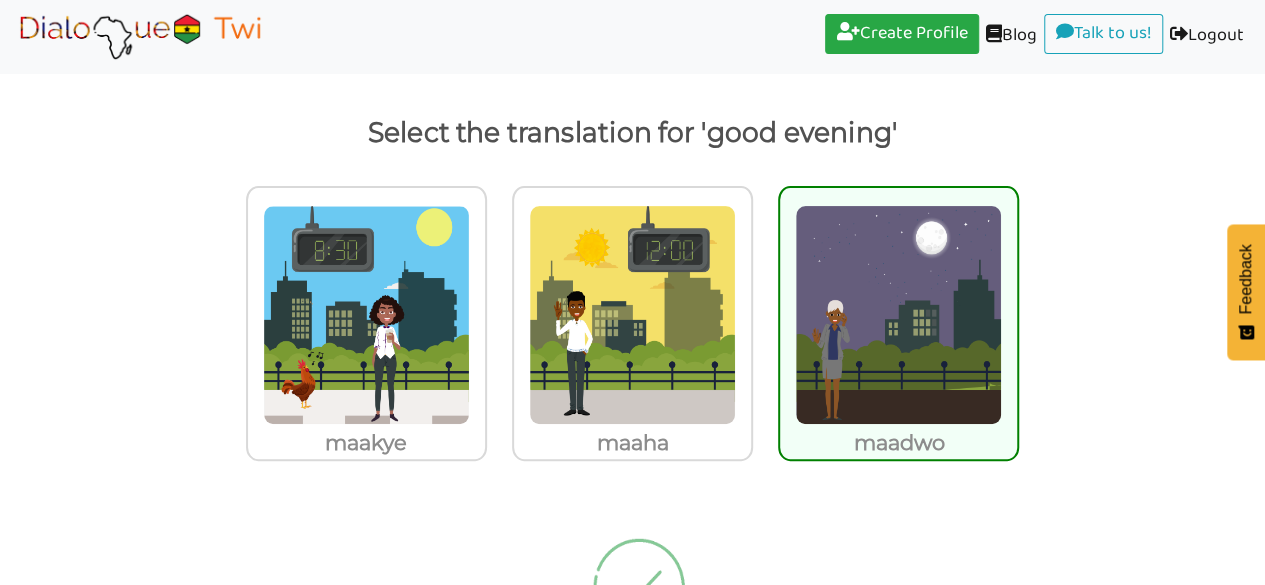 scroll, scrollTop: 85, scrollLeft: 0, axis: vertical 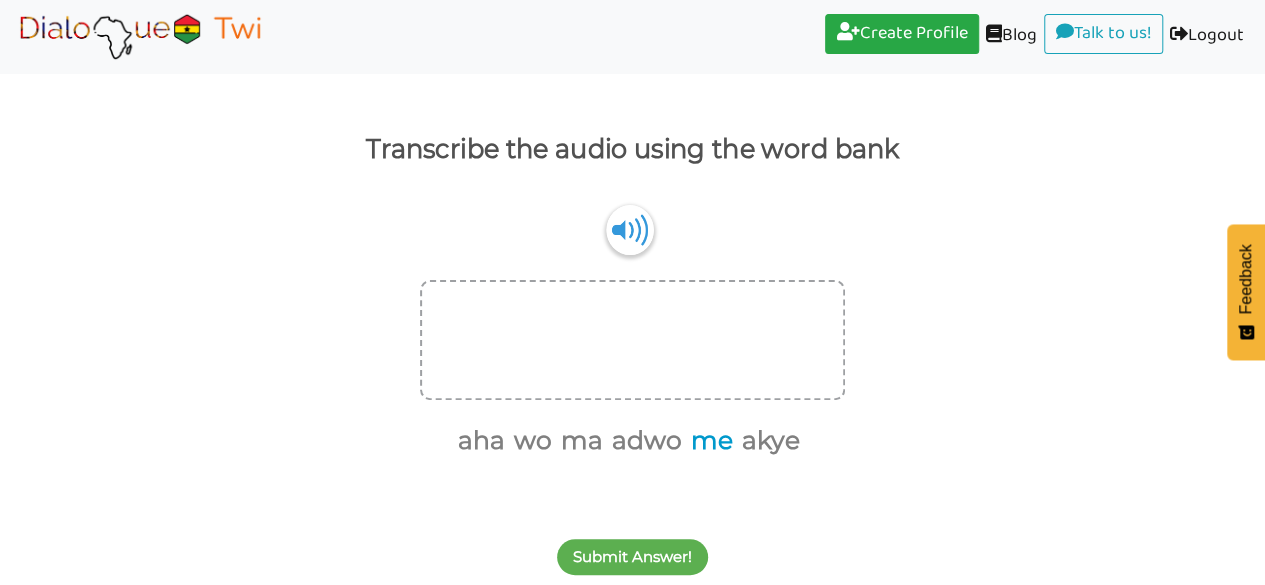 click on "me" at bounding box center (708, 441) 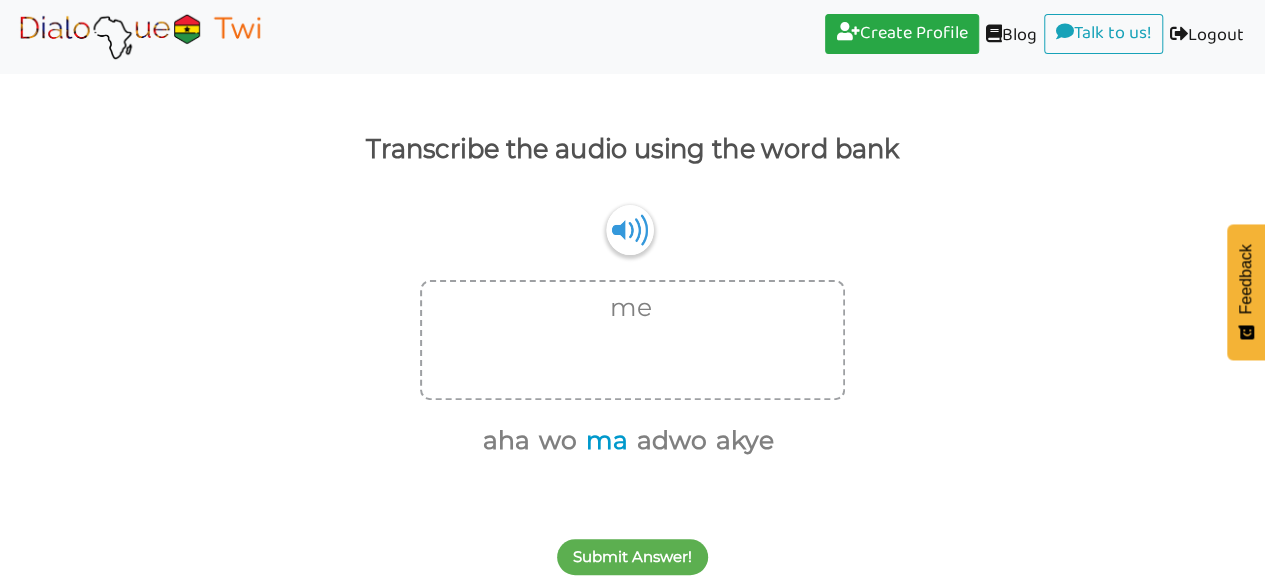 click on "ma" at bounding box center (603, 441) 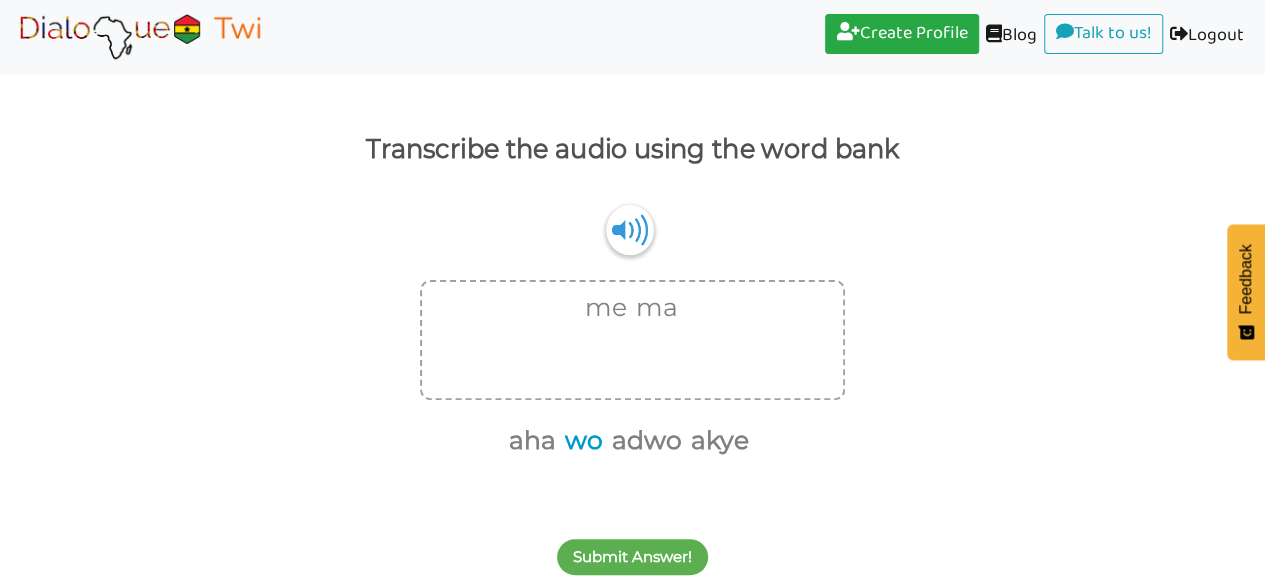 click on "wo" at bounding box center [580, 441] 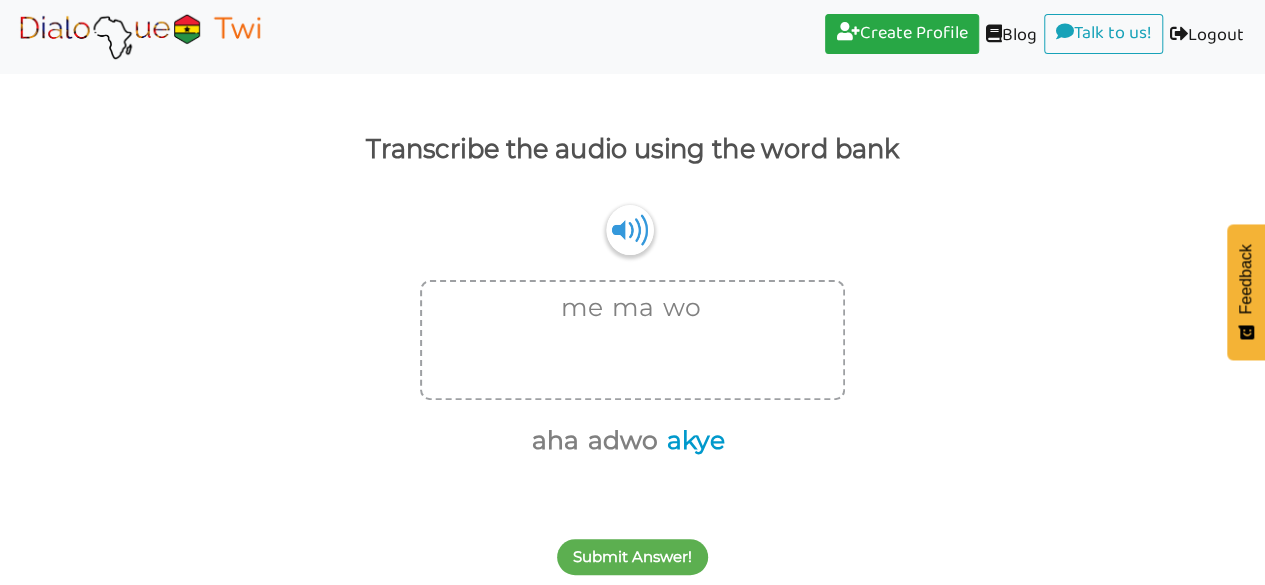 click on "akye" at bounding box center [692, 441] 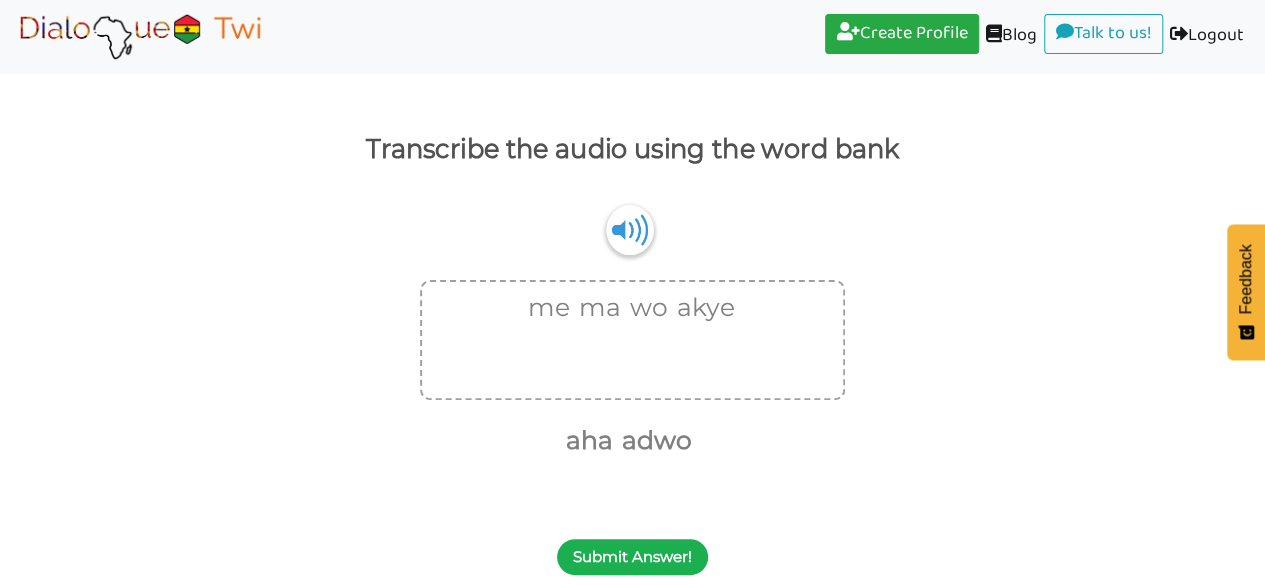 click on "Submit Answer!" at bounding box center [632, 557] 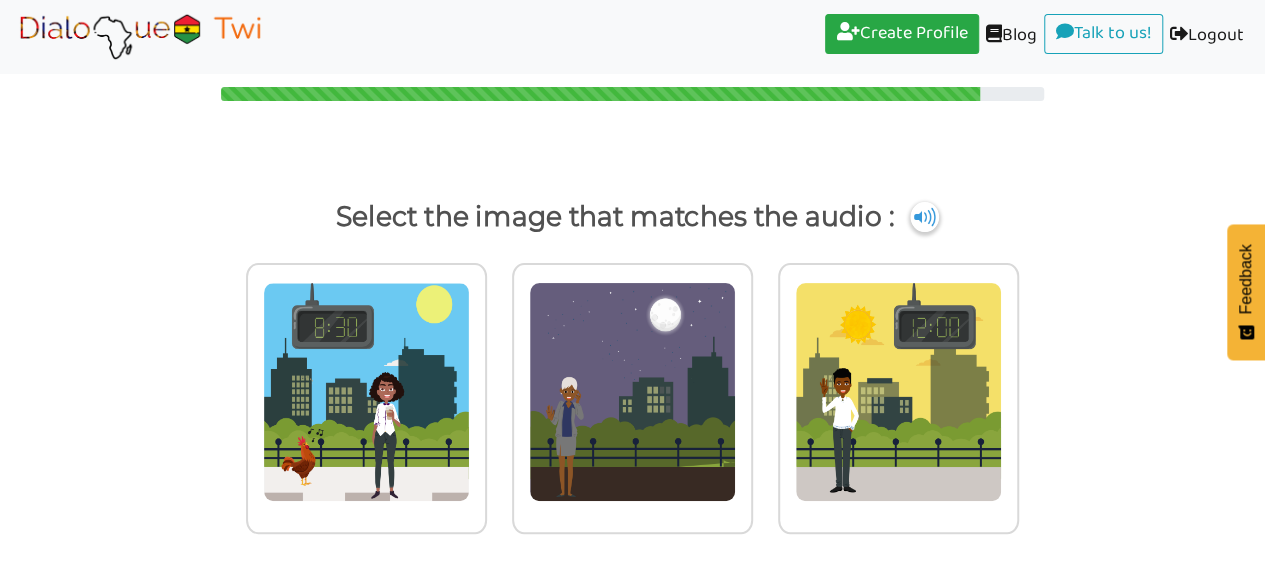 scroll, scrollTop: 18, scrollLeft: 0, axis: vertical 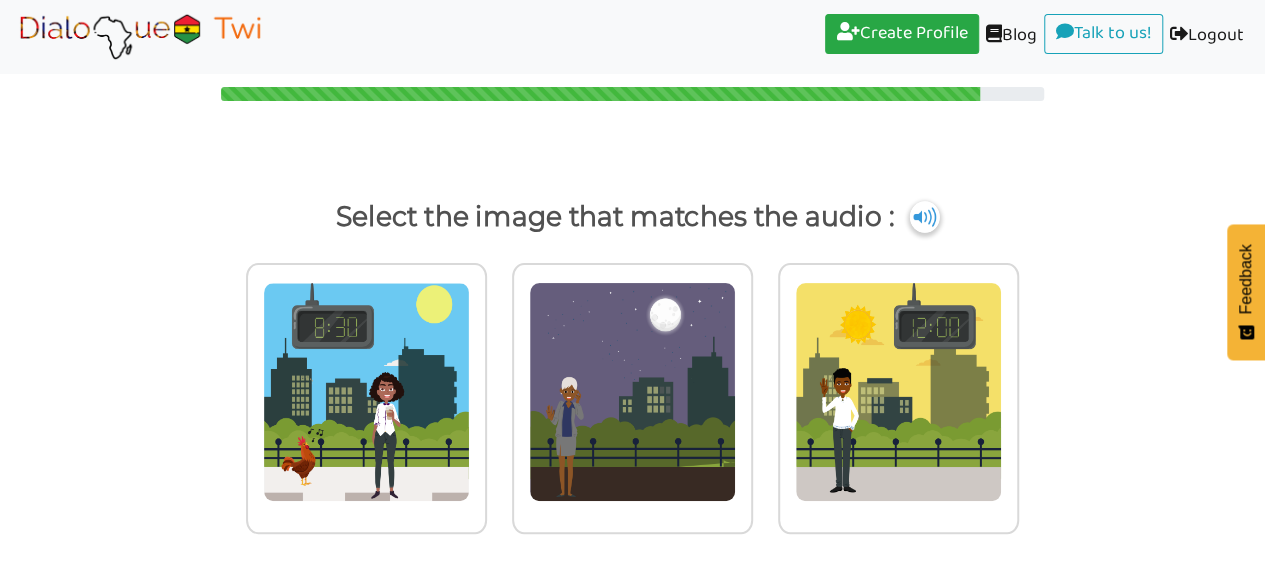click at bounding box center [925, 217] 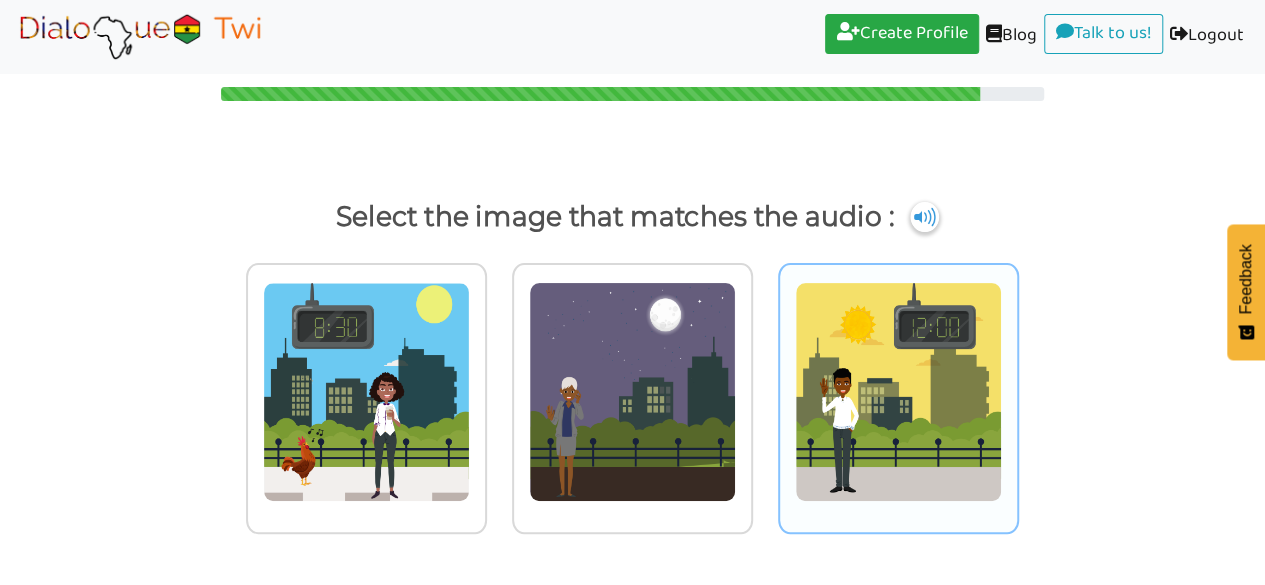 click at bounding box center [366, 392] 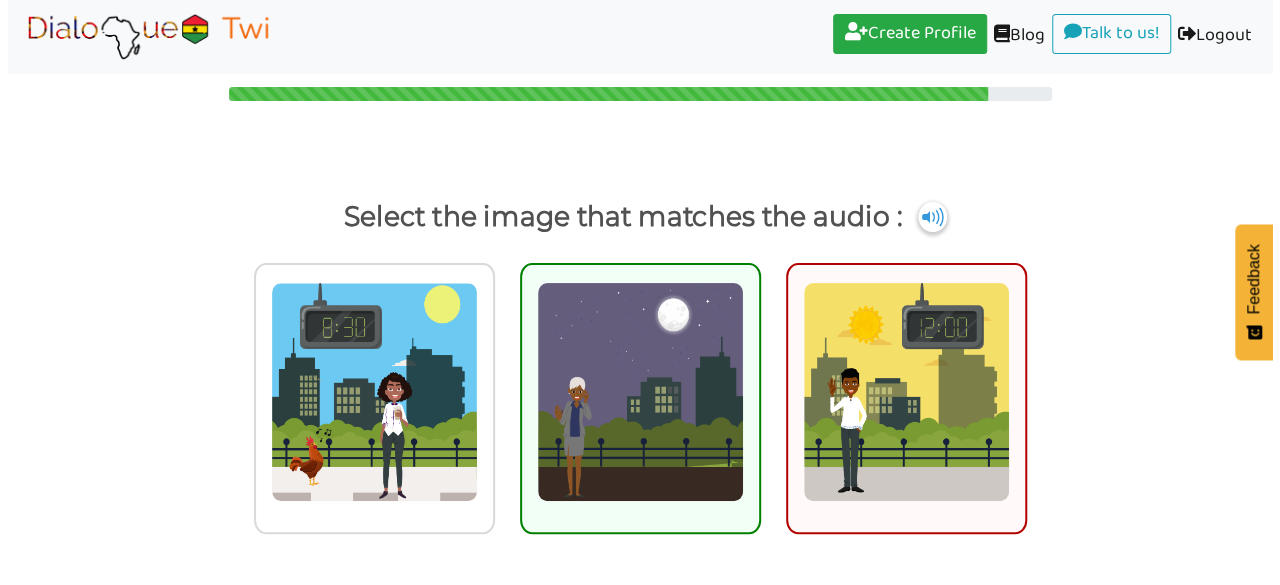 scroll, scrollTop: 85, scrollLeft: 0, axis: vertical 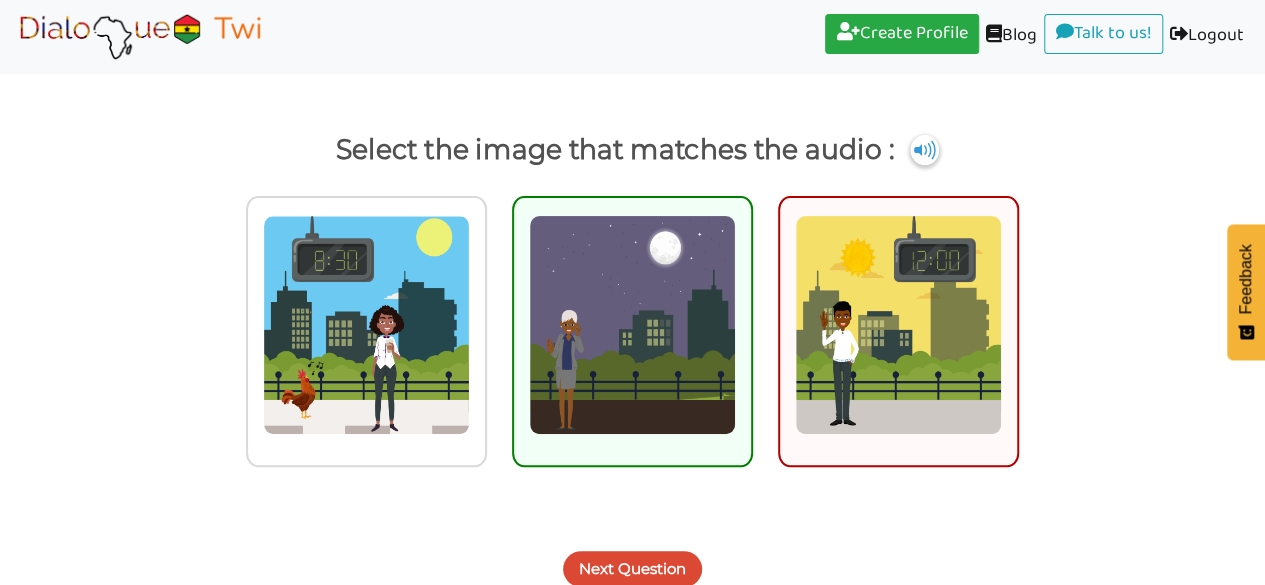 click on "Next Question" at bounding box center [632, 569] 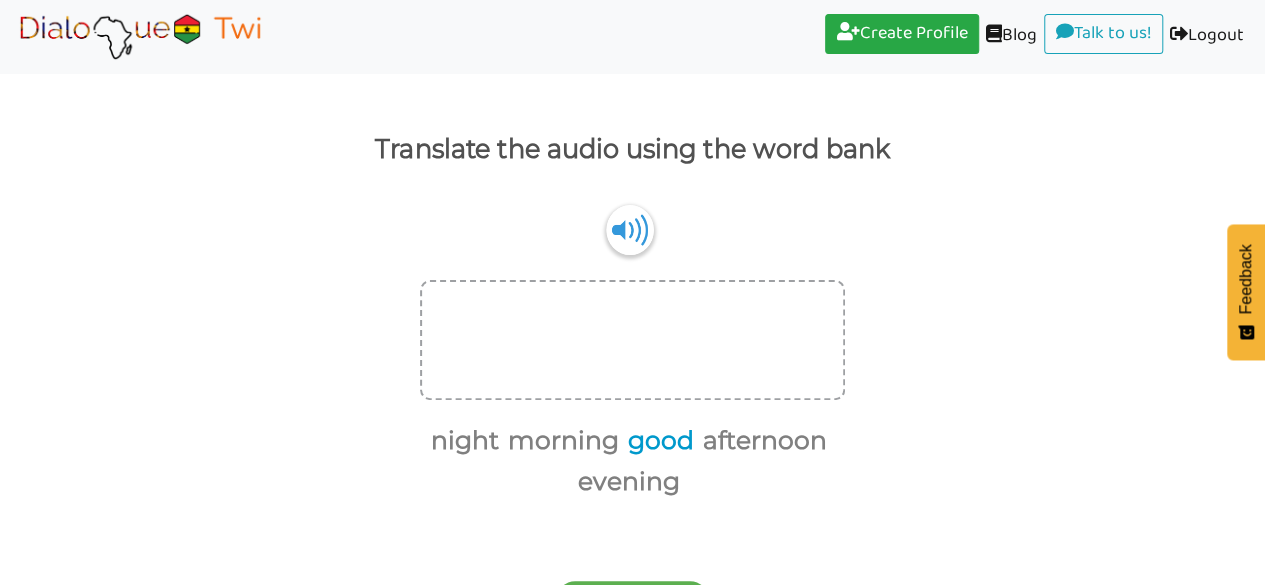 click on "good" at bounding box center (657, 441) 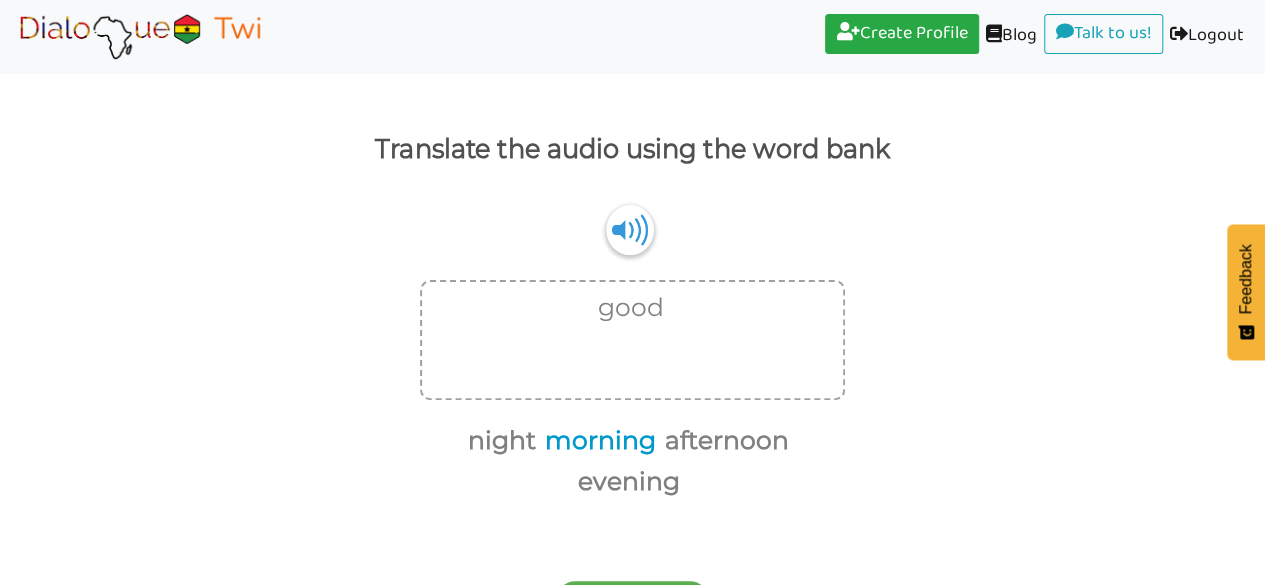 click on "morning" at bounding box center (597, 441) 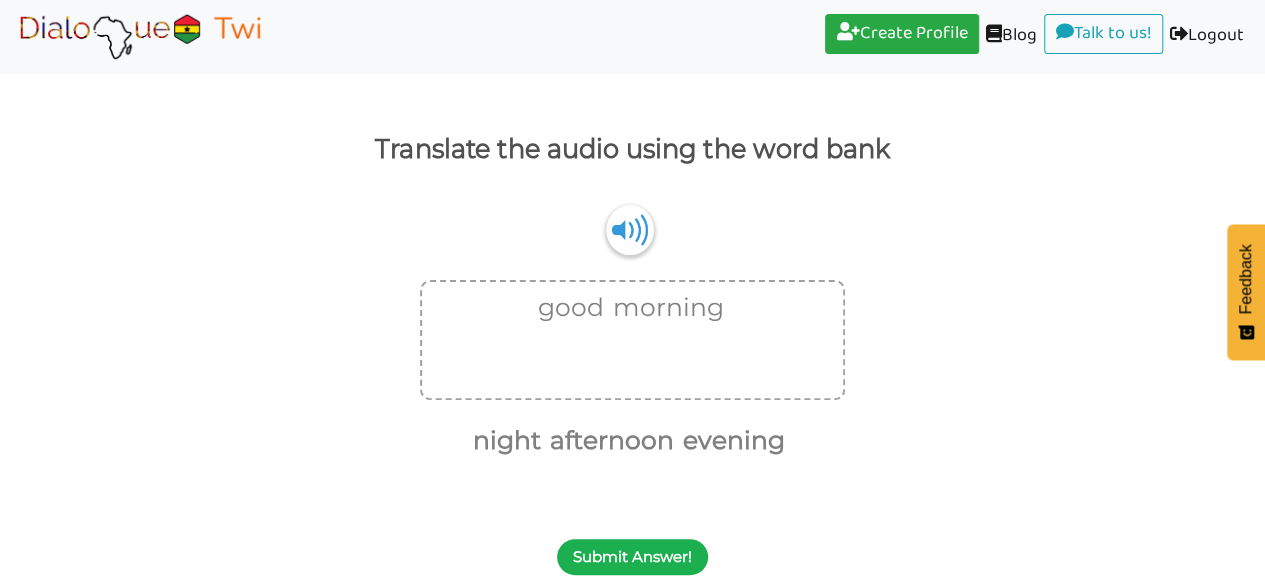 click on "Submit Answer!" at bounding box center (632, 557) 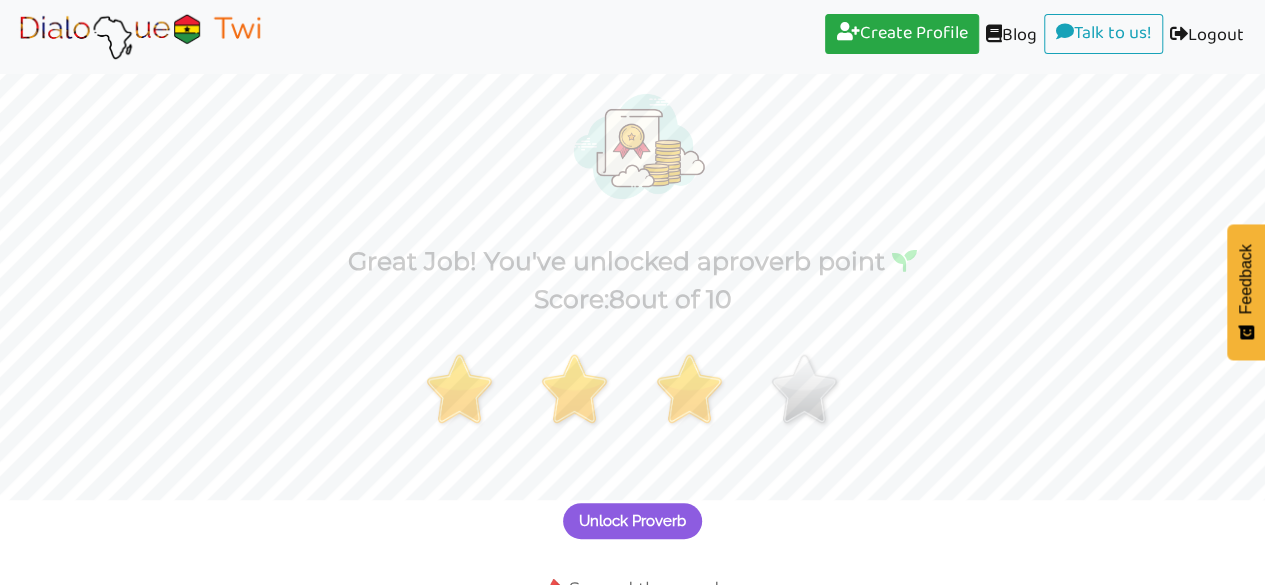 click on "Unlock Proverb" at bounding box center (632, 521) 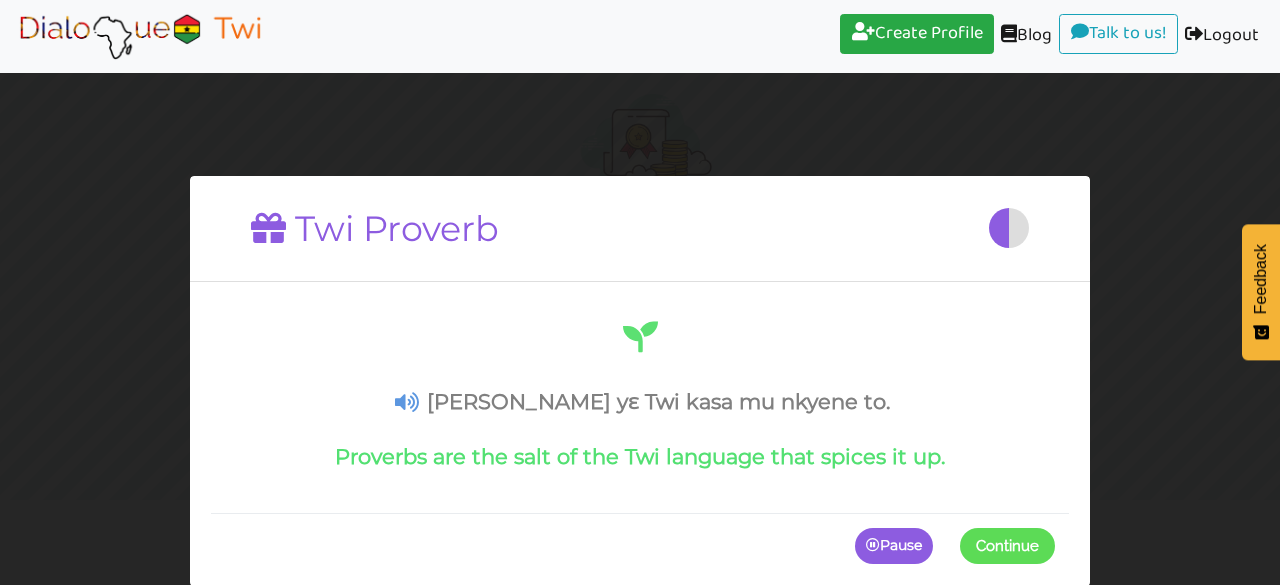 click at bounding box center [1055, 546] 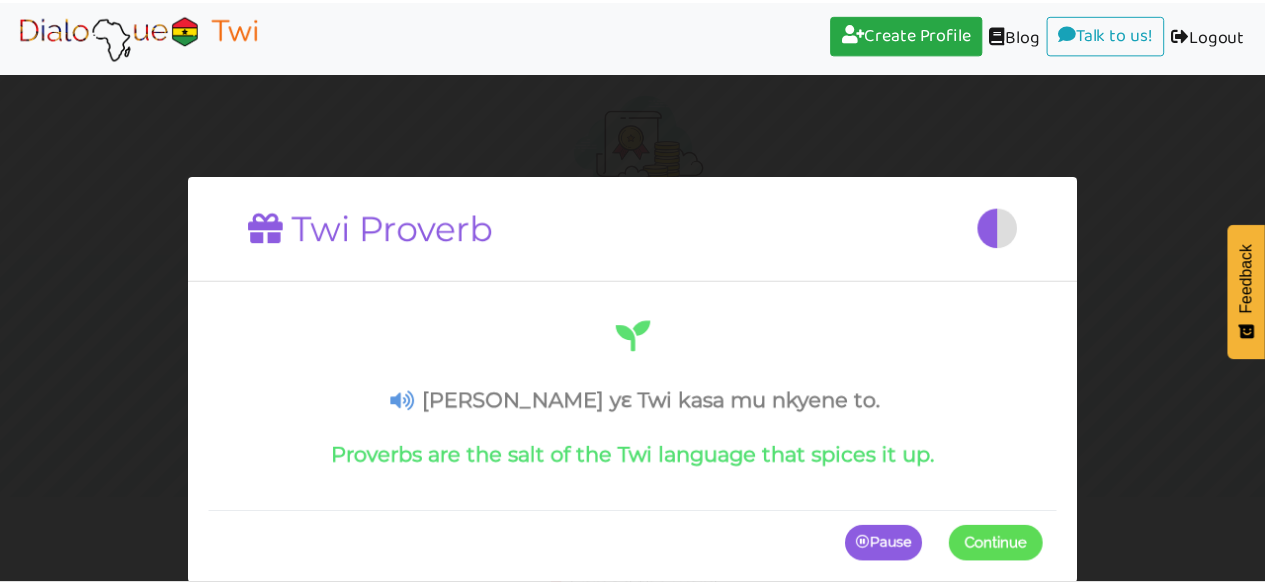 scroll, scrollTop: 78, scrollLeft: 0, axis: vertical 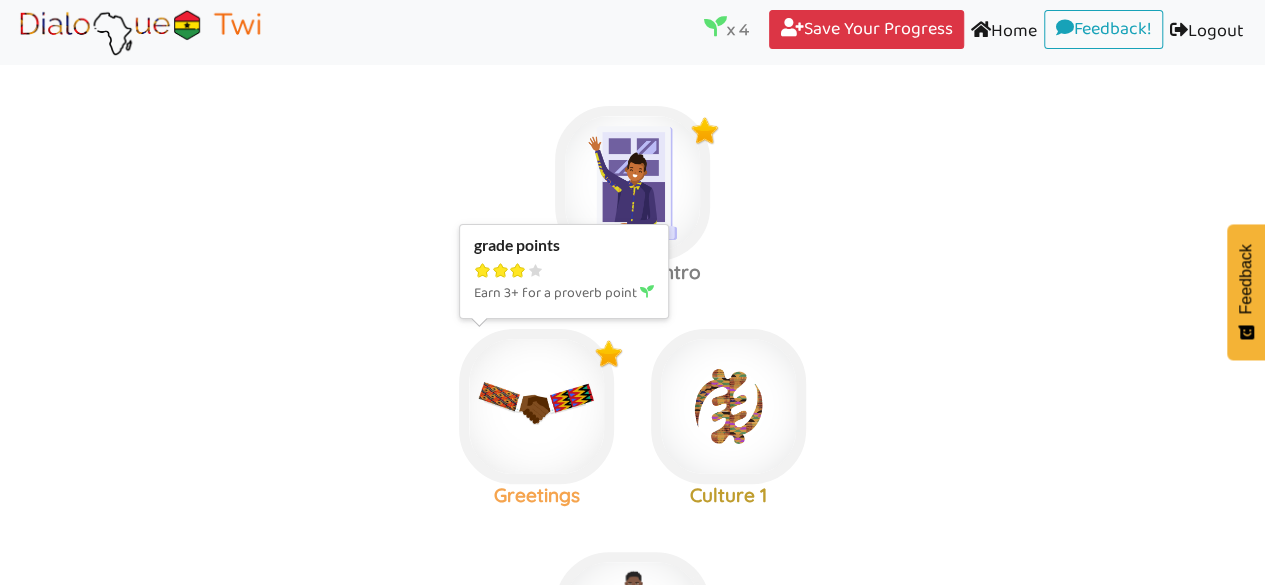 click at bounding box center [632, 183] 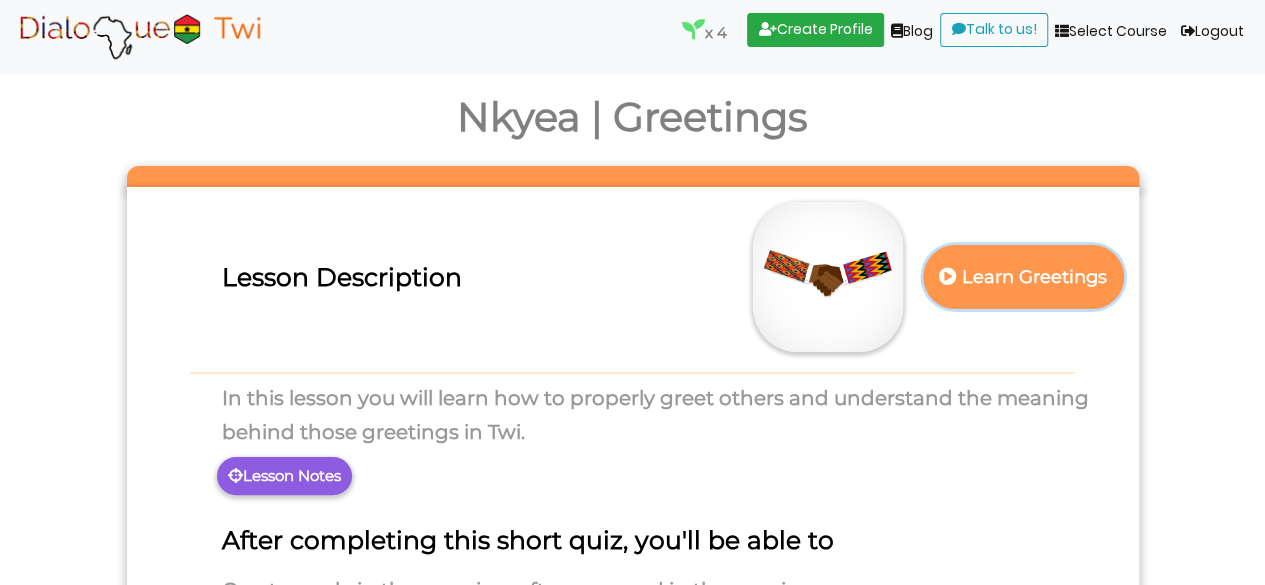 click on "Learn Greetings" at bounding box center (1023, 277) 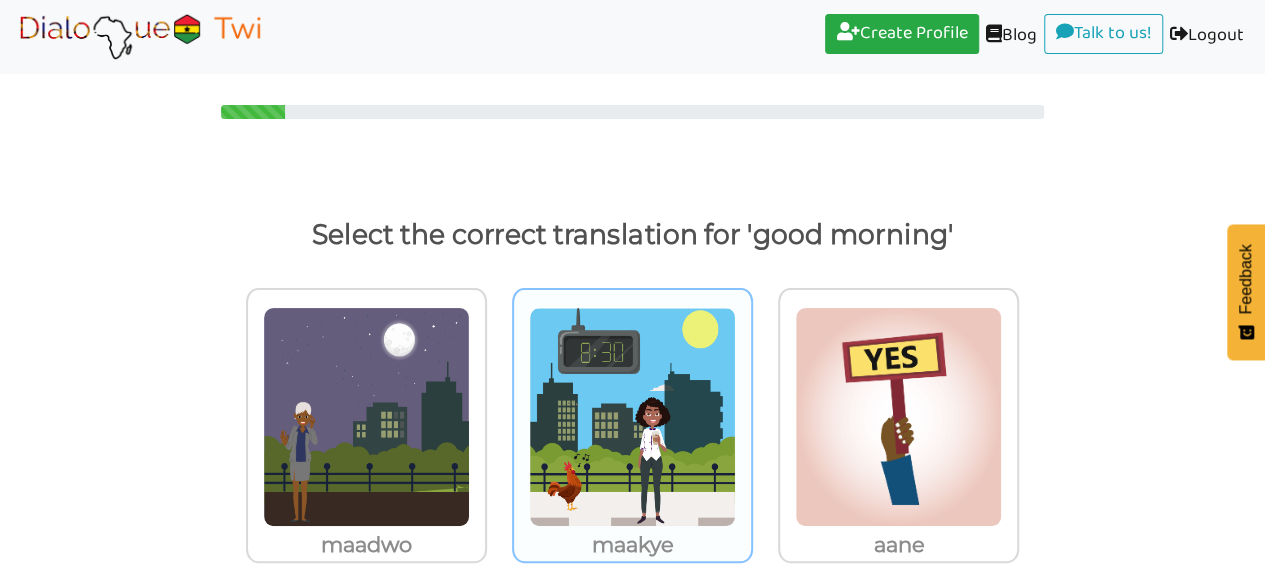 click at bounding box center (366, 417) 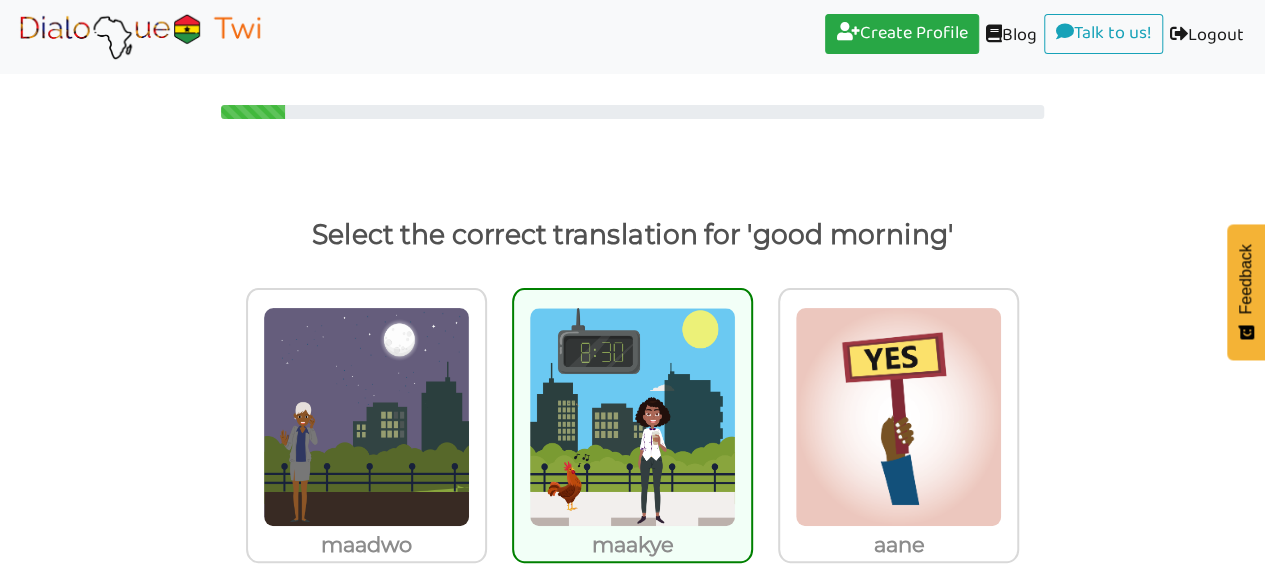 scroll, scrollTop: 204, scrollLeft: 0, axis: vertical 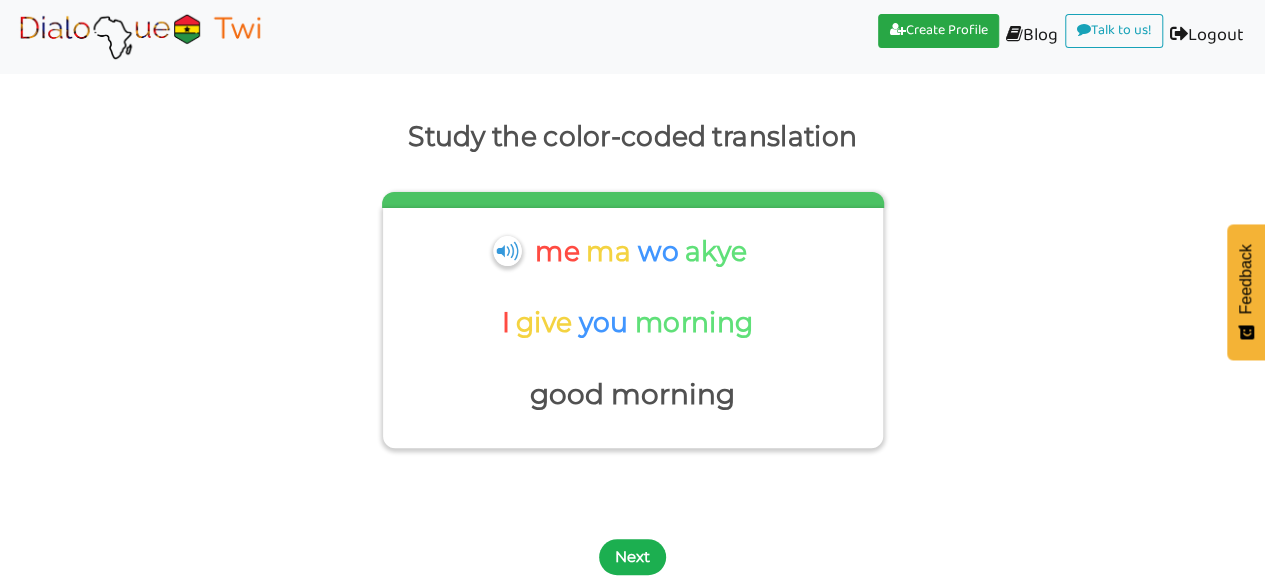 click on "Next" at bounding box center (632, 557) 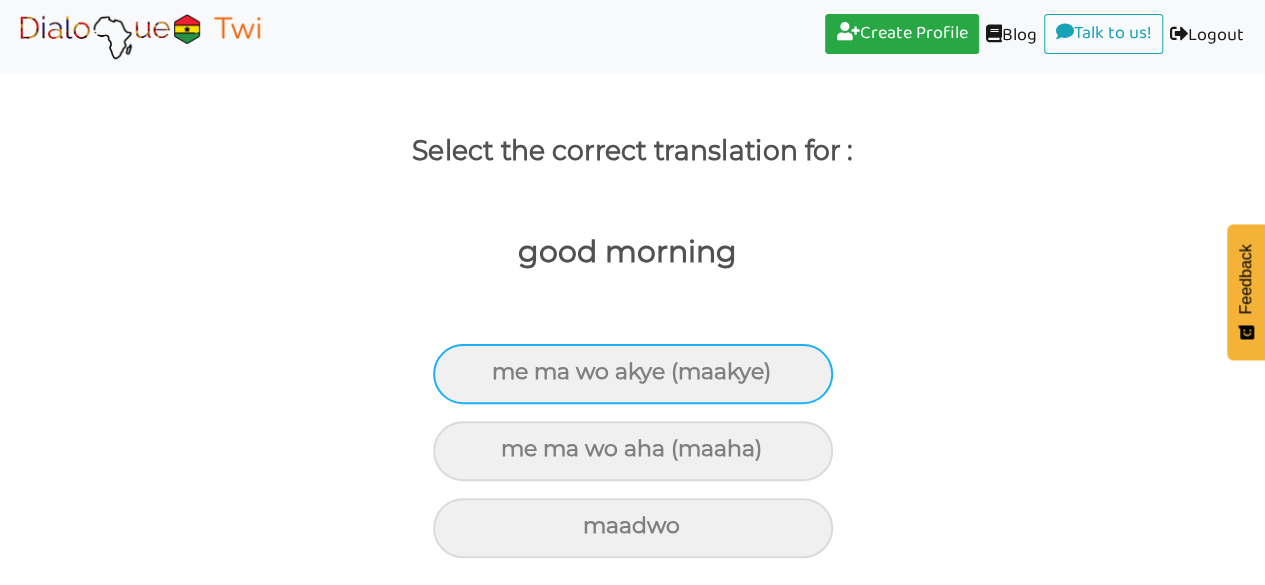 click on "me ma wo akye (maakye)" at bounding box center [633, 374] 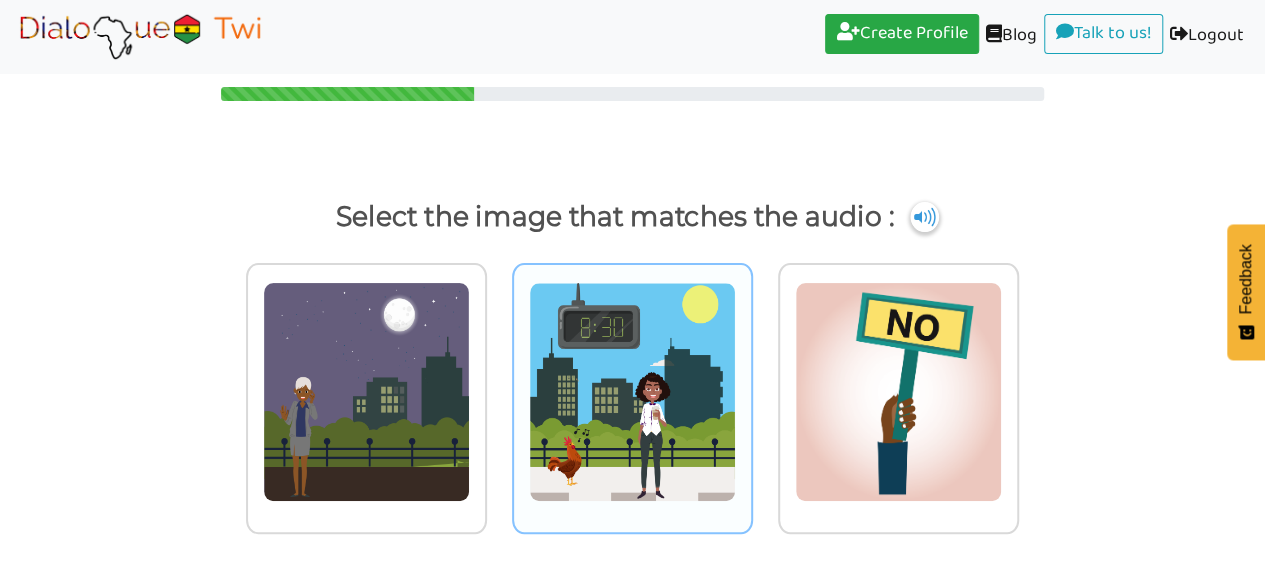 scroll, scrollTop: 18, scrollLeft: 0, axis: vertical 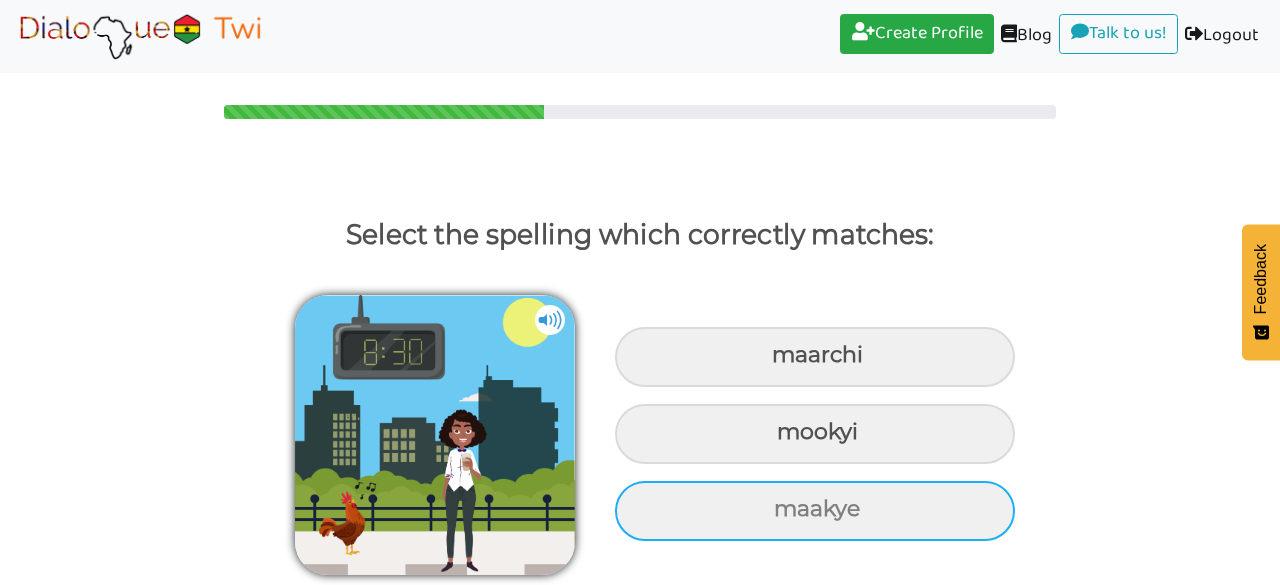 click on "maakye" at bounding box center [815, 357] 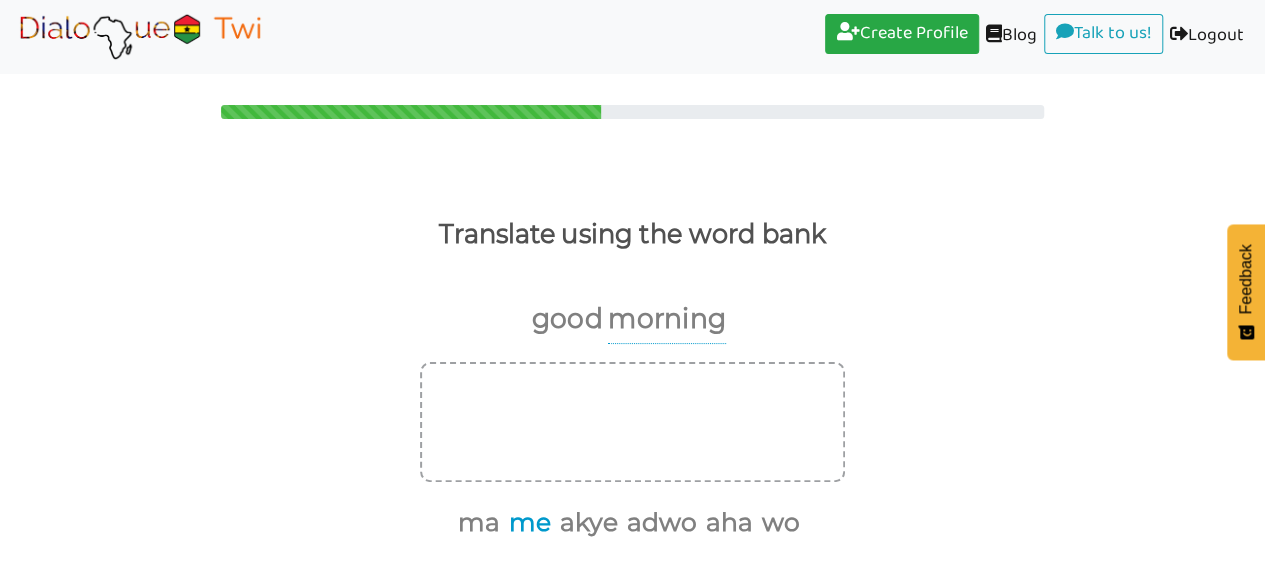 click on "me" at bounding box center (526, 523) 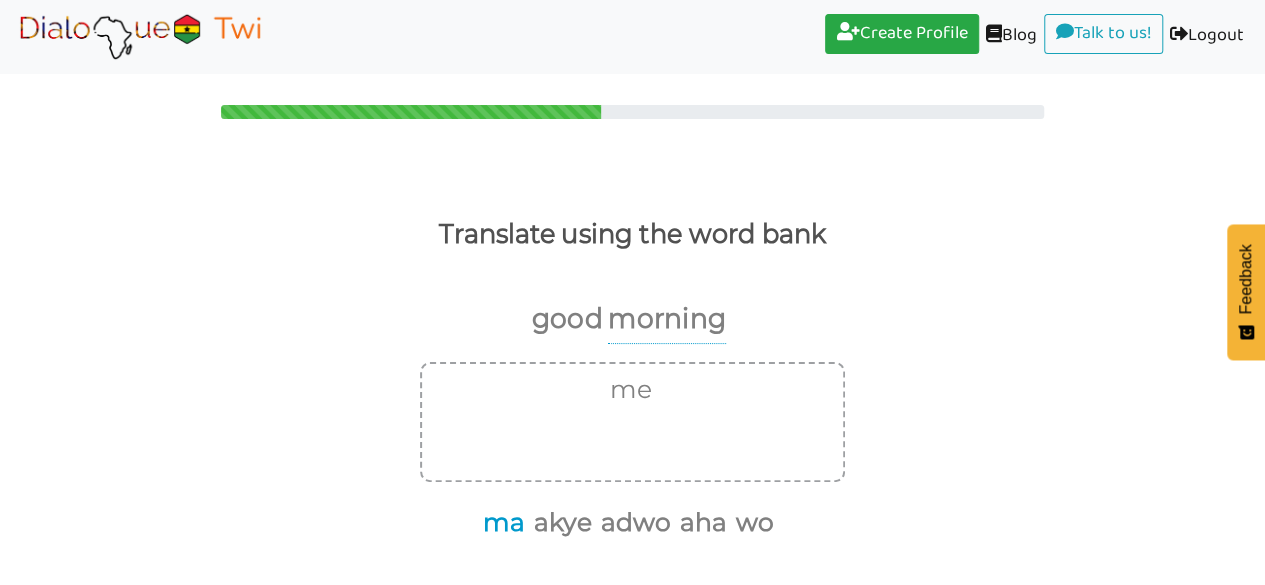 click on "ma" at bounding box center (500, 523) 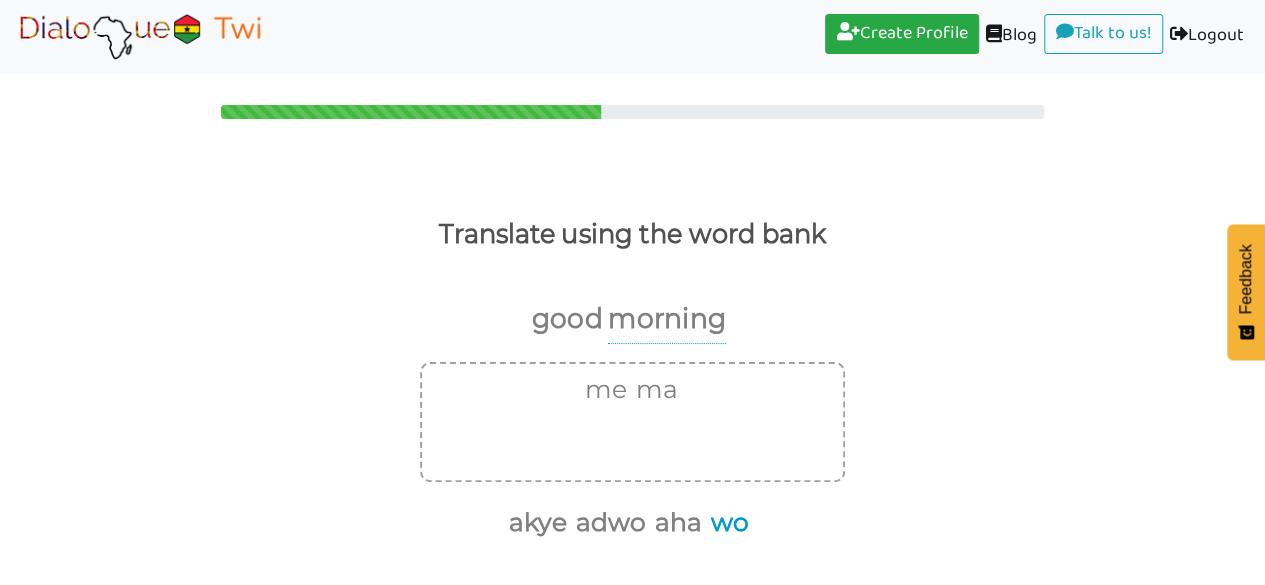 click on "wo" at bounding box center (726, 523) 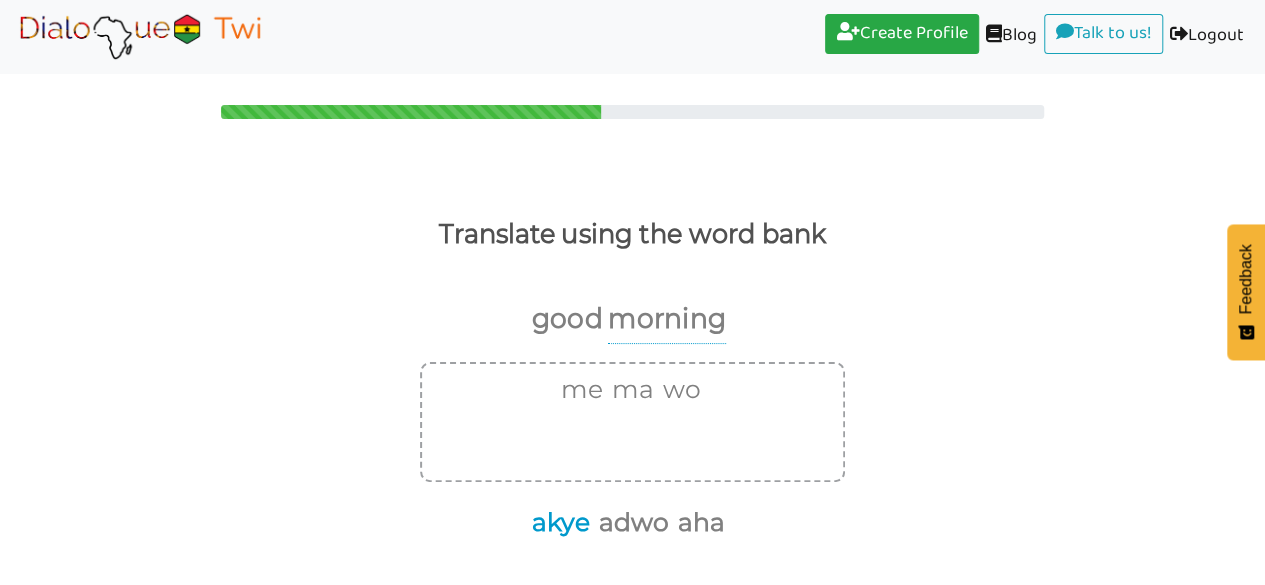 click on "akye" at bounding box center [557, 523] 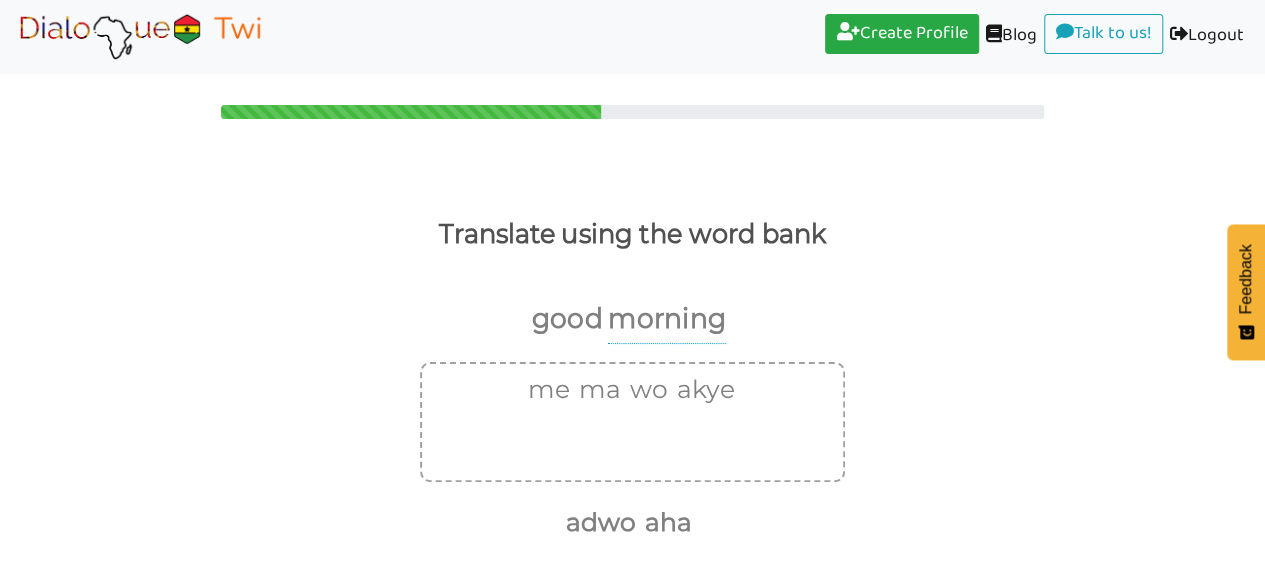 scroll, scrollTop: 82, scrollLeft: 0, axis: vertical 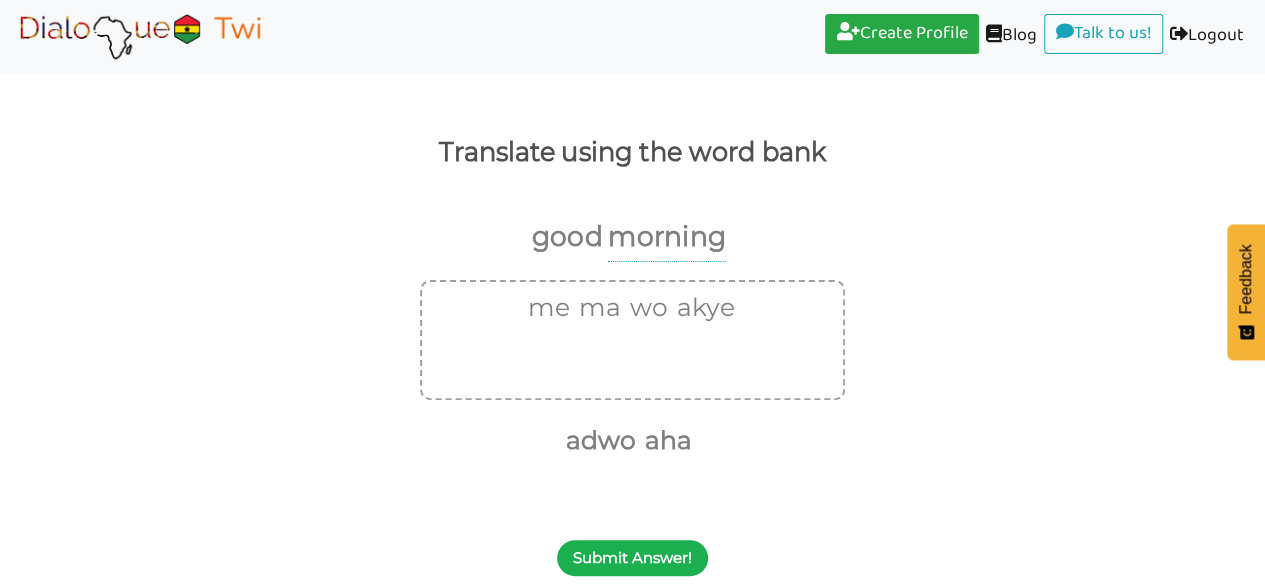 click on "Submit Answer!" at bounding box center [632, 558] 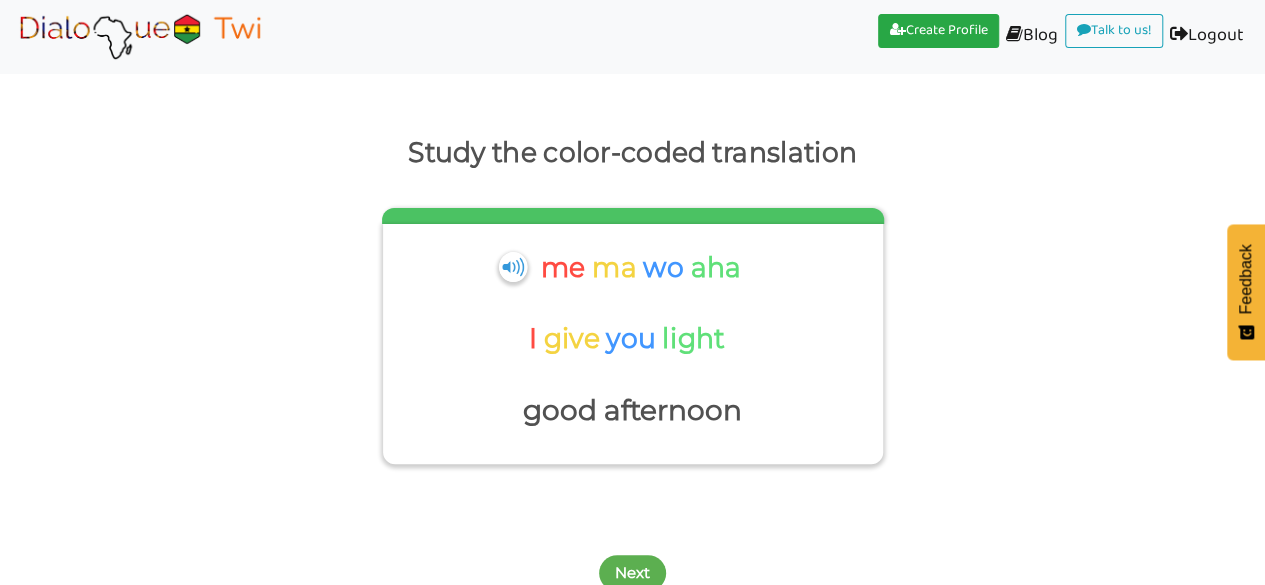 click on "Next" at bounding box center (632, 561) 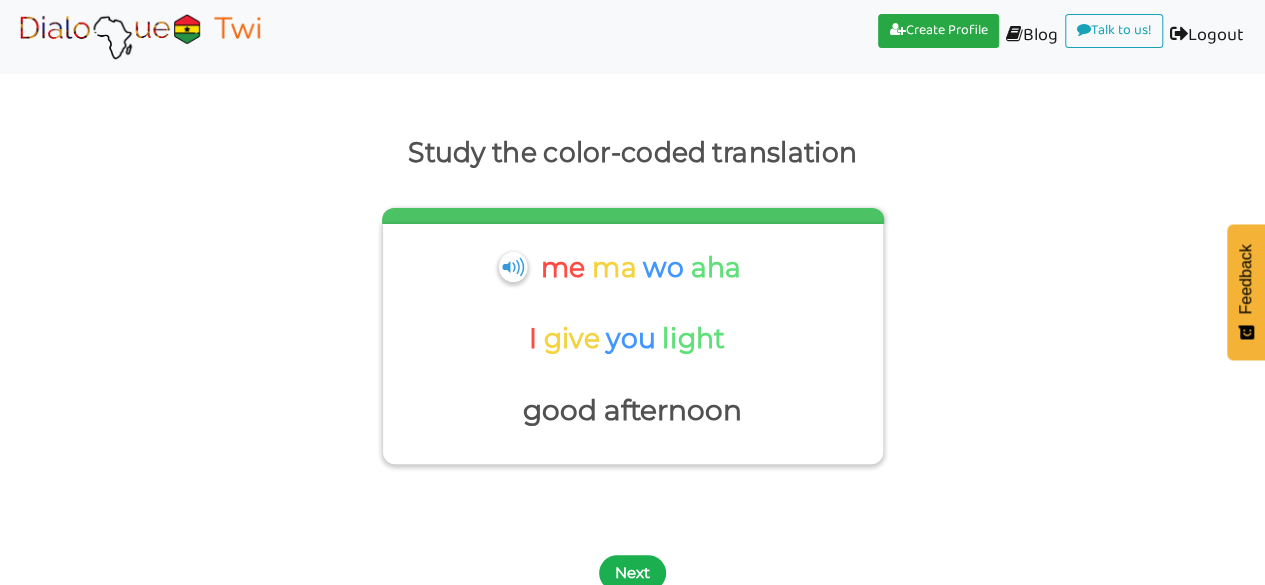 click on "Next" at bounding box center (632, 573) 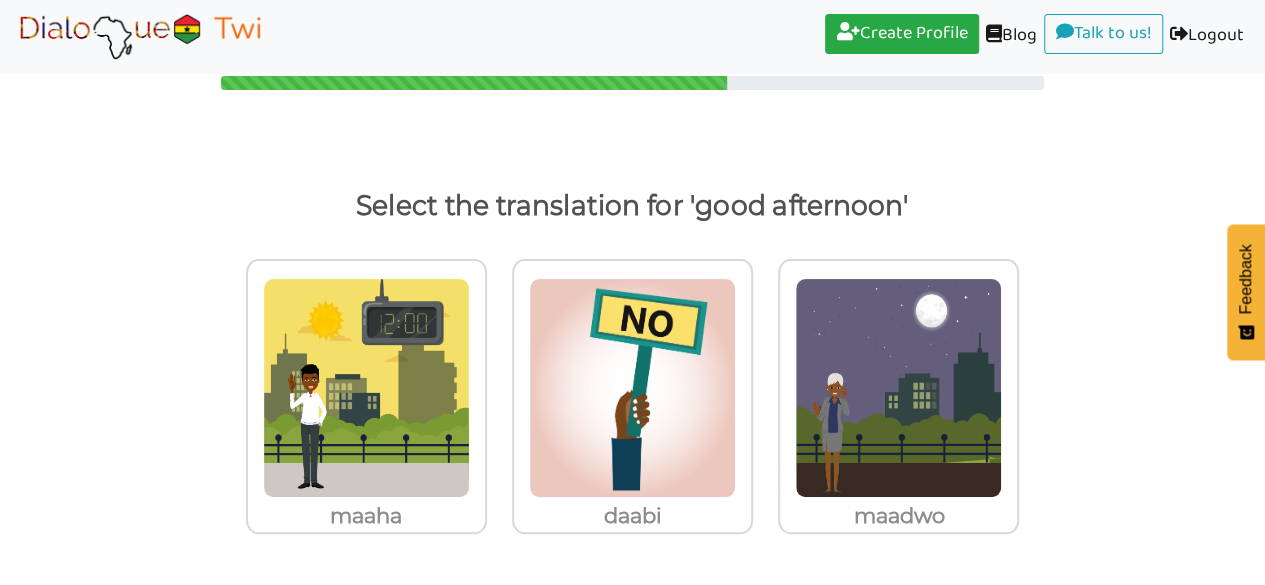scroll, scrollTop: 29, scrollLeft: 0, axis: vertical 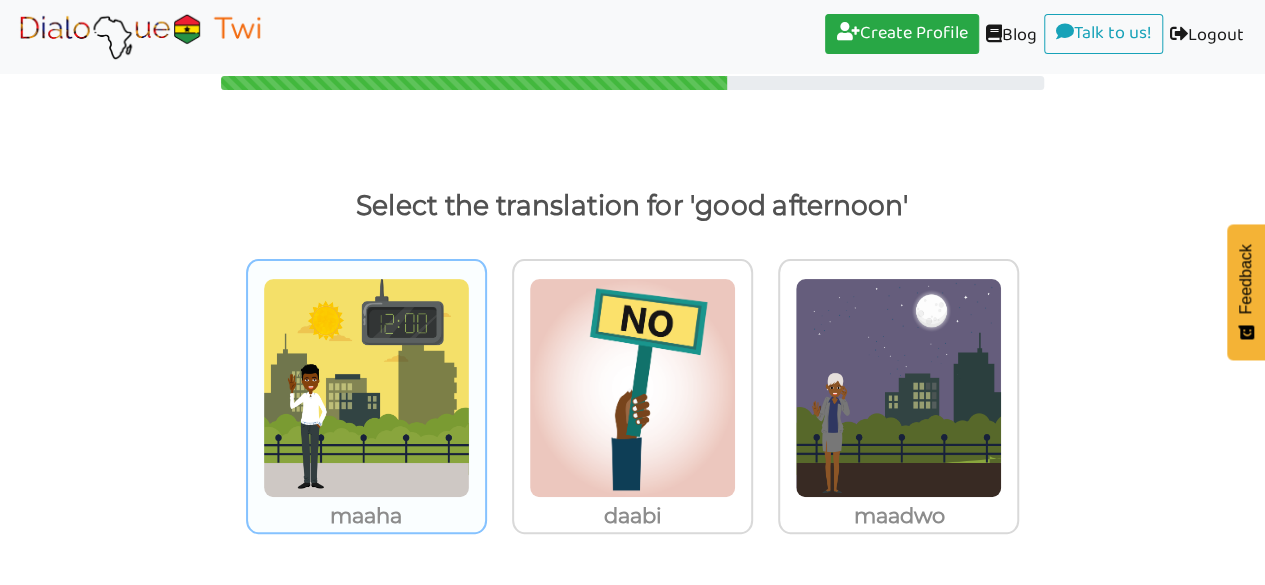 click at bounding box center (366, 388) 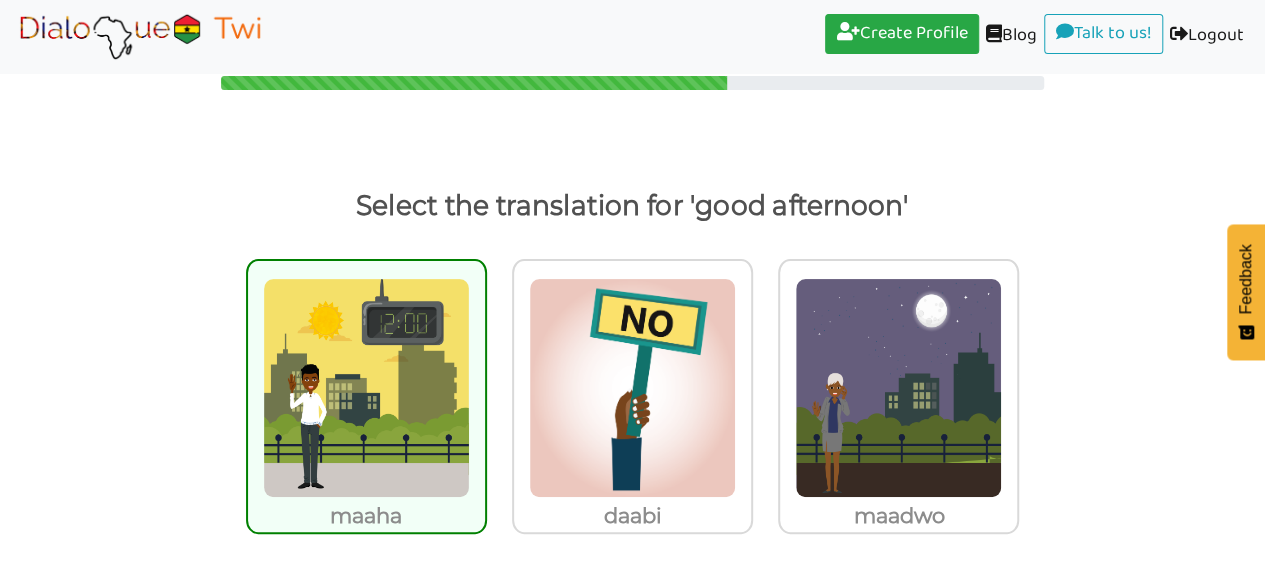 scroll, scrollTop: 82, scrollLeft: 0, axis: vertical 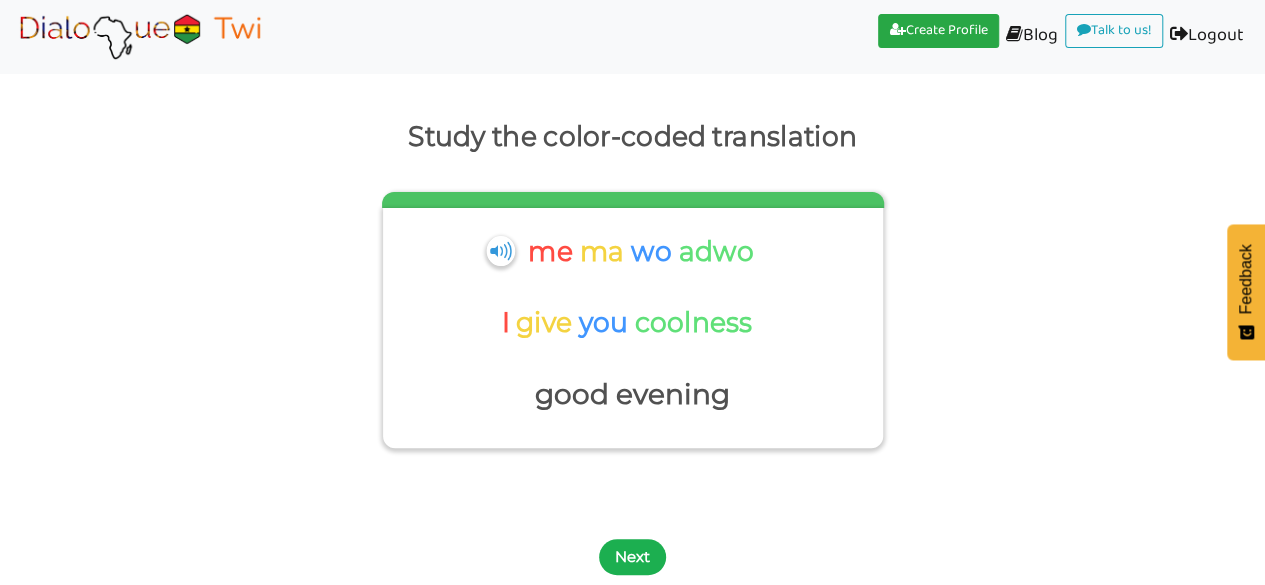 click on "Next" at bounding box center (632, 557) 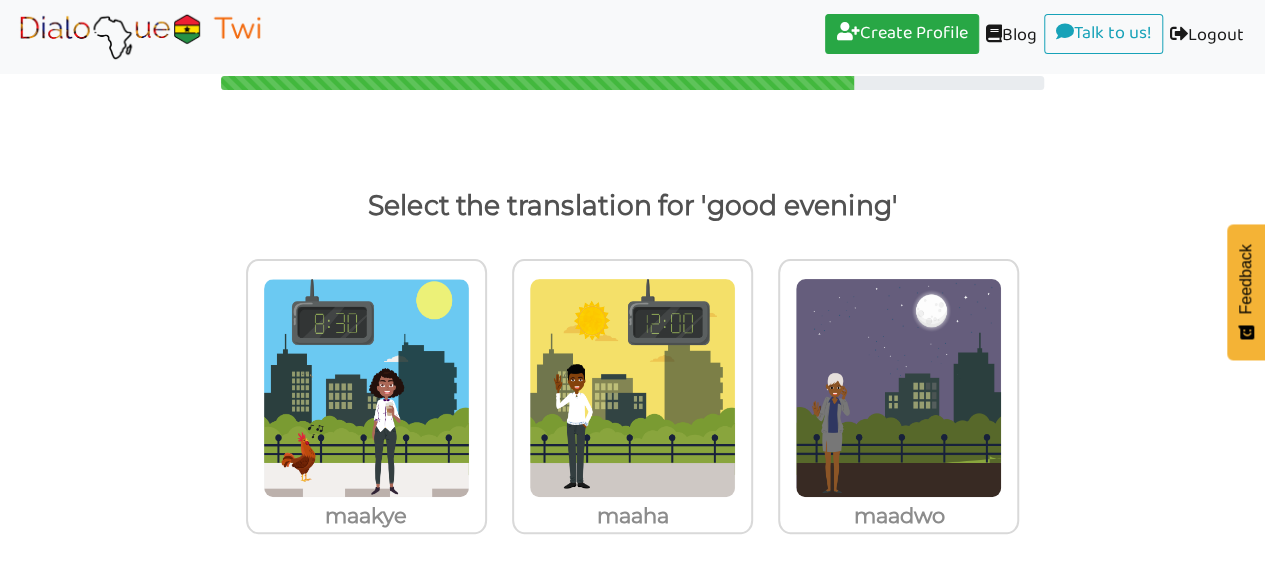 scroll, scrollTop: 29, scrollLeft: 0, axis: vertical 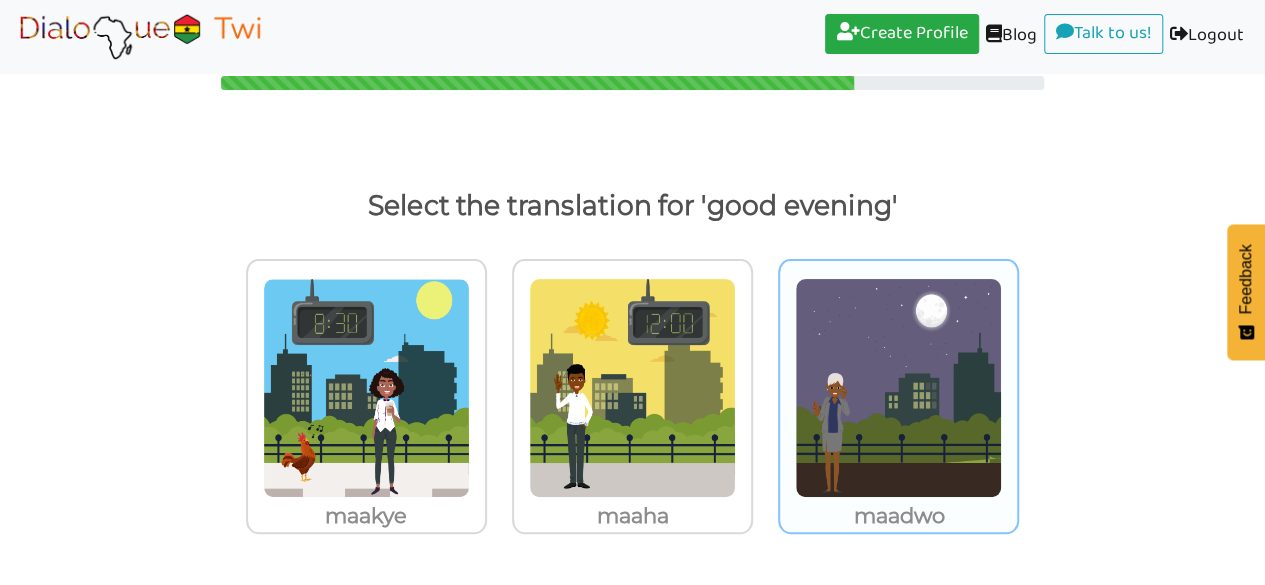 click at bounding box center [366, 388] 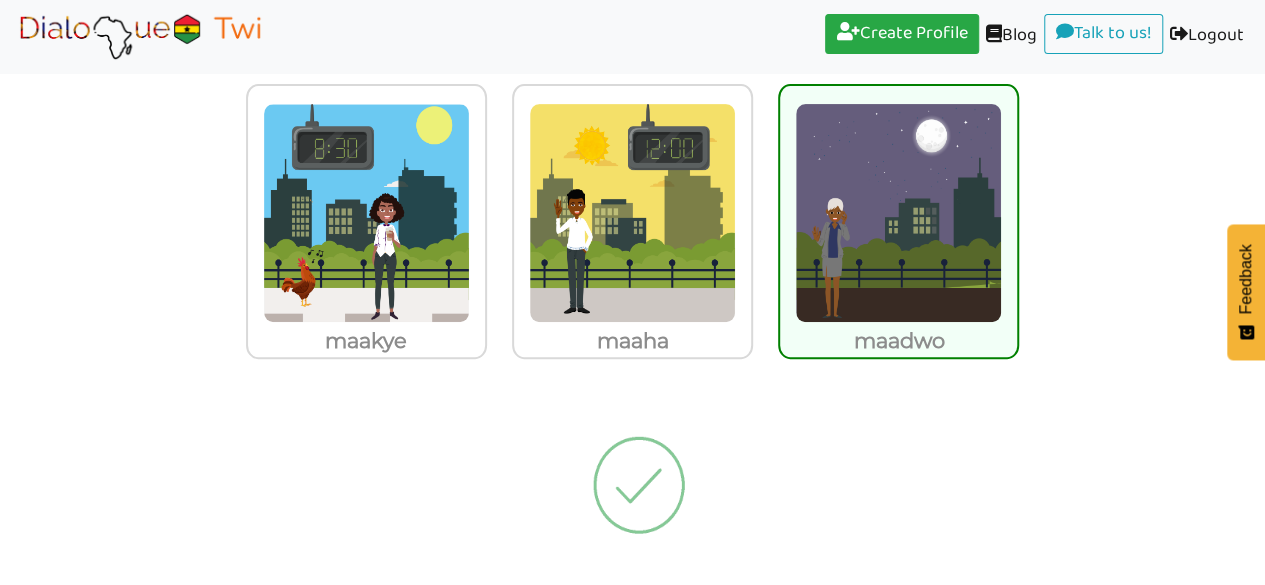 scroll, scrollTop: 85, scrollLeft: 0, axis: vertical 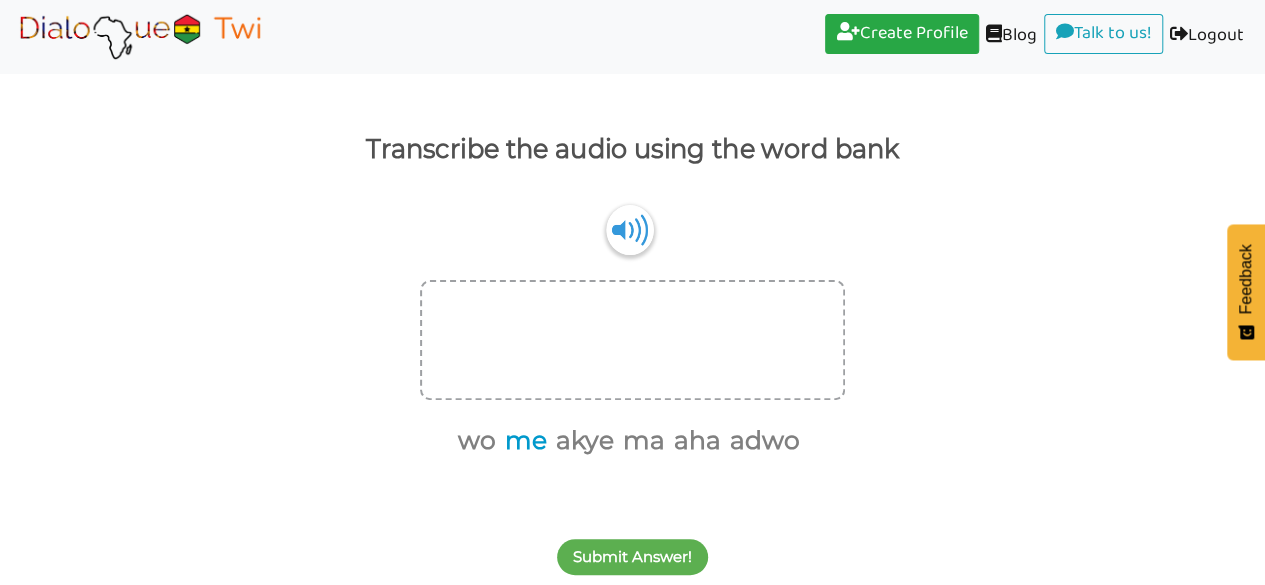 click on "me" at bounding box center (522, 441) 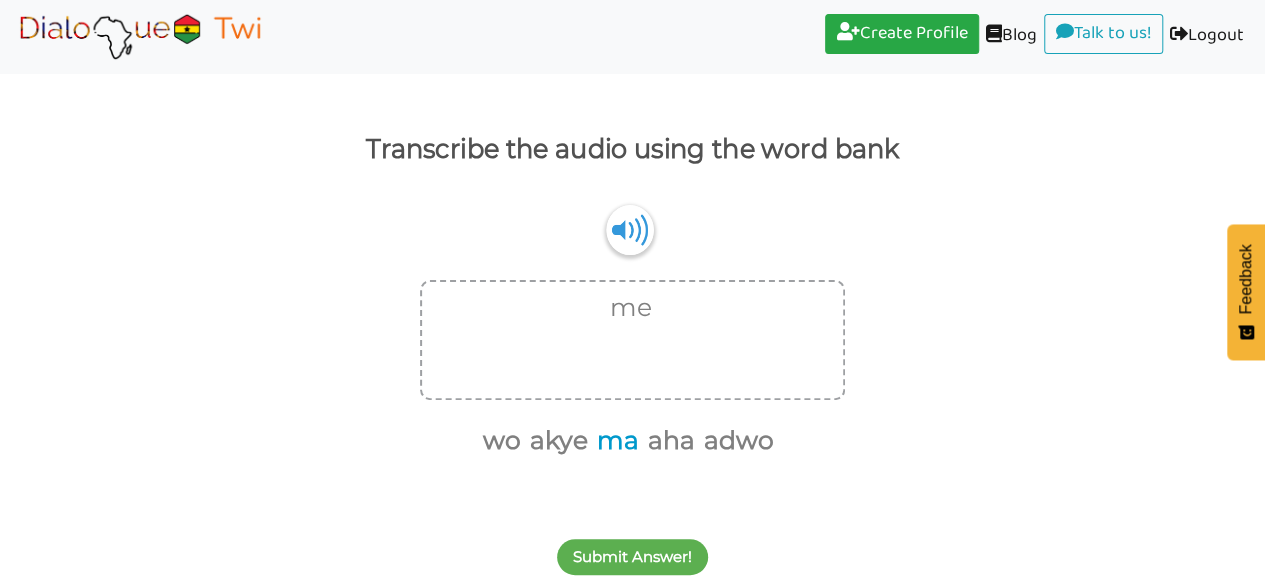 click on "ma" at bounding box center (614, 441) 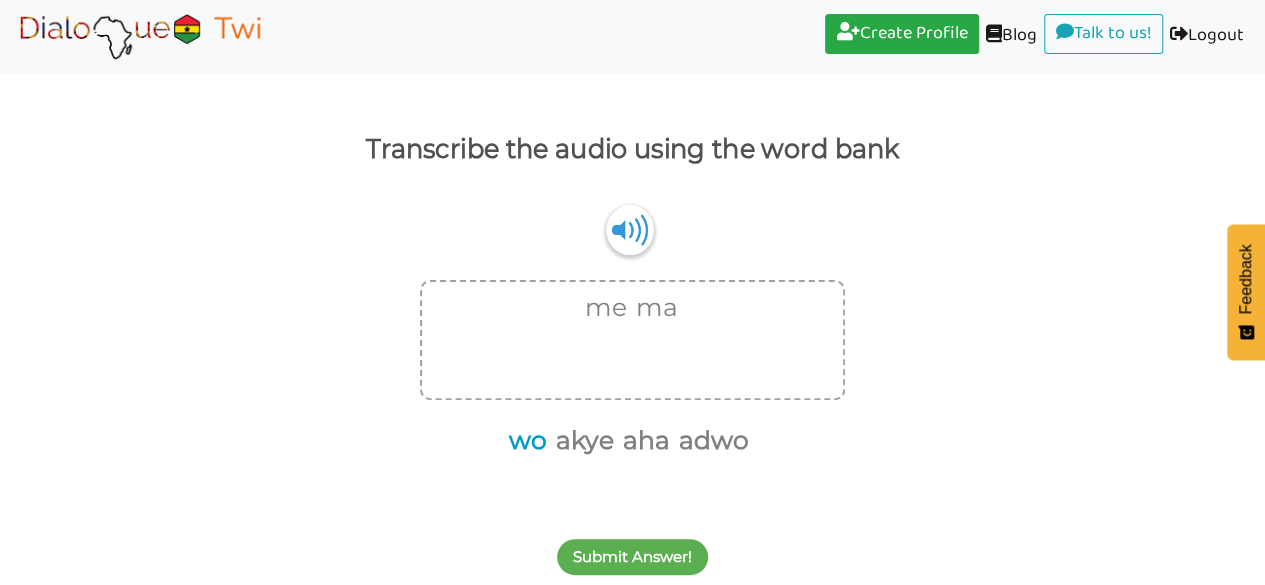 click on "wo" at bounding box center [524, 441] 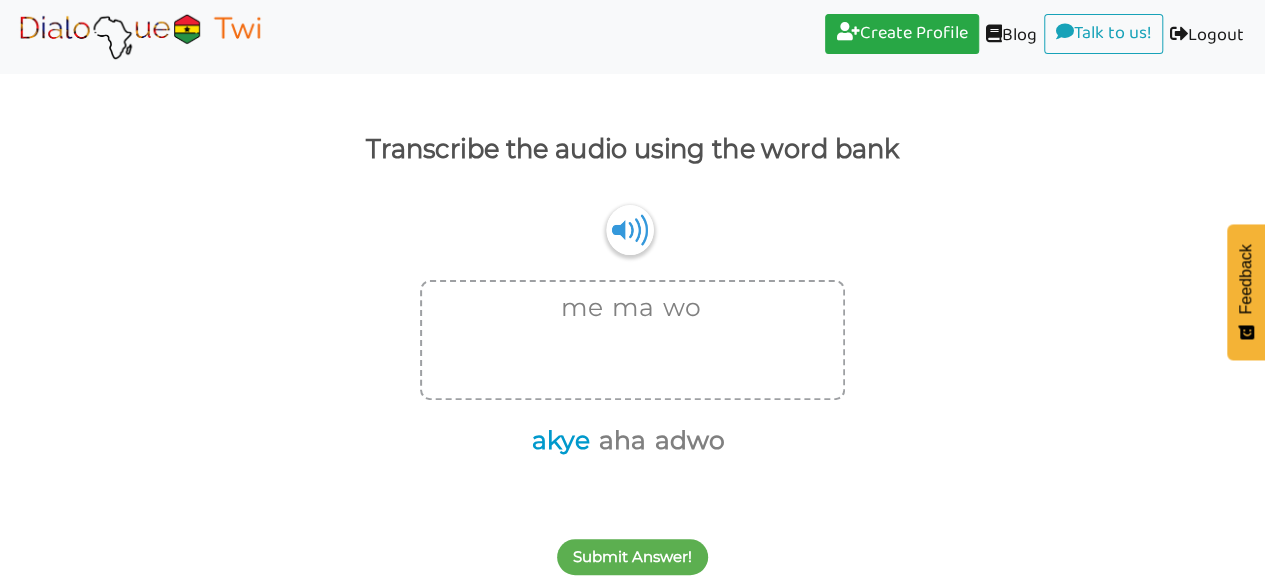 click on "akye" at bounding box center [557, 441] 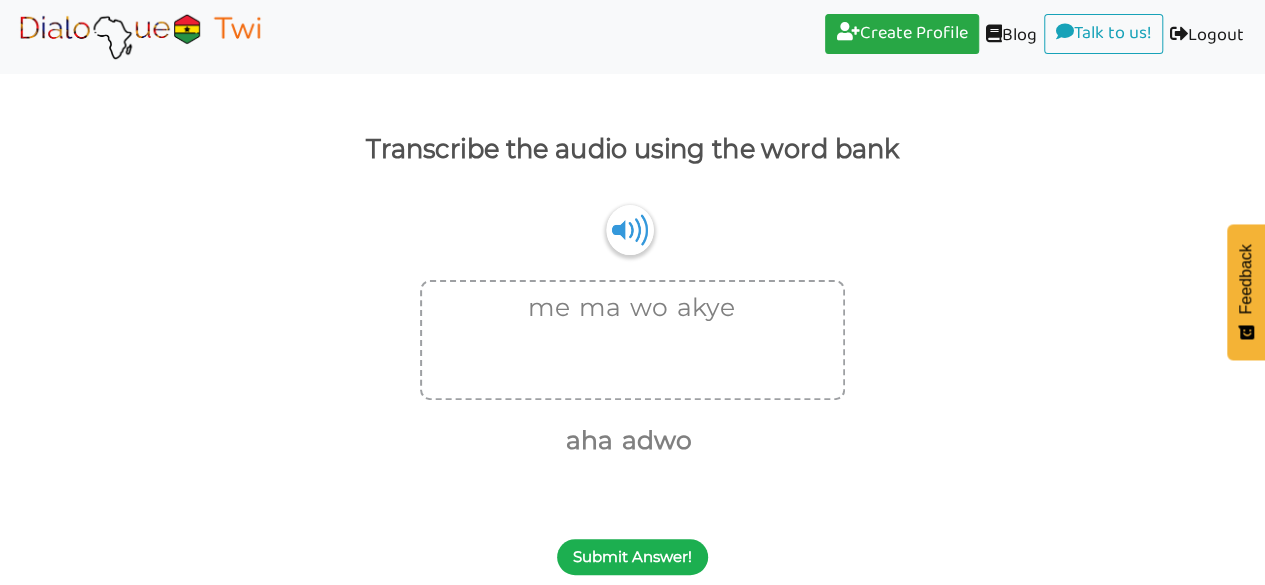 click on "Submit Answer!" at bounding box center [632, 557] 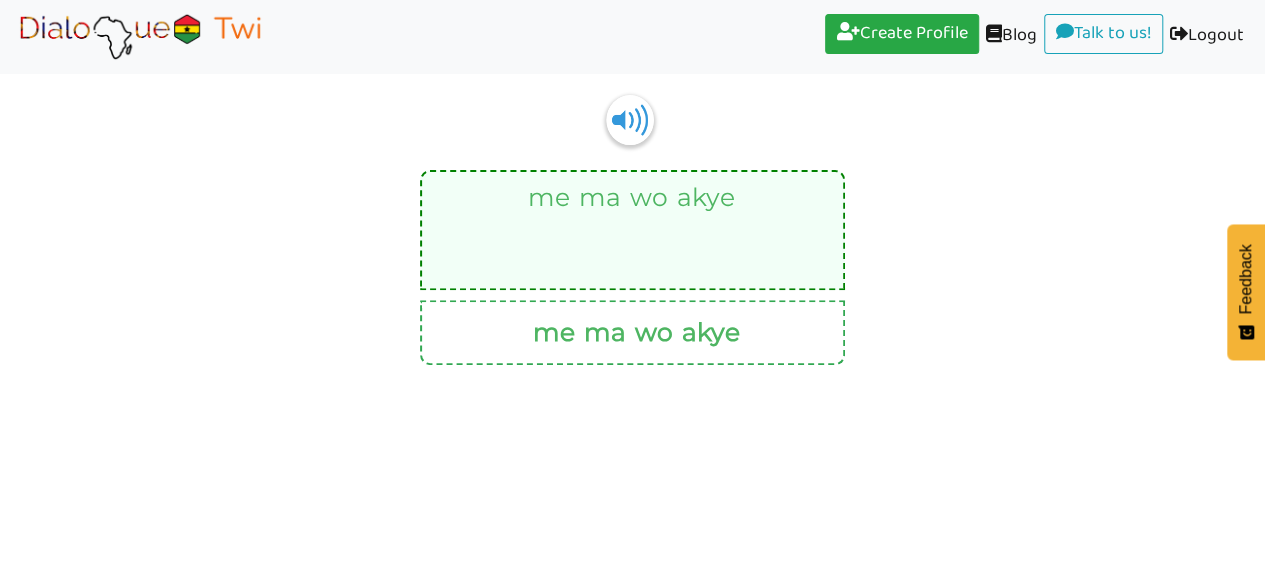 scroll, scrollTop: 18, scrollLeft: 0, axis: vertical 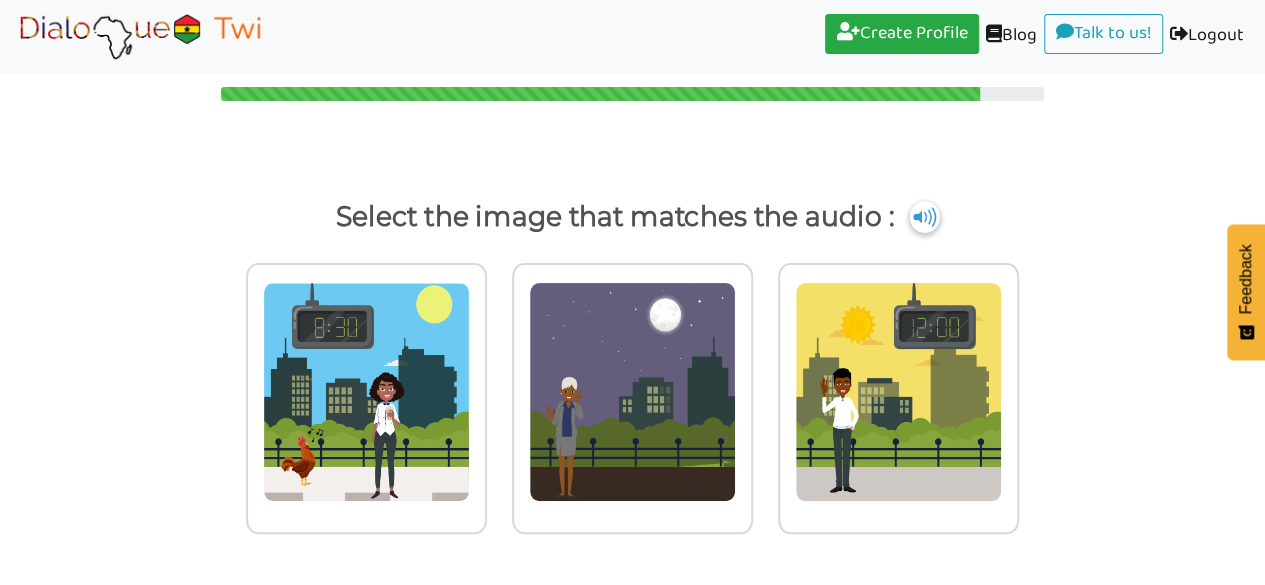 click at bounding box center (925, 217) 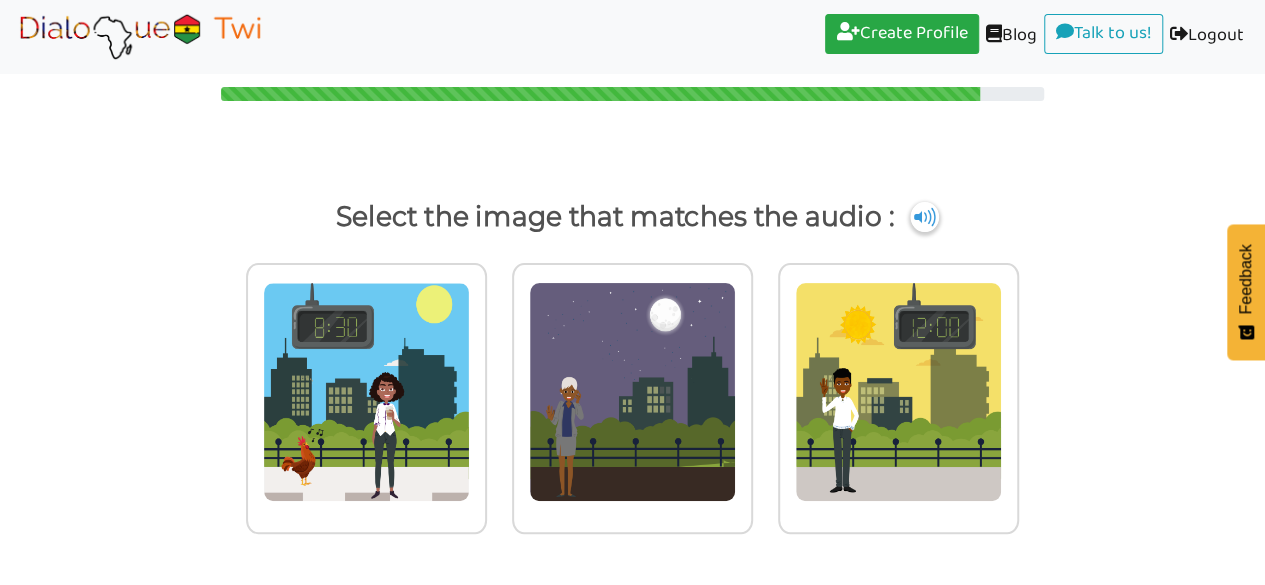 click on "Select the image that matches the audio :" at bounding box center (633, 217) 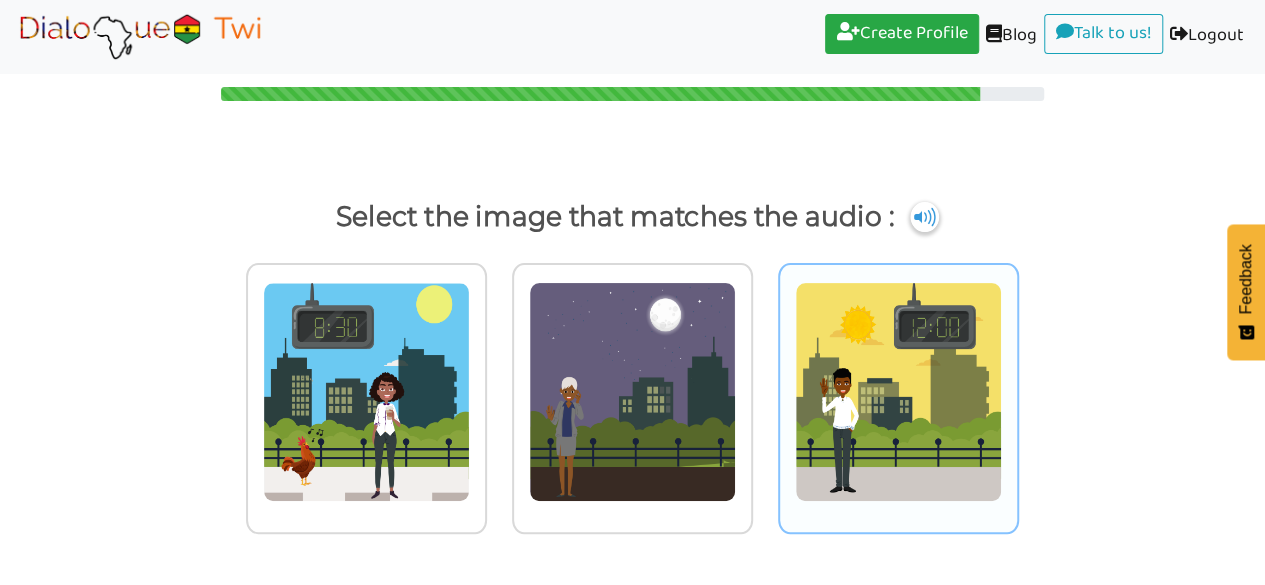 click at bounding box center [366, 392] 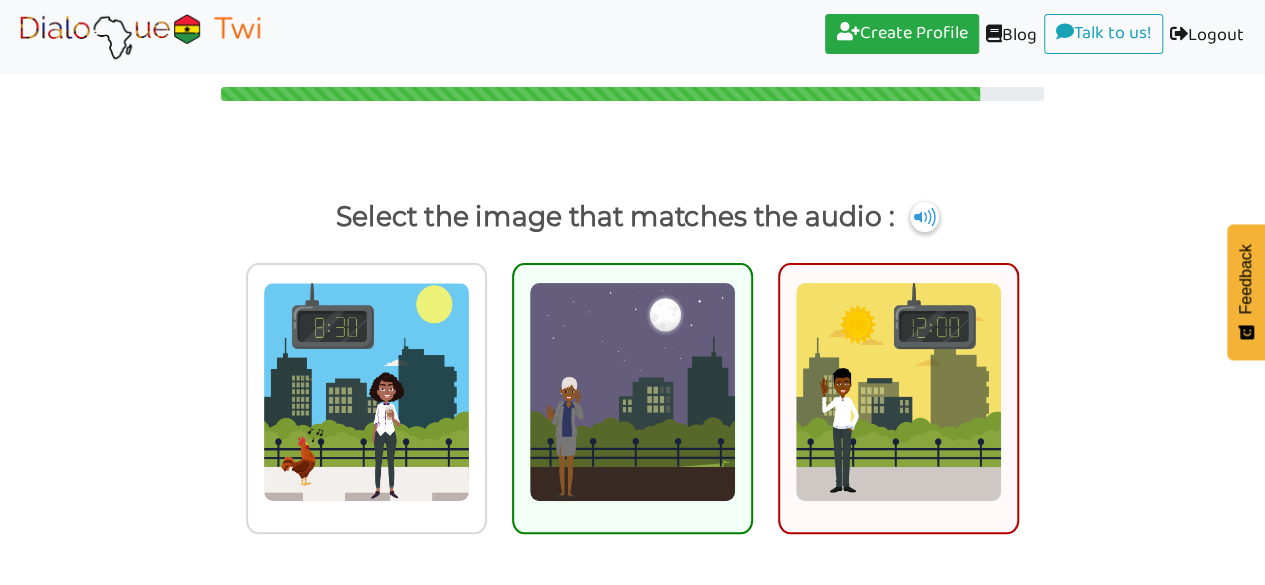 scroll, scrollTop: 97, scrollLeft: 0, axis: vertical 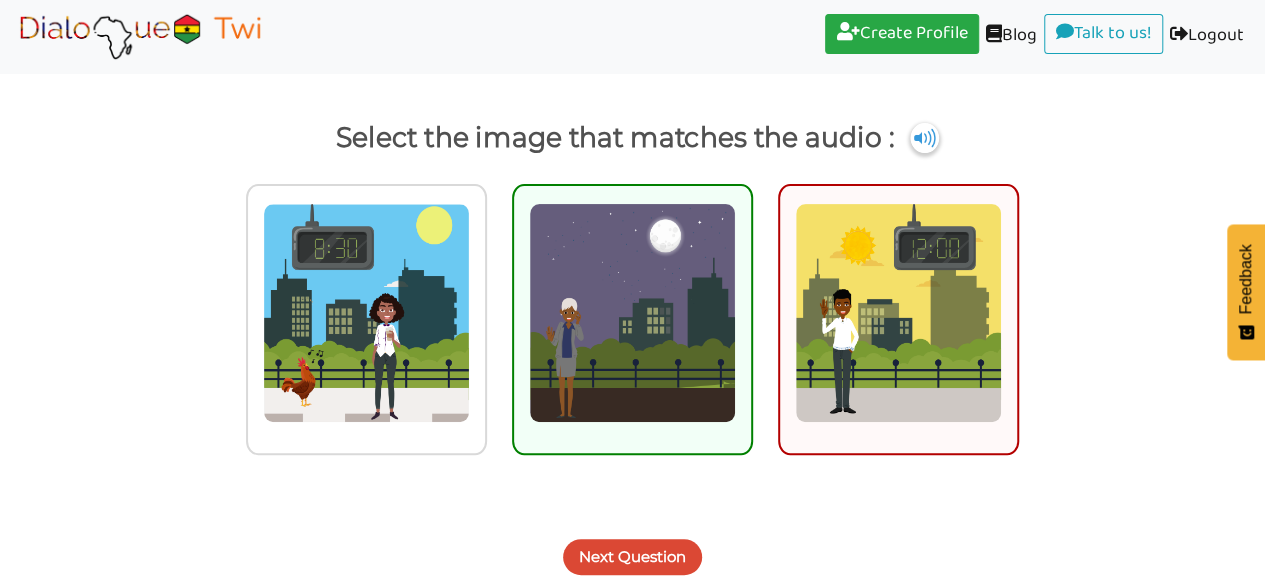 click on "Next Question" at bounding box center (632, 557) 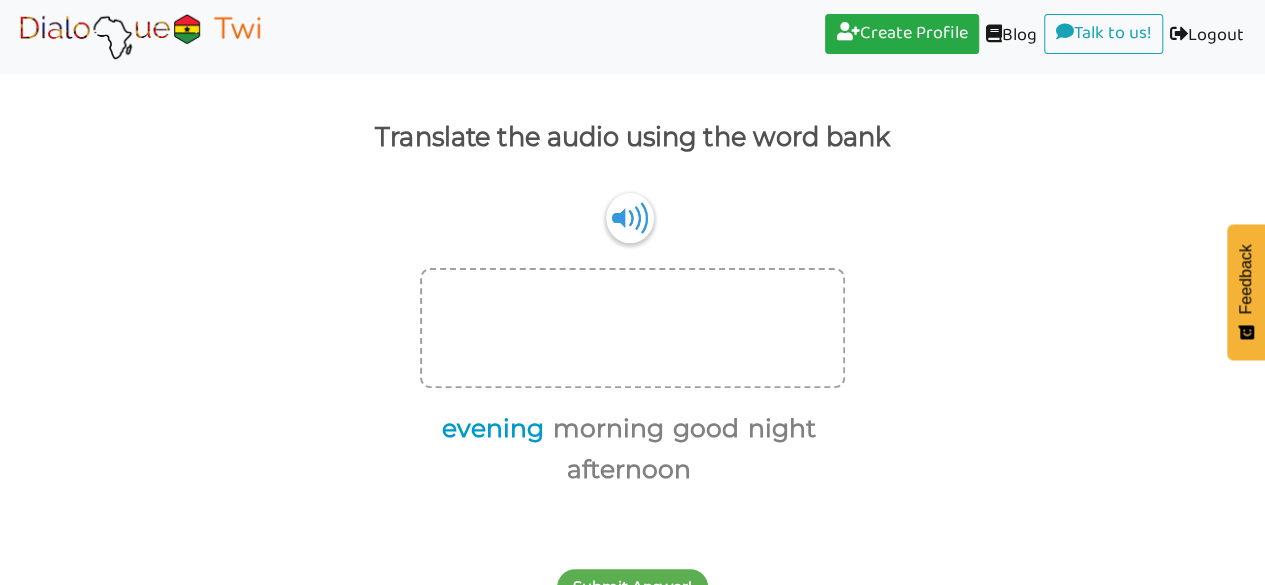 click on "evening" at bounding box center (489, 429) 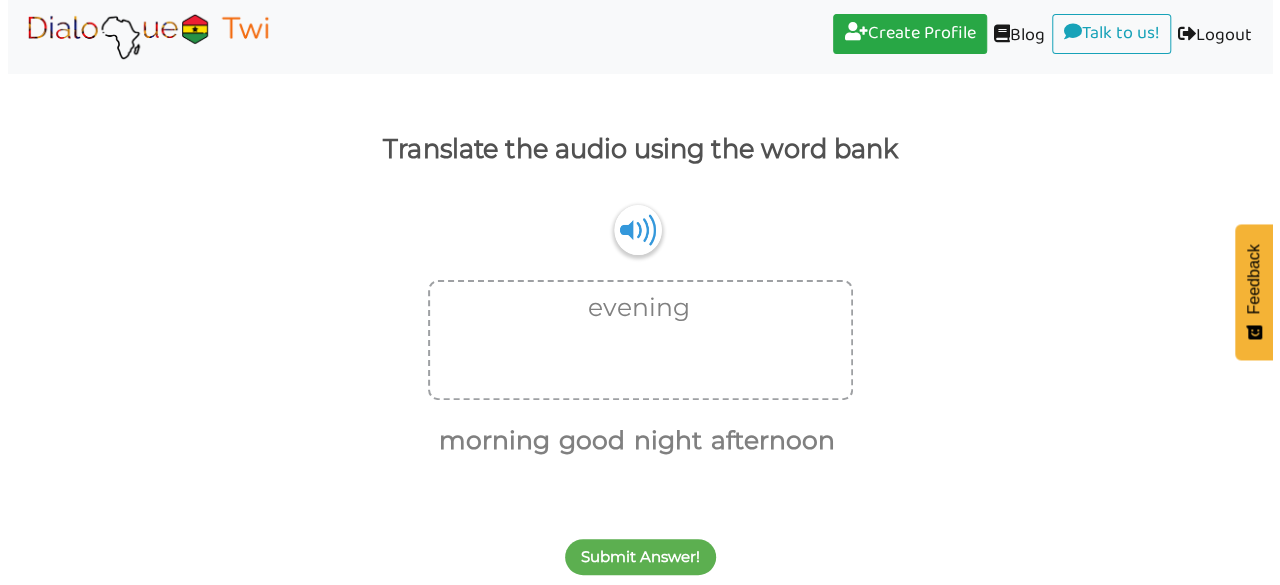 scroll, scrollTop: 85, scrollLeft: 0, axis: vertical 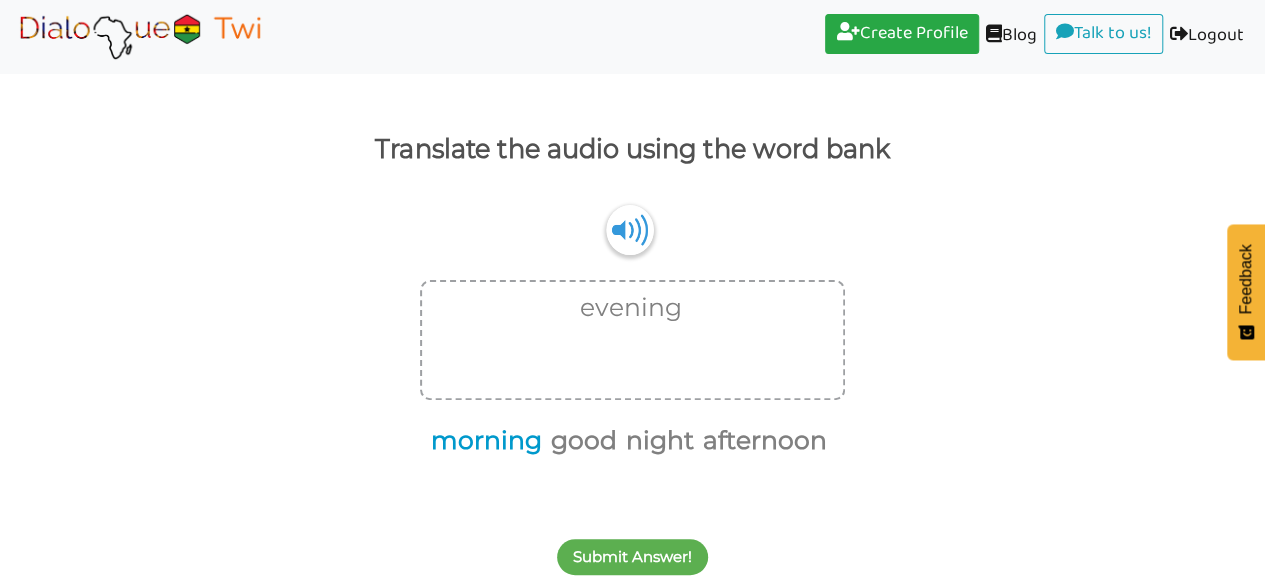 click on "morning" at bounding box center [483, 441] 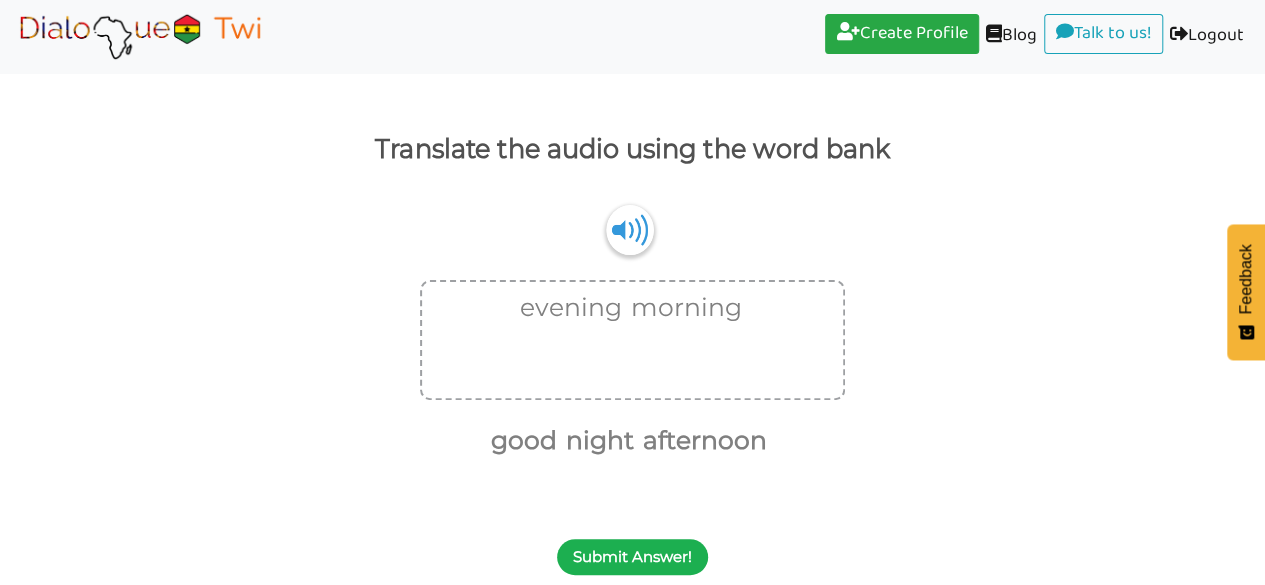 click on "Submit Answer!" at bounding box center [632, 557] 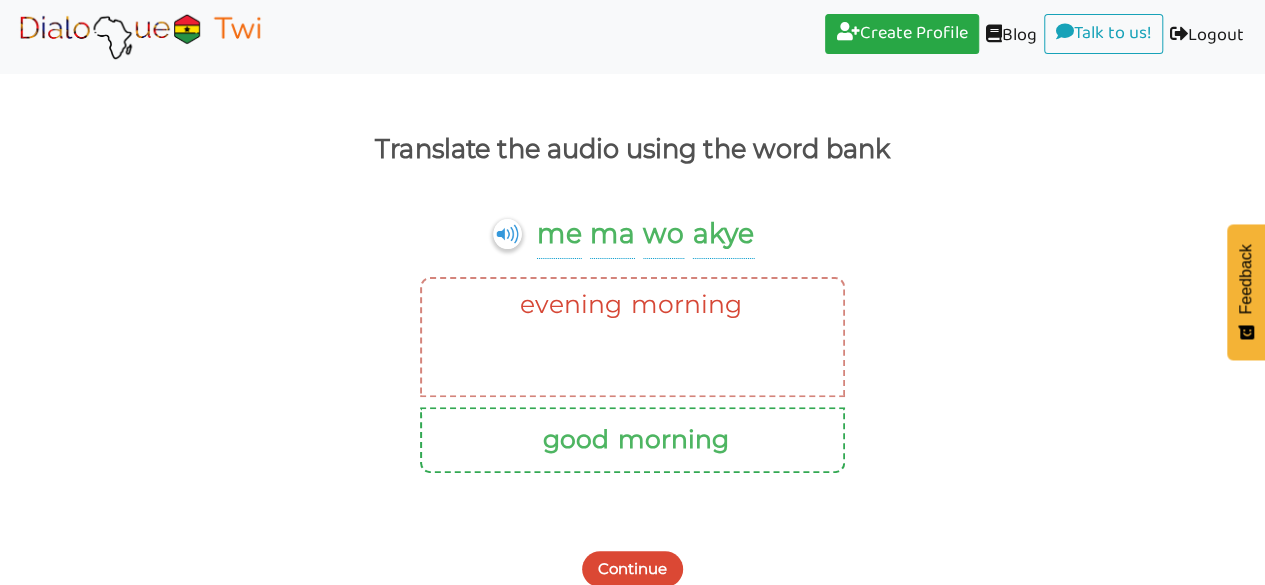 click on "Continue" at bounding box center [632, 569] 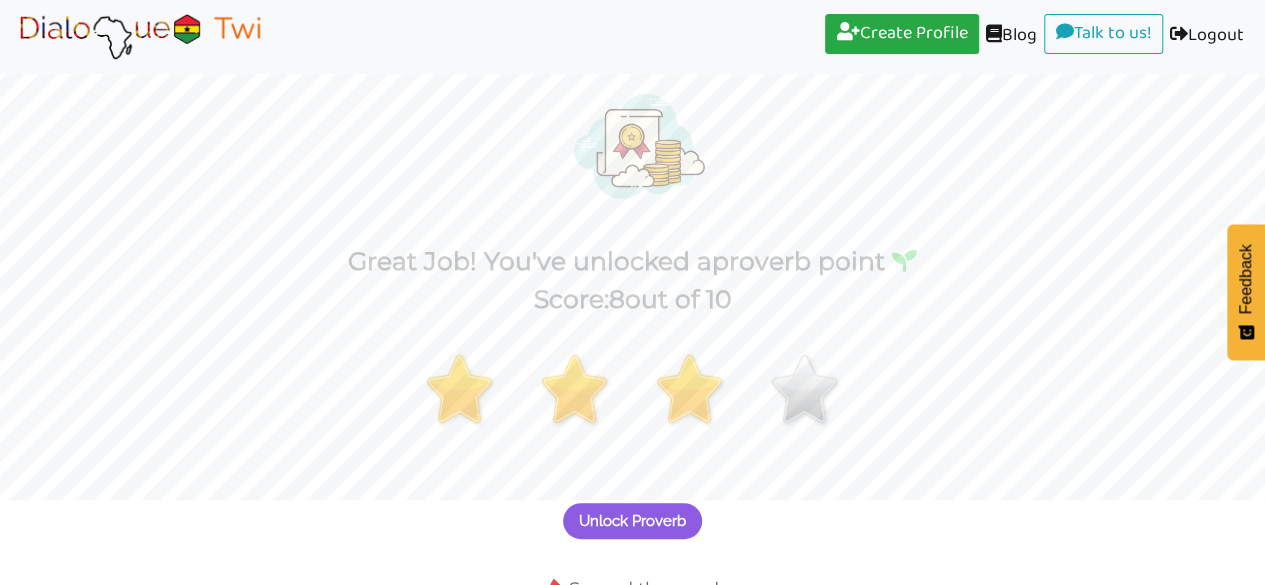 click on "Unlock Proverb" at bounding box center (632, 509) 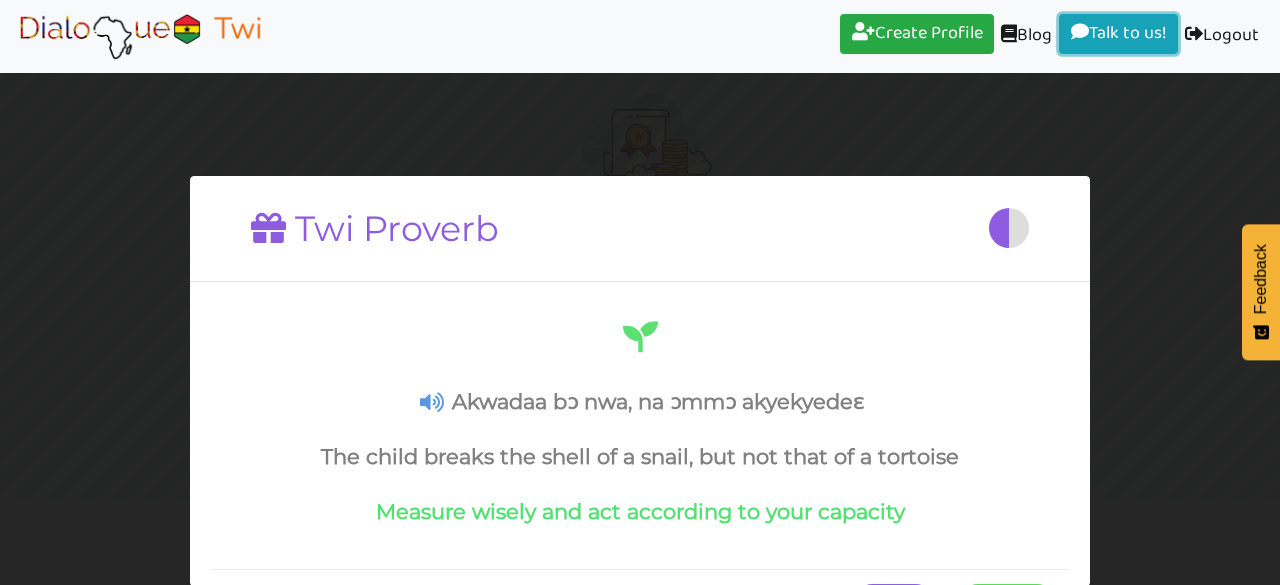 click on "Talk to us!    (current)" at bounding box center (1118, 34) 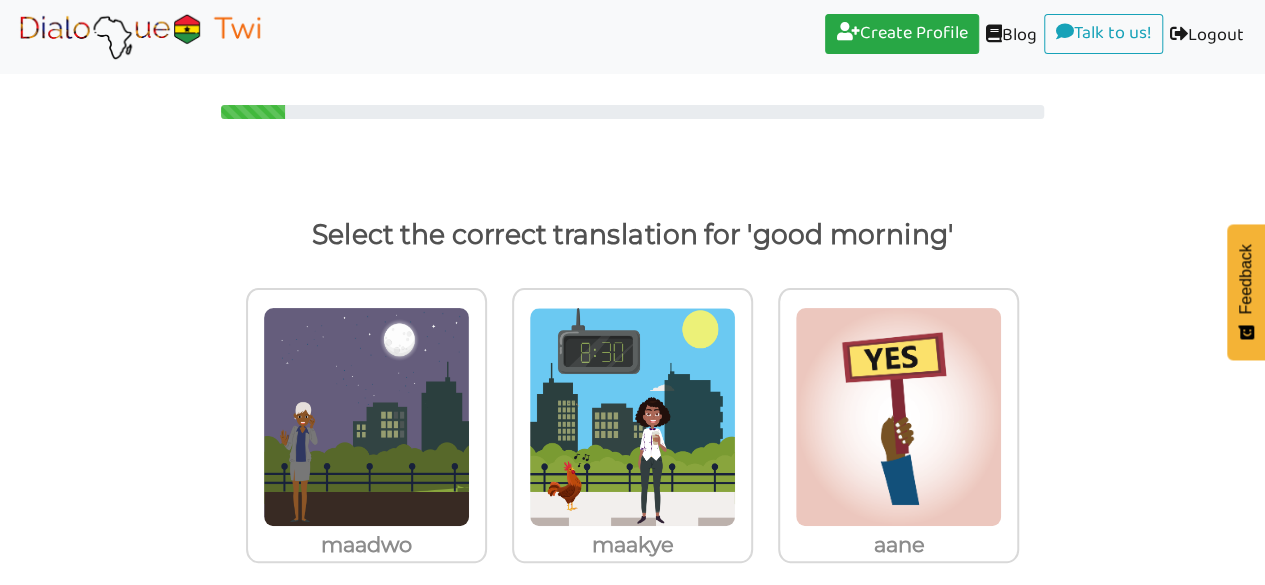 scroll, scrollTop: 29, scrollLeft: 0, axis: vertical 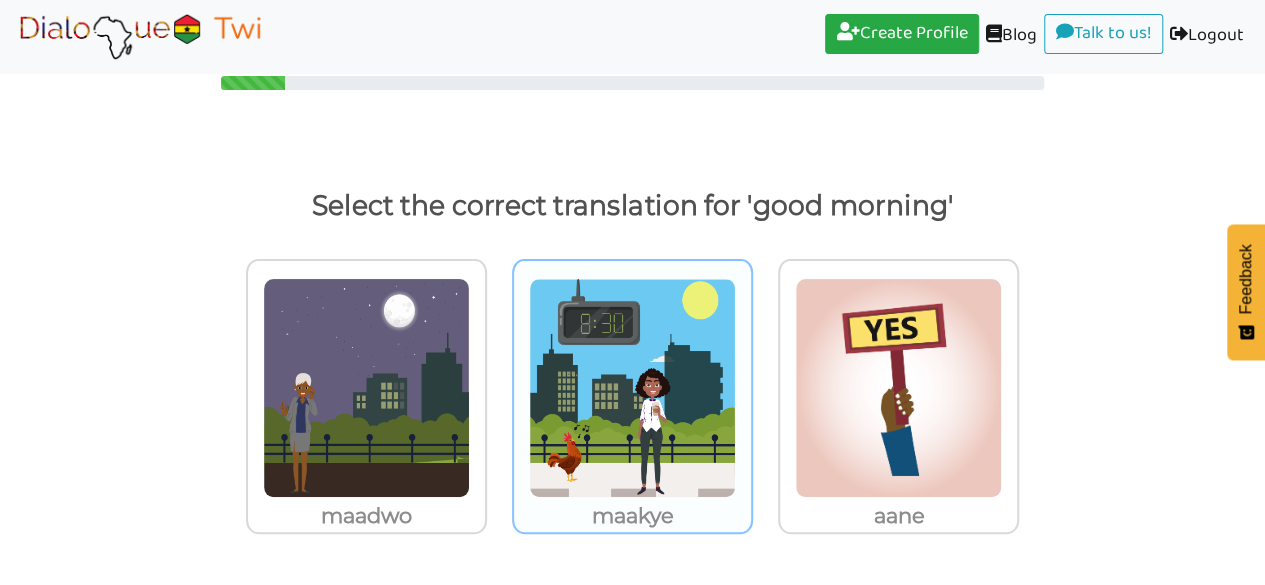 click at bounding box center (366, 388) 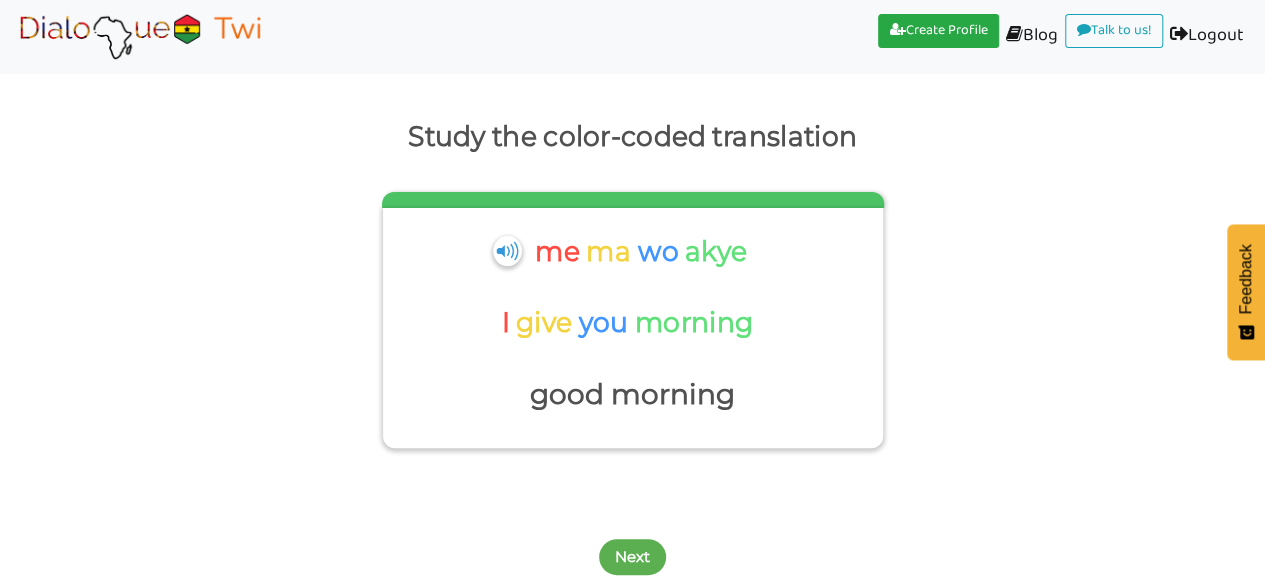 scroll, scrollTop: 98, scrollLeft: 0, axis: vertical 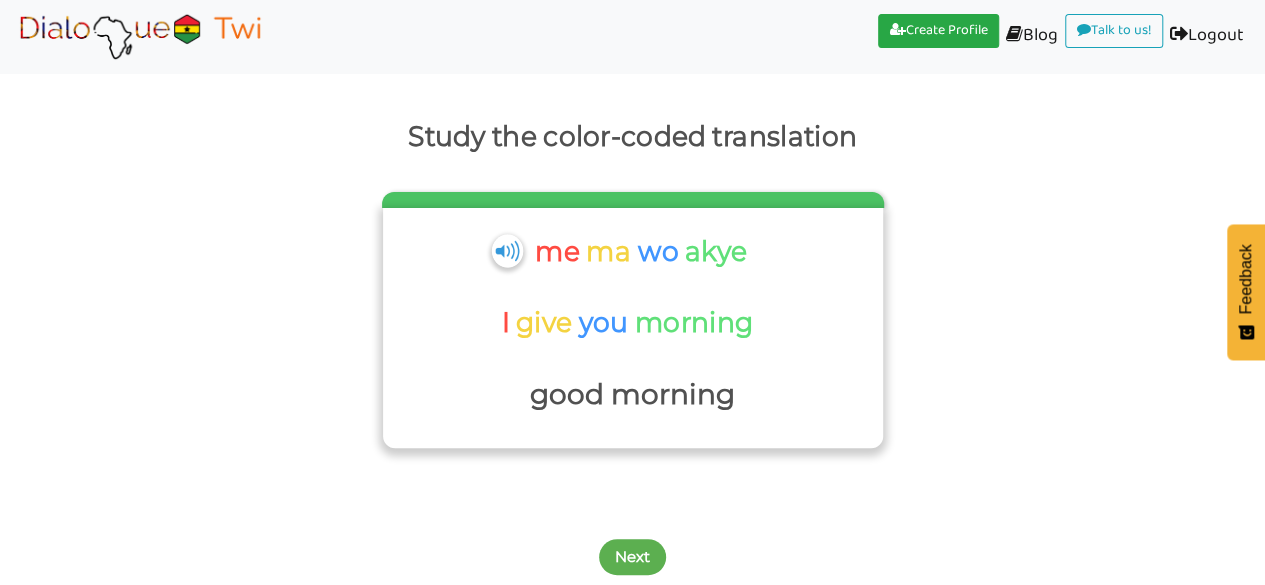 click at bounding box center (507, 250) 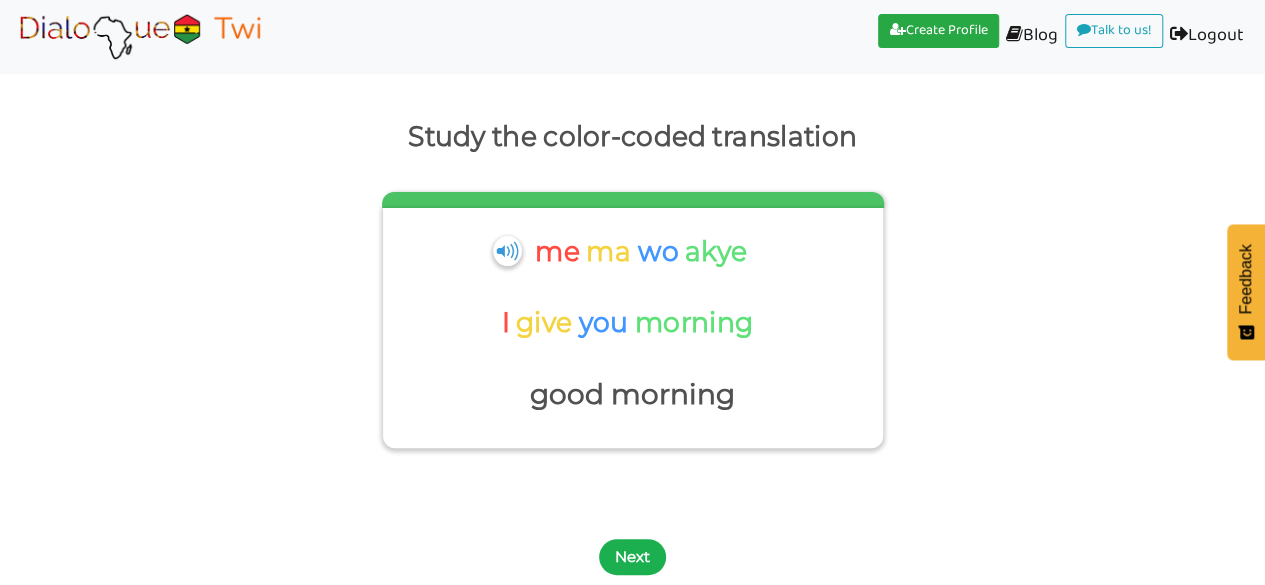 click on "Next" at bounding box center [632, 557] 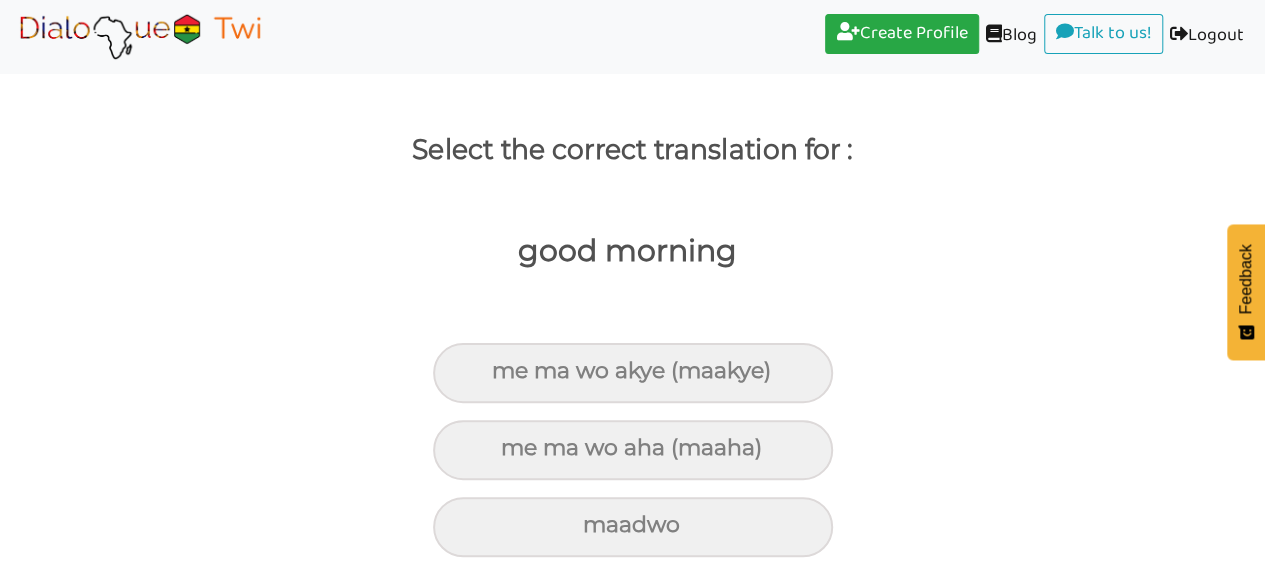 scroll, scrollTop: 84, scrollLeft: 0, axis: vertical 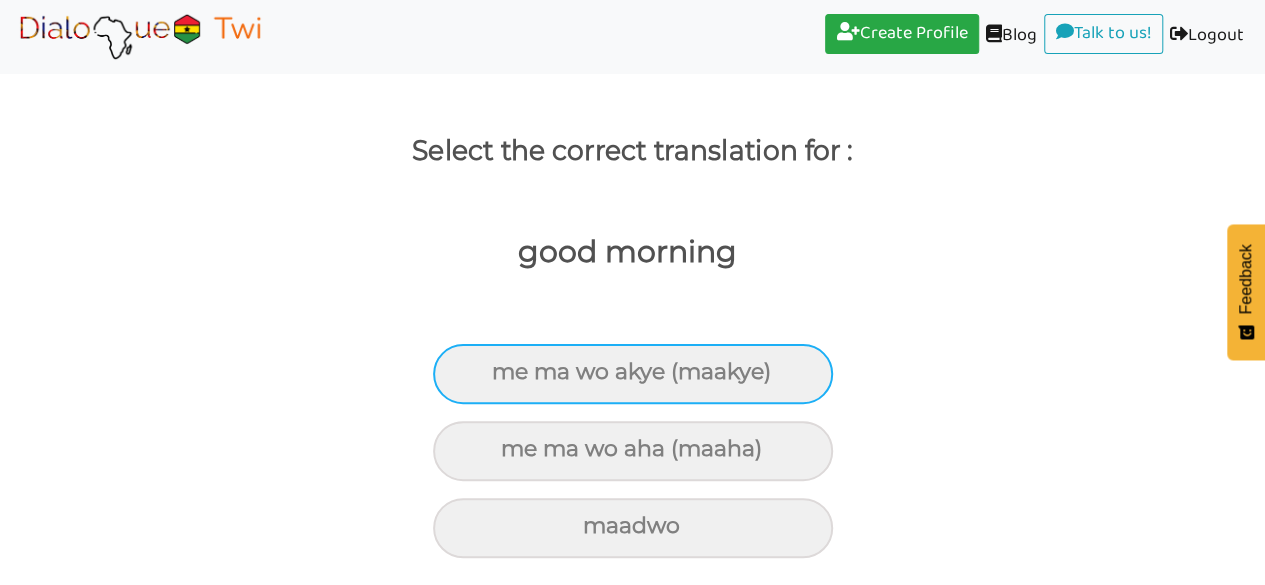 click on "me ma wo akye (maakye)" at bounding box center [633, 374] 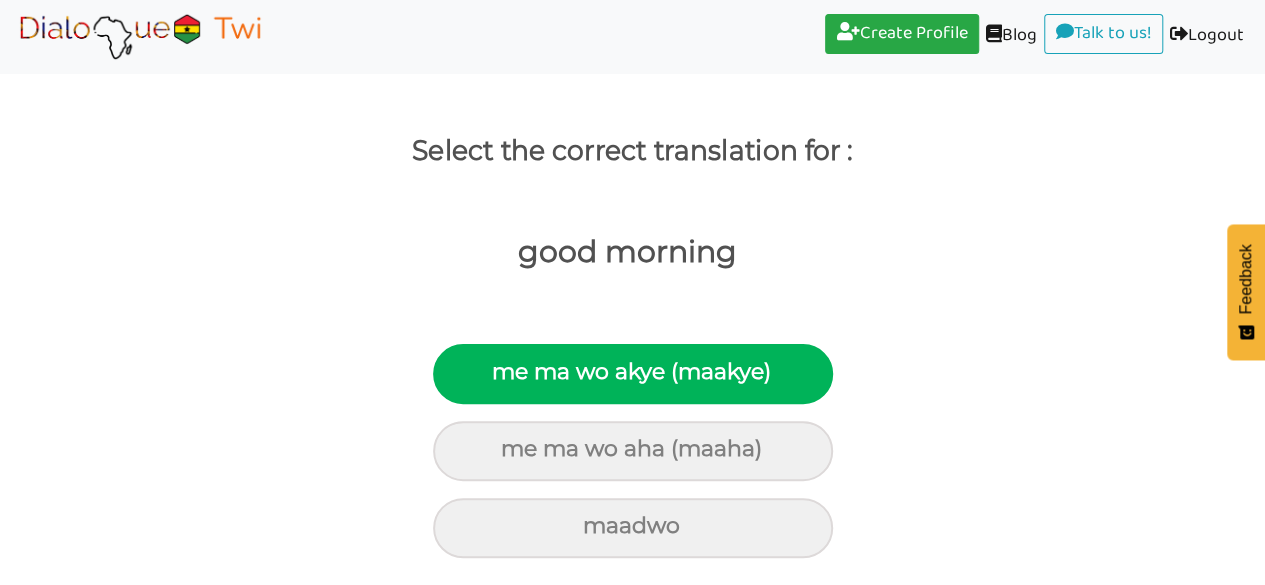 scroll, scrollTop: 98, scrollLeft: 0, axis: vertical 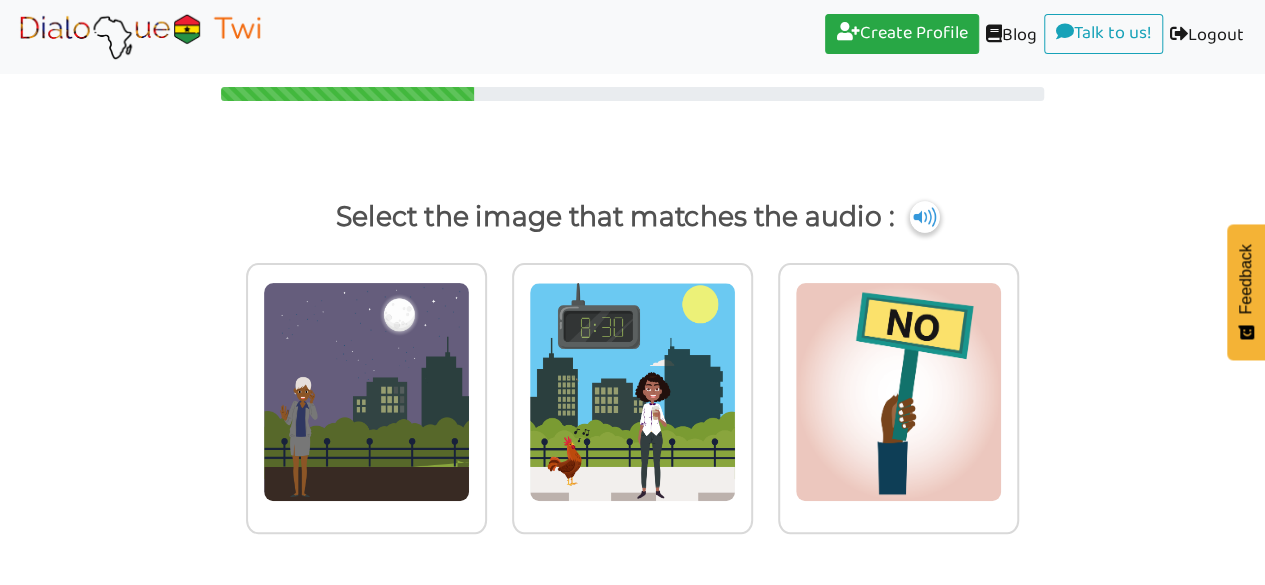 click at bounding box center [925, 217] 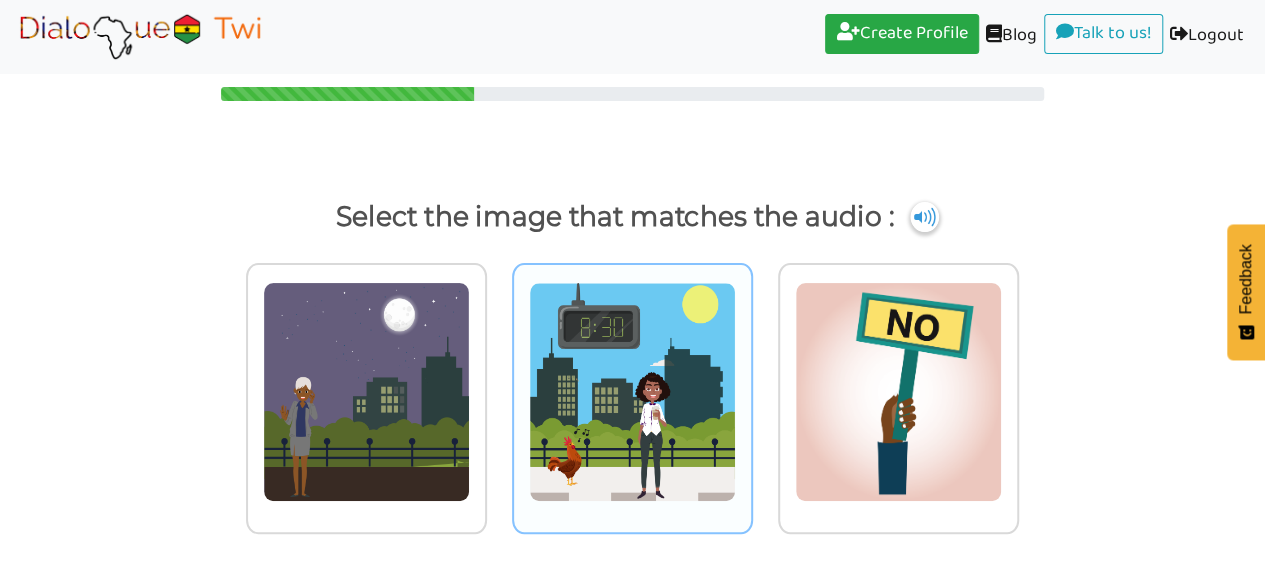 click at bounding box center (366, 392) 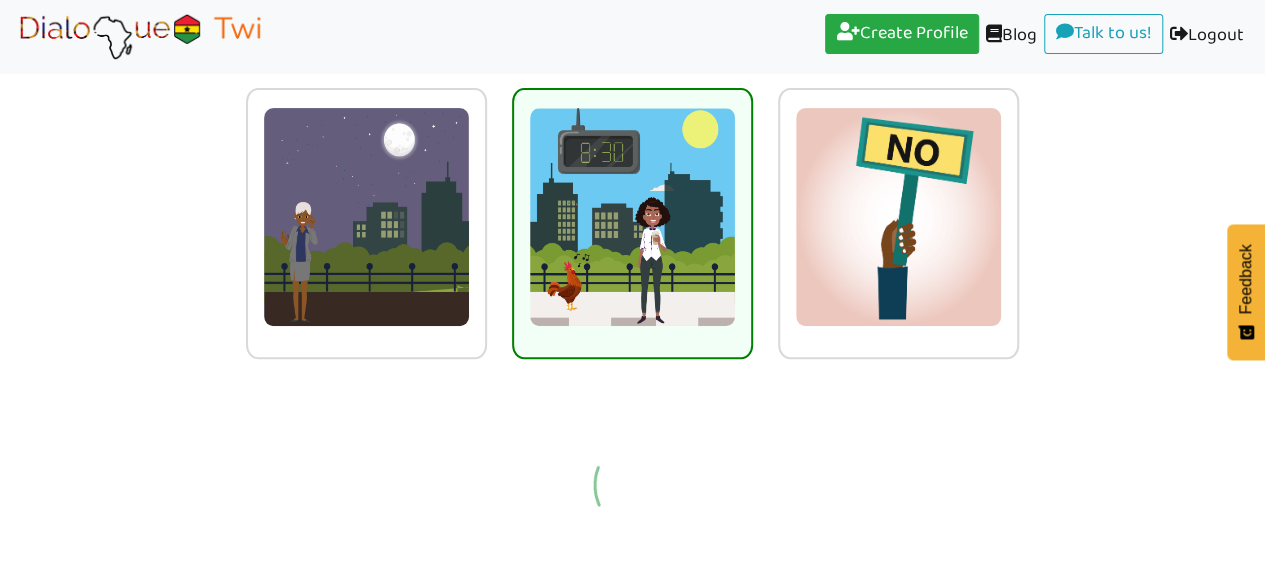 scroll, scrollTop: 0, scrollLeft: 0, axis: both 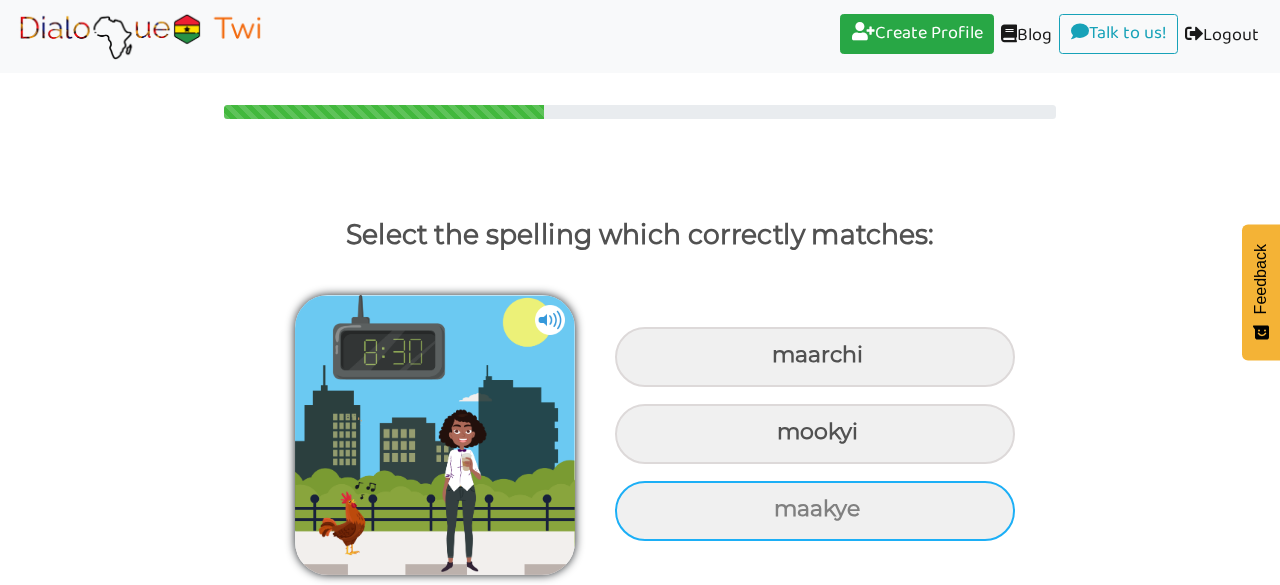 click on "maakye" at bounding box center [815, 357] 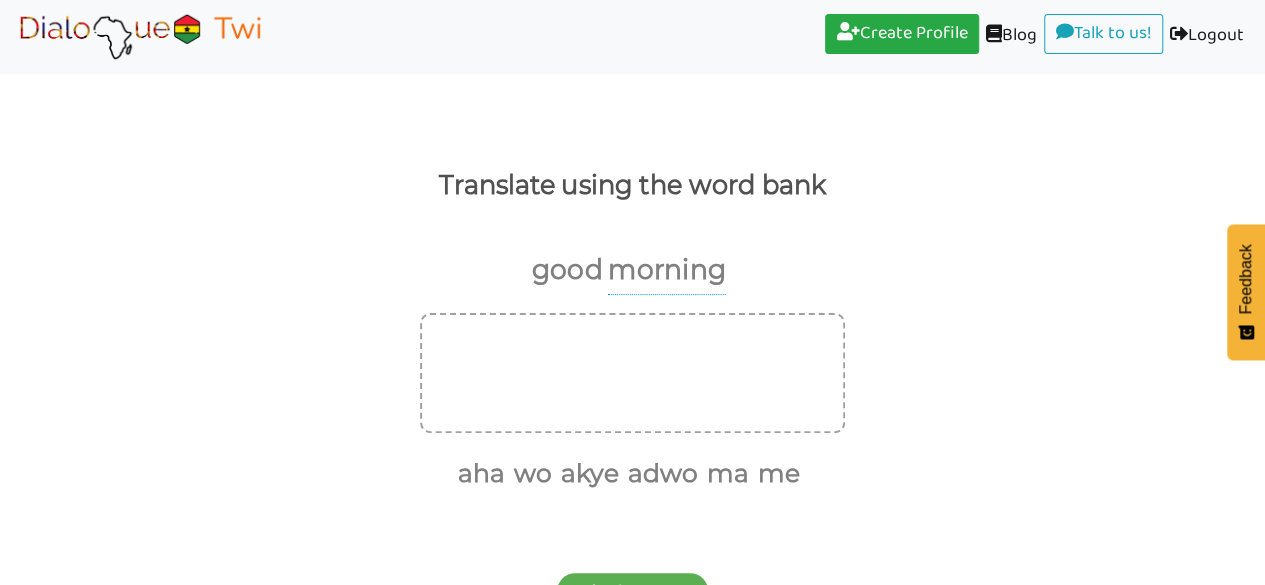 scroll, scrollTop: 50, scrollLeft: 0, axis: vertical 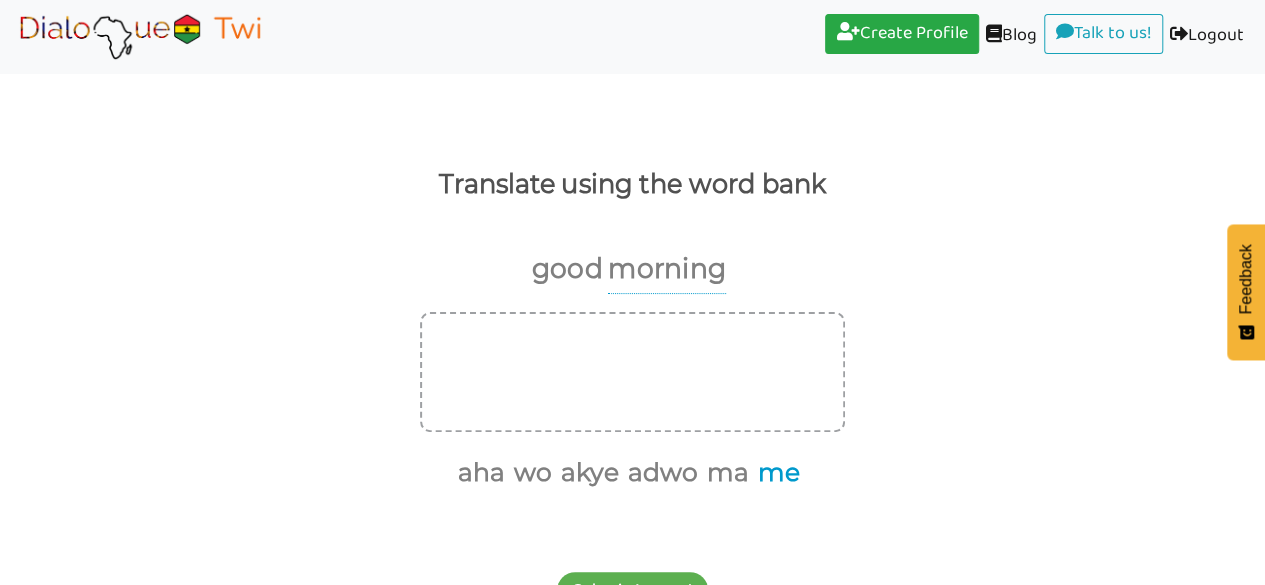 click on "me" at bounding box center (775, 473) 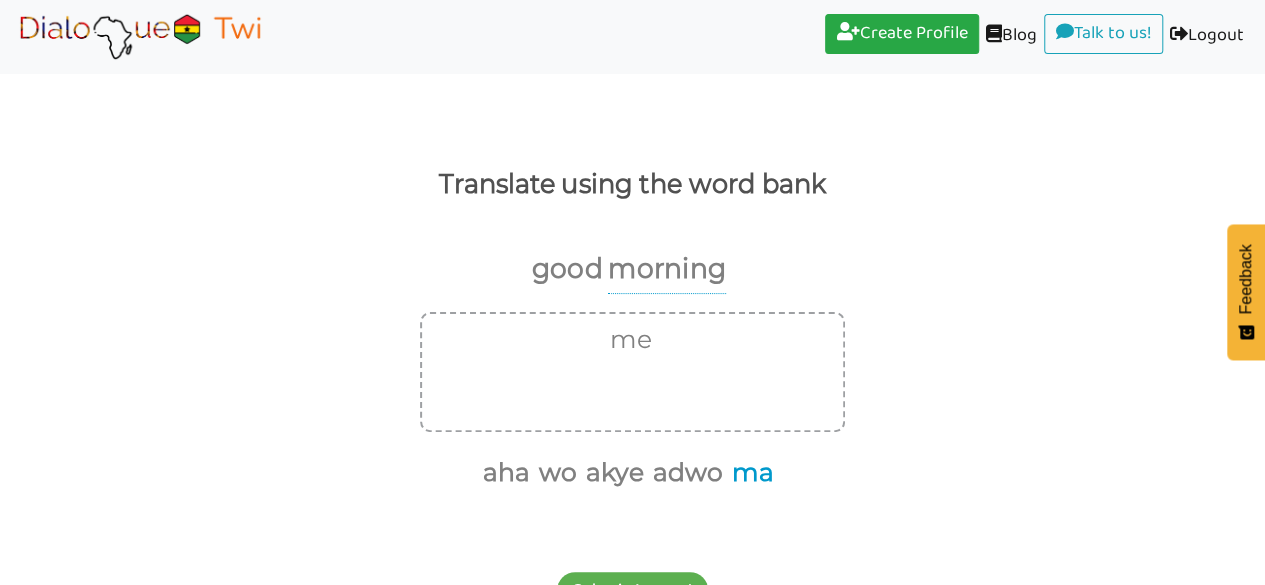 click on "ma" at bounding box center [749, 473] 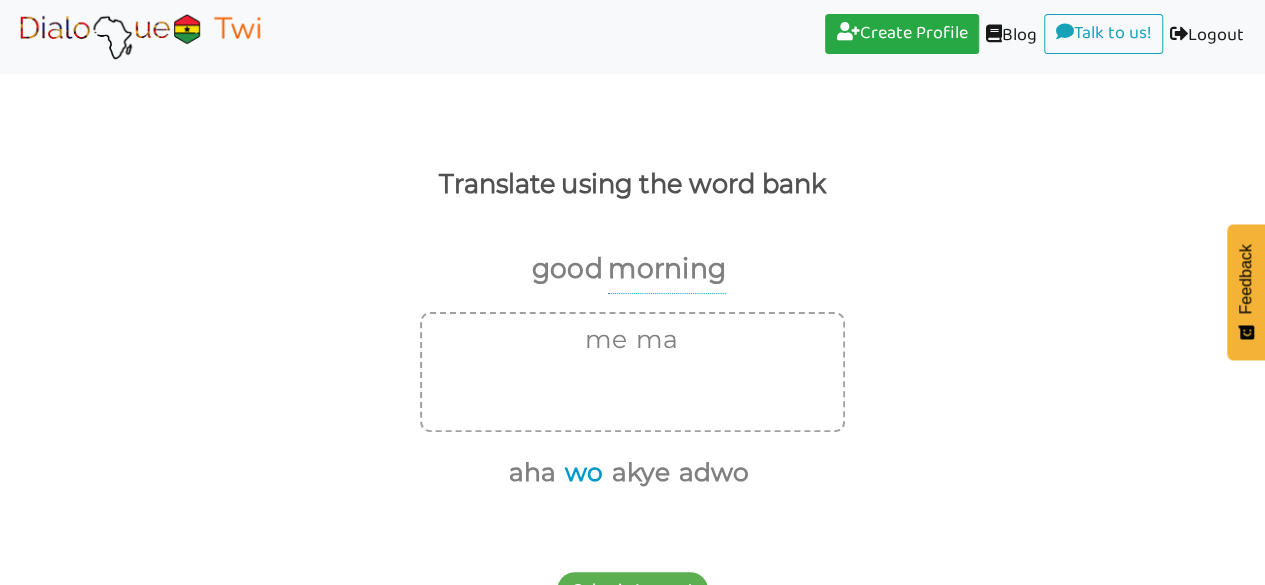 click on "wo" at bounding box center [580, 473] 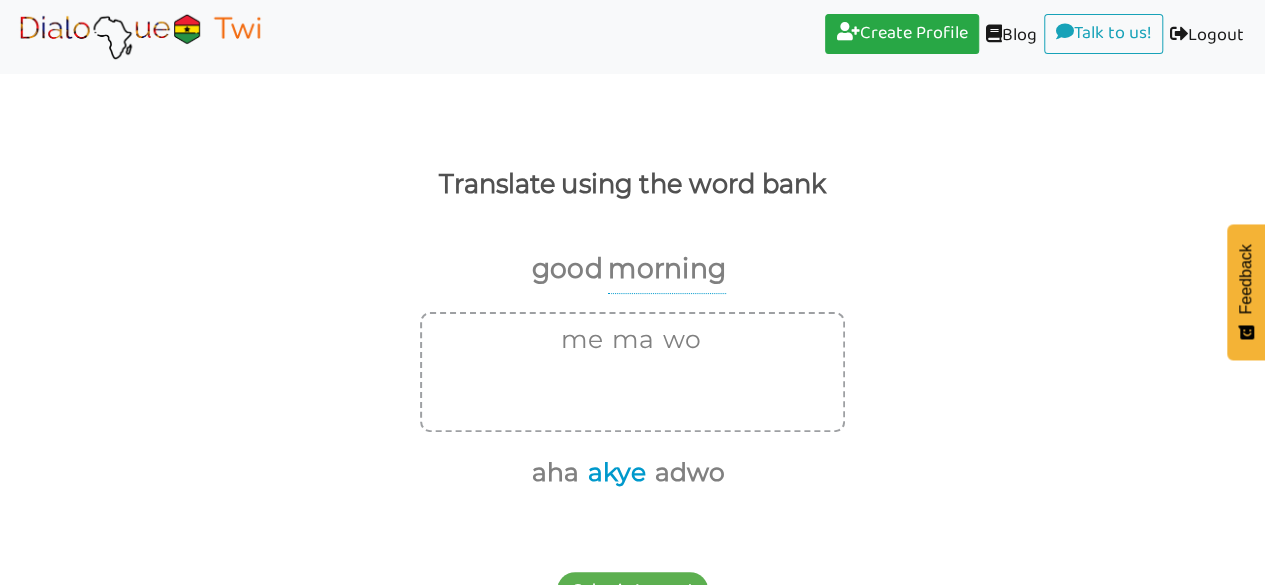 click on "akye" at bounding box center (613, 473) 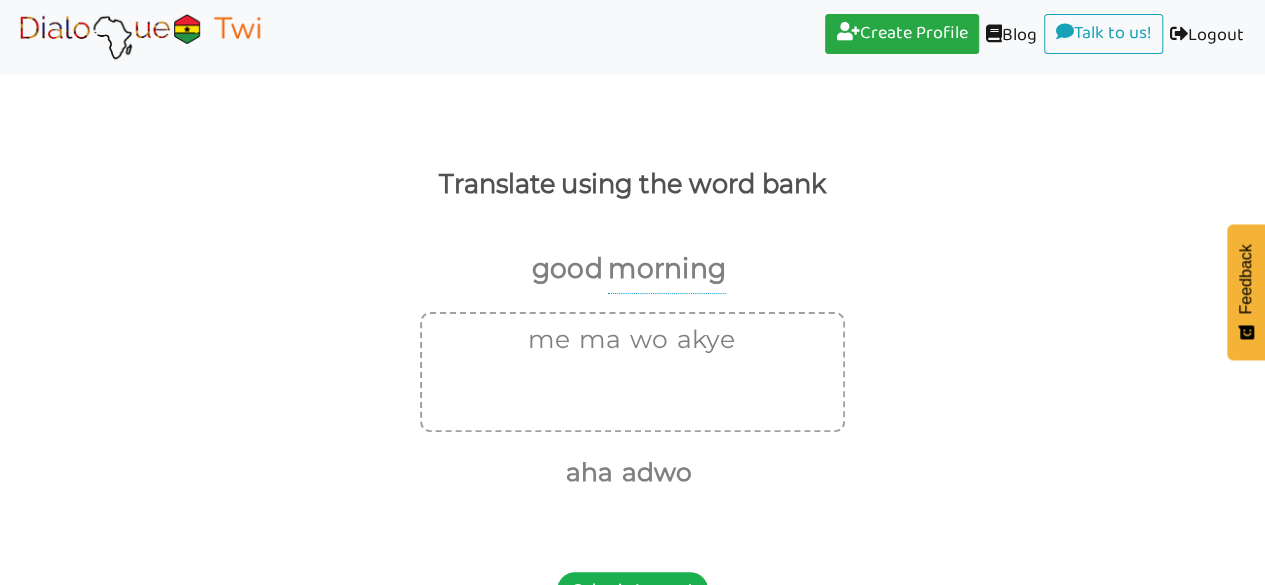 click on "Submit Answer!" at bounding box center [632, 590] 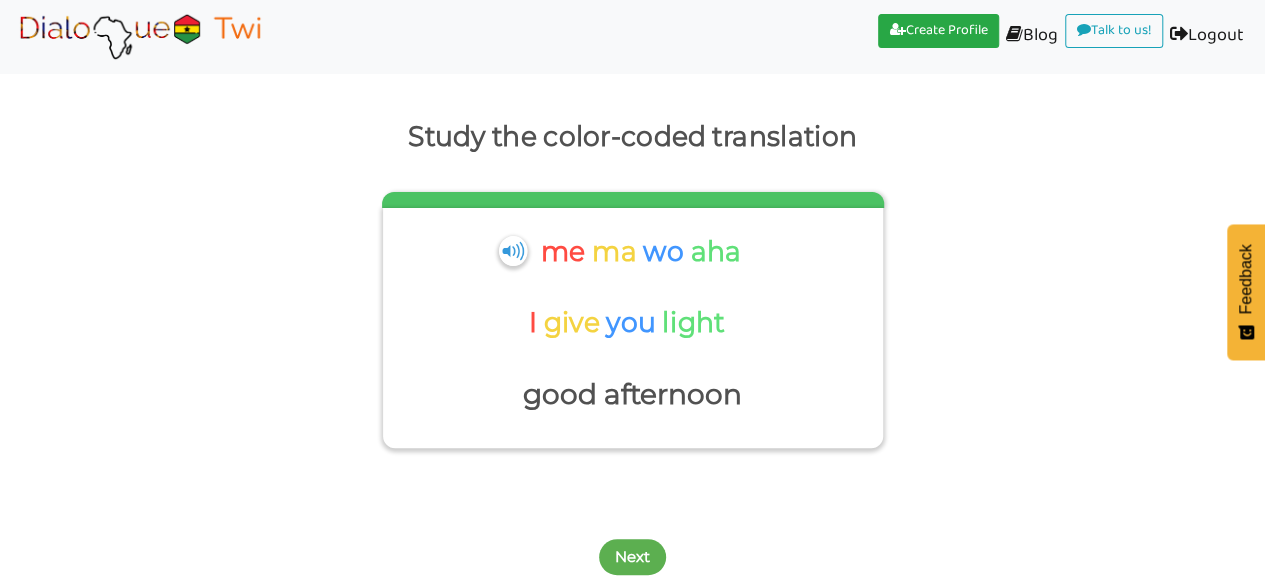 scroll, scrollTop: 98, scrollLeft: 0, axis: vertical 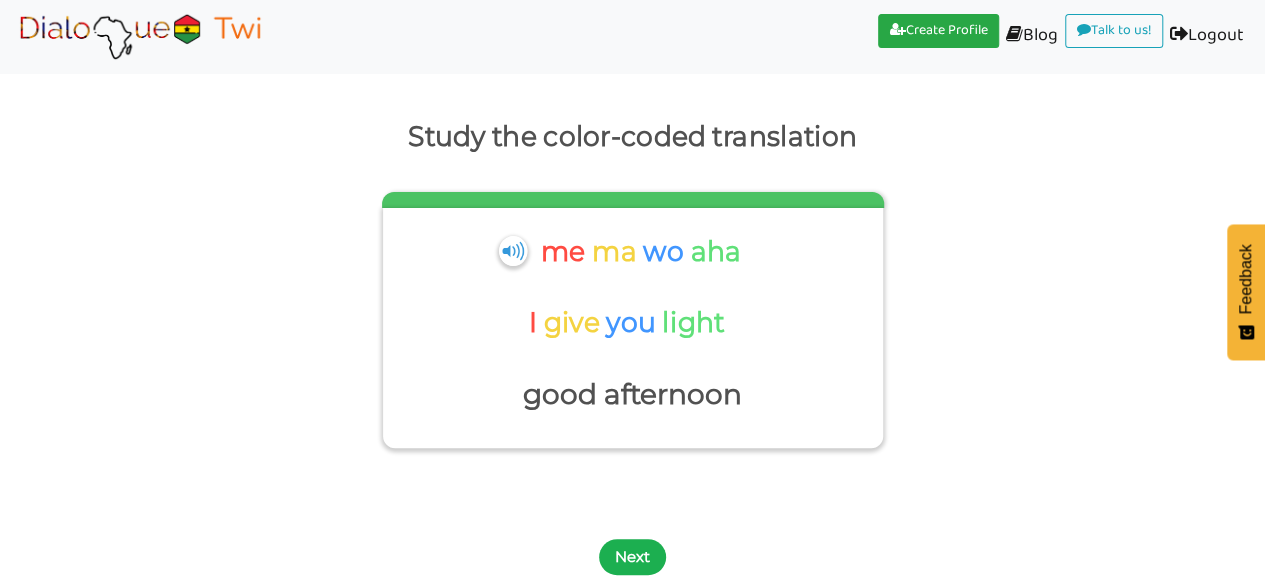 click on "Next" at bounding box center (632, 557) 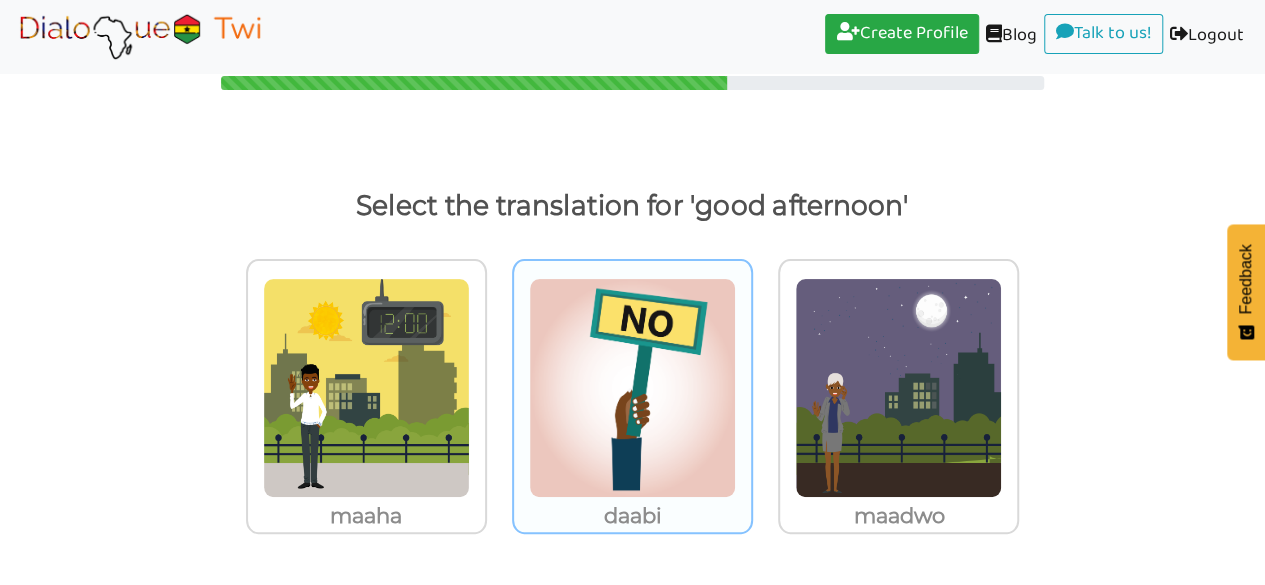 scroll, scrollTop: 29, scrollLeft: 0, axis: vertical 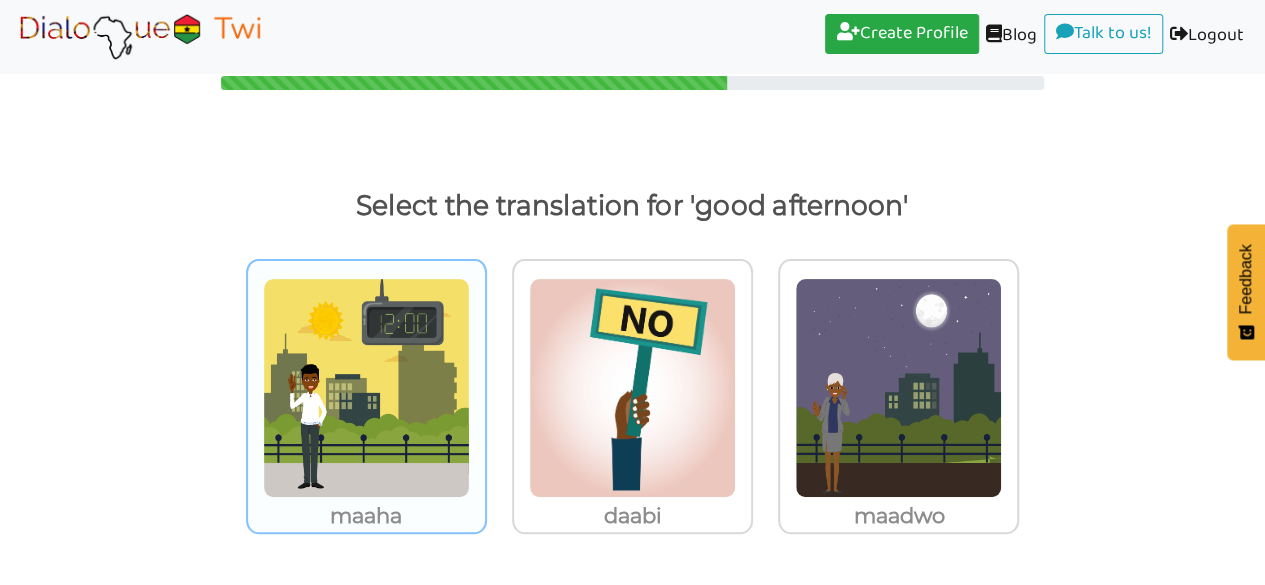 click at bounding box center (366, 388) 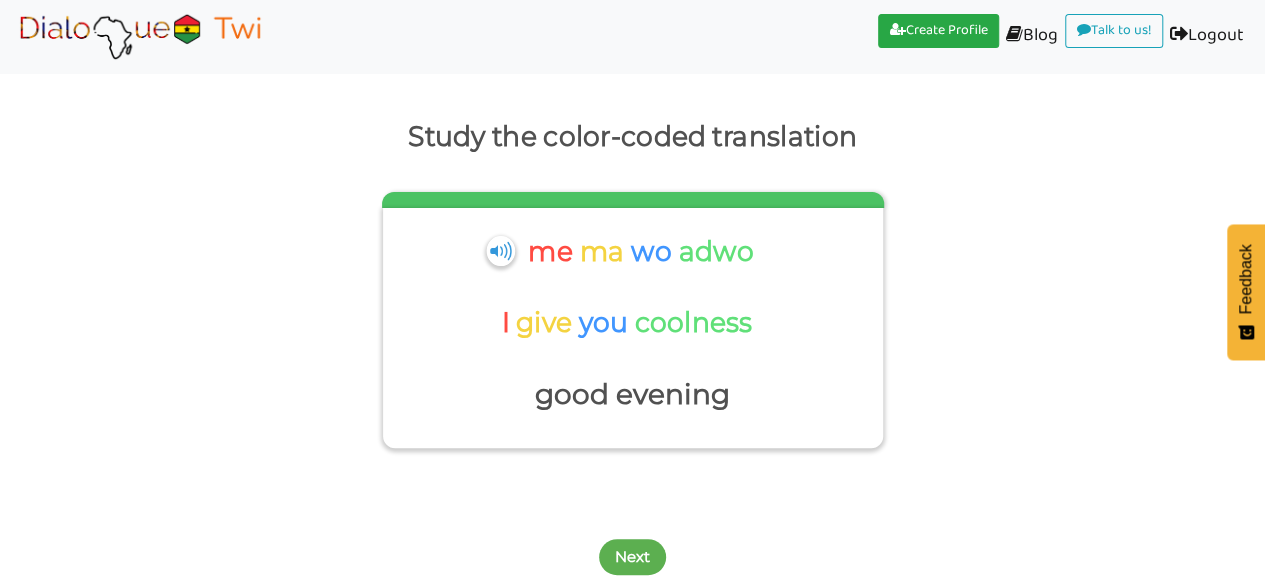 scroll, scrollTop: 98, scrollLeft: 0, axis: vertical 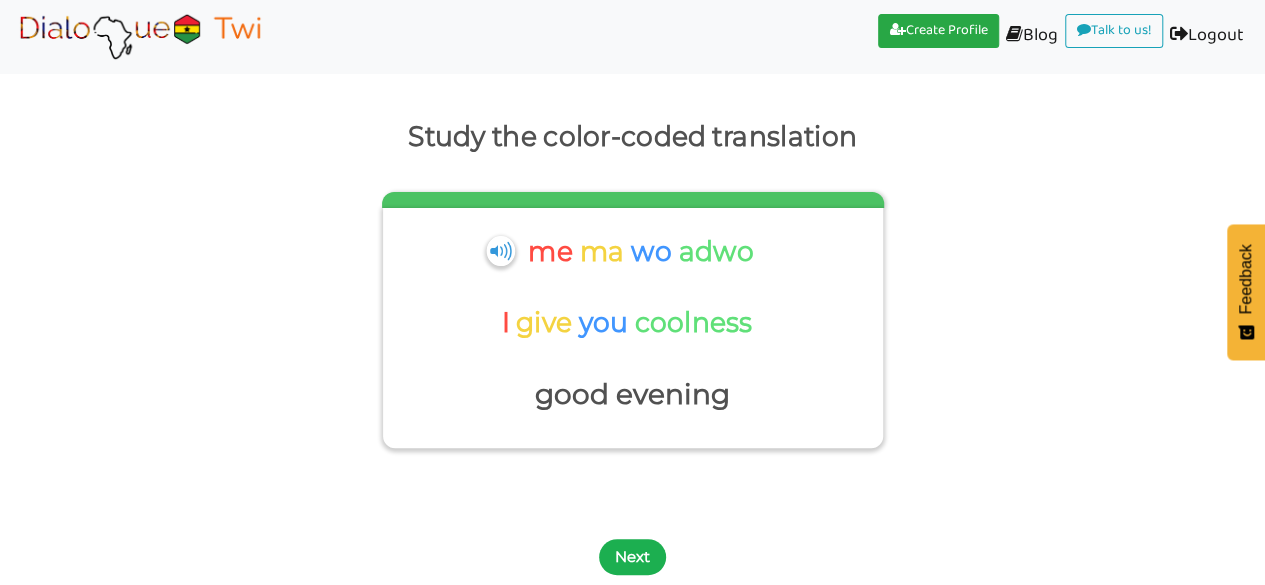 click on "Next" at bounding box center [632, 557] 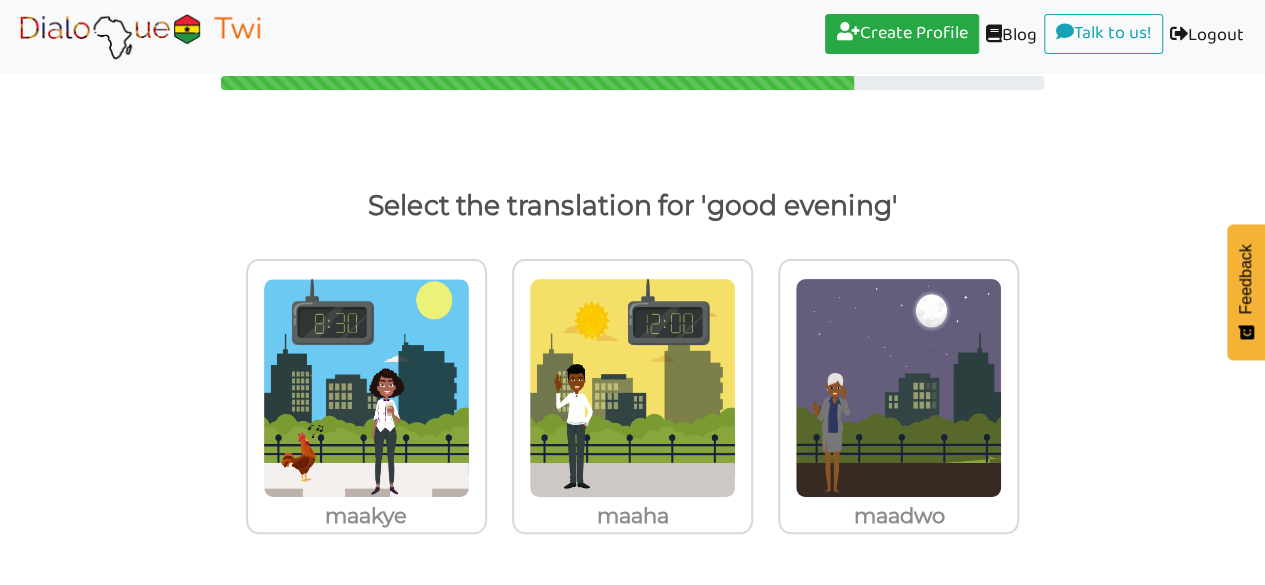 scroll, scrollTop: 29, scrollLeft: 0, axis: vertical 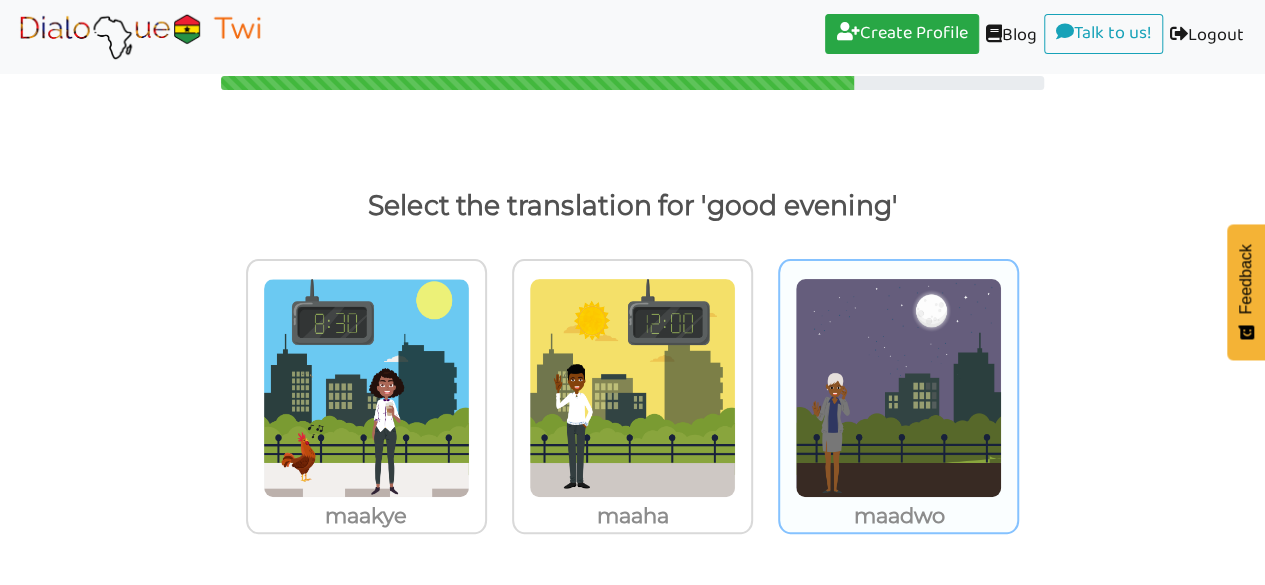 click at bounding box center (366, 388) 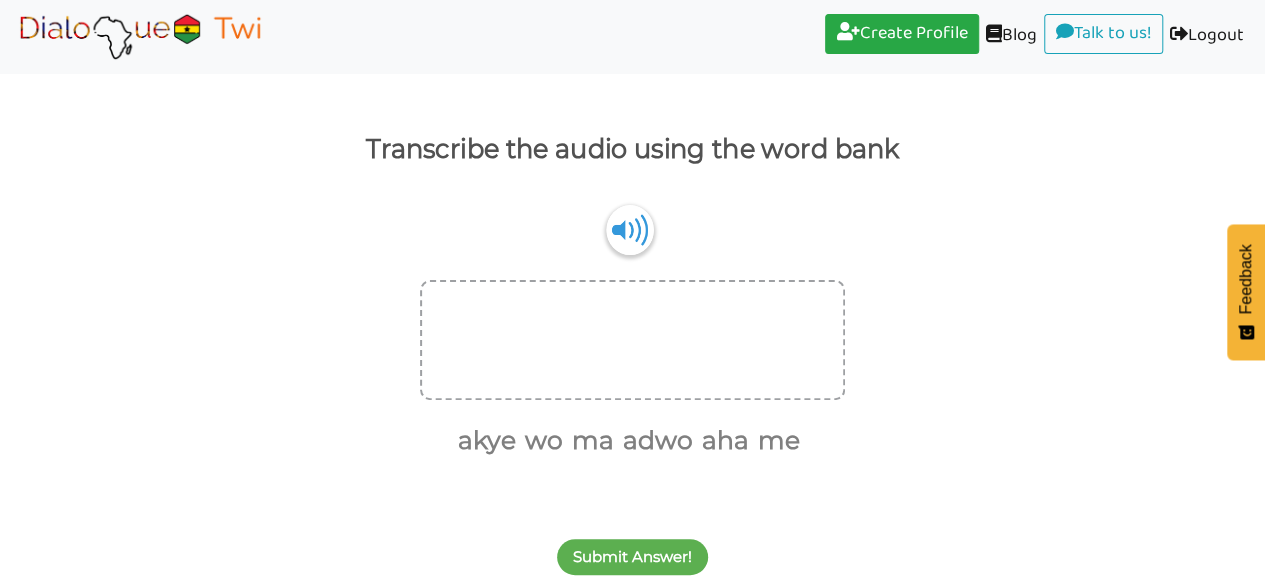 scroll, scrollTop: 85, scrollLeft: 0, axis: vertical 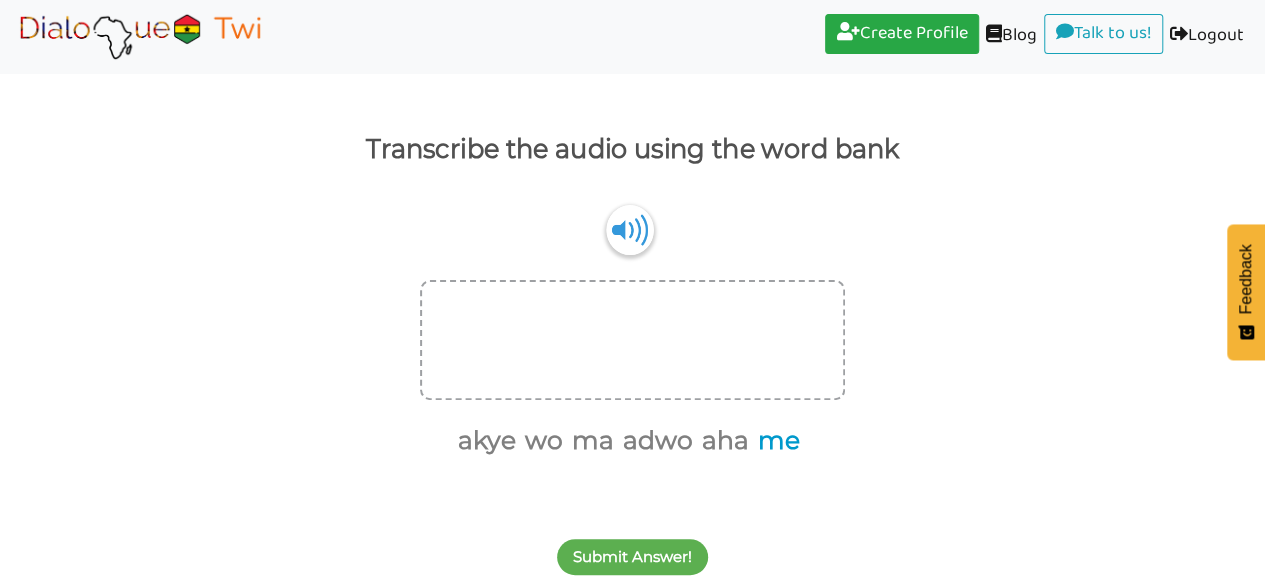 click on "me" at bounding box center (775, 441) 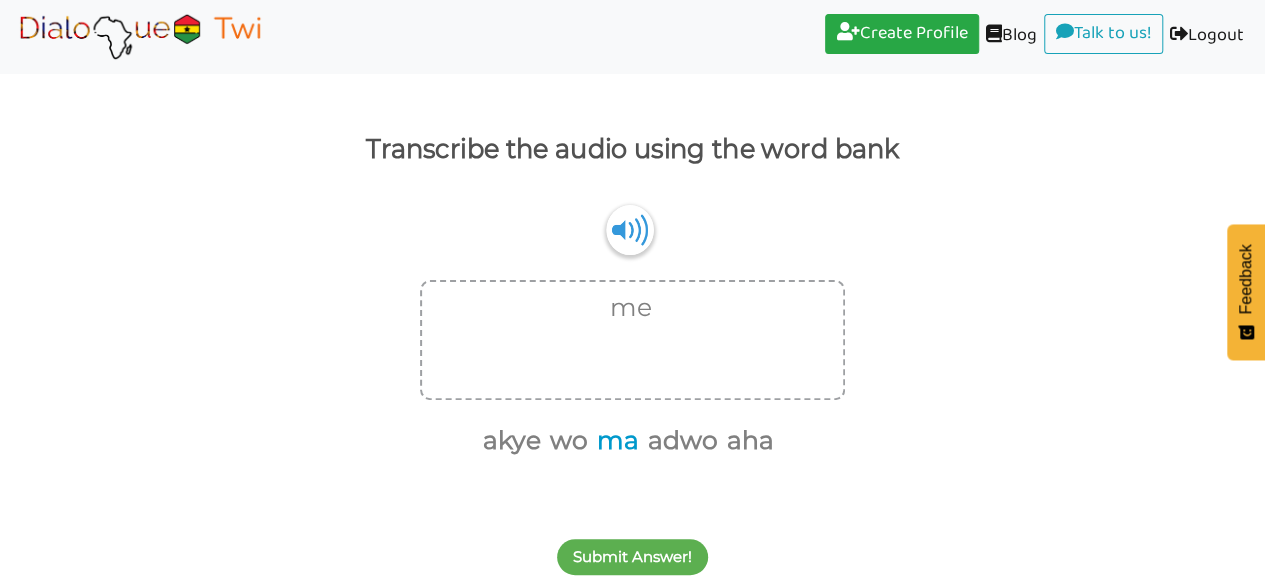 click on "ma" at bounding box center (614, 441) 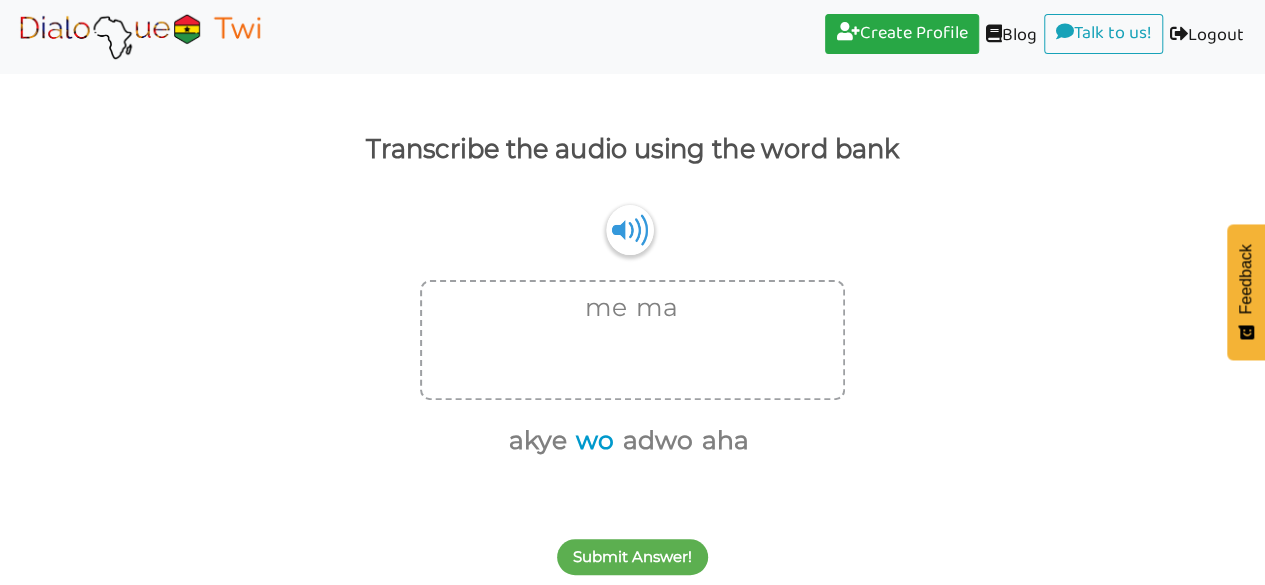 click on "wo" at bounding box center [591, 441] 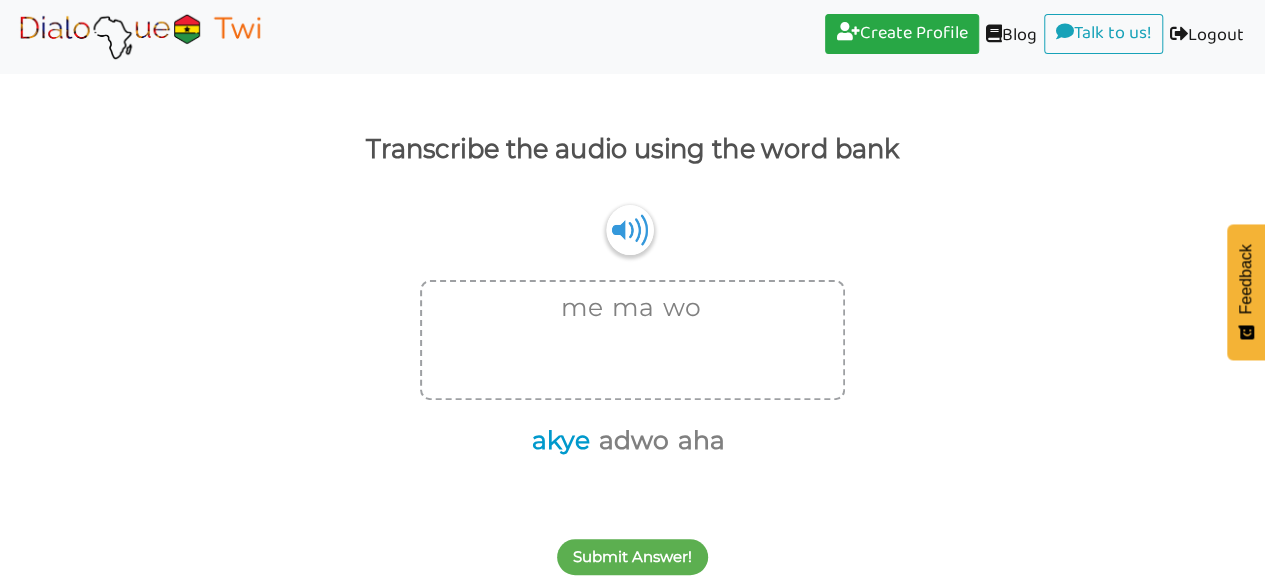 click on "akye" at bounding box center (557, 441) 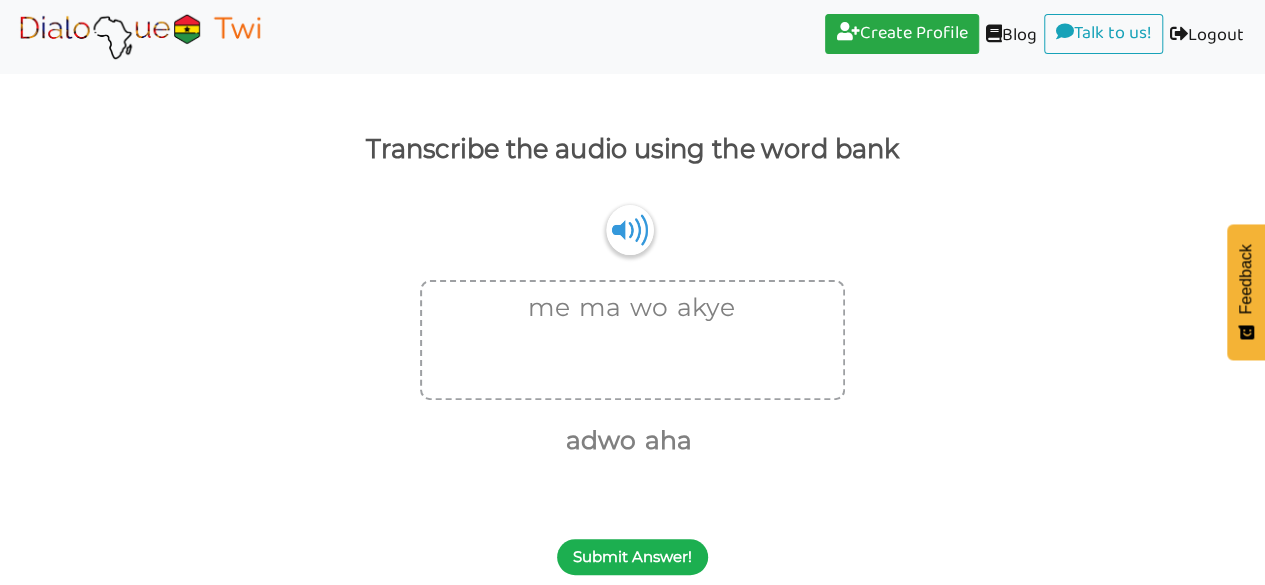 click on "Submit Answer!" at bounding box center (632, 557) 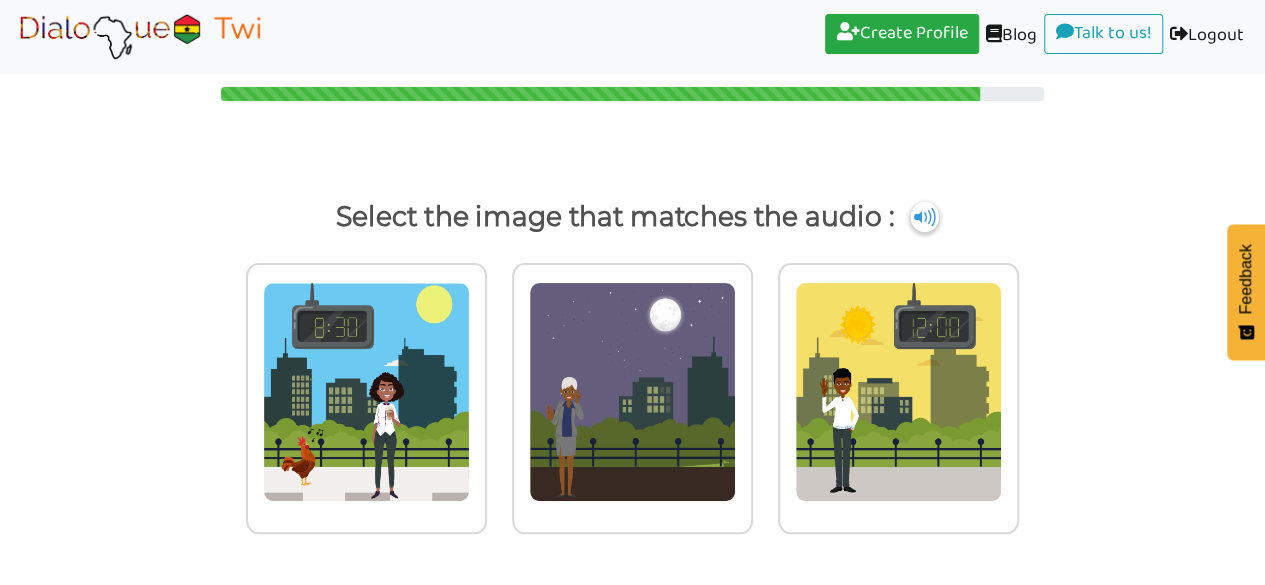 scroll, scrollTop: 18, scrollLeft: 0, axis: vertical 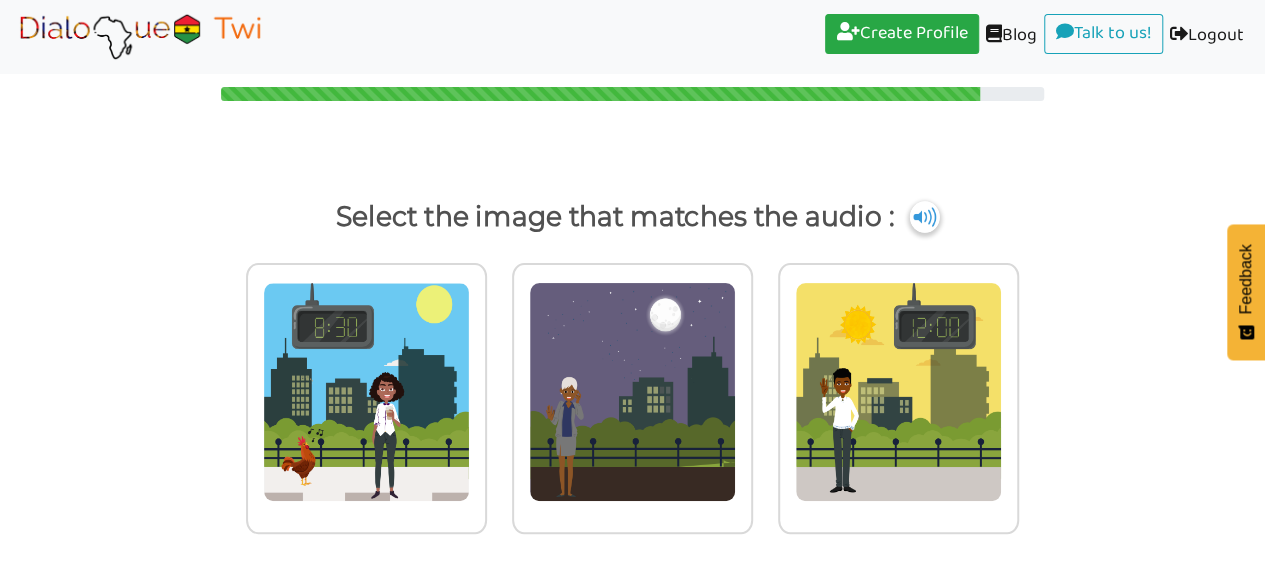 click at bounding box center [925, 217] 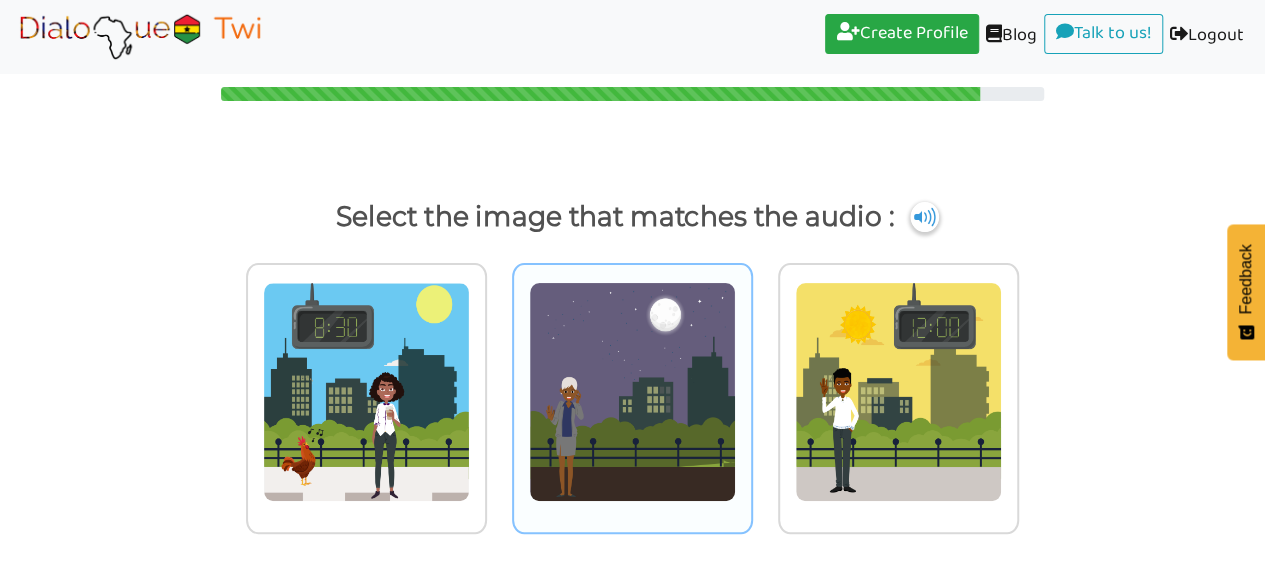 click at bounding box center (366, 392) 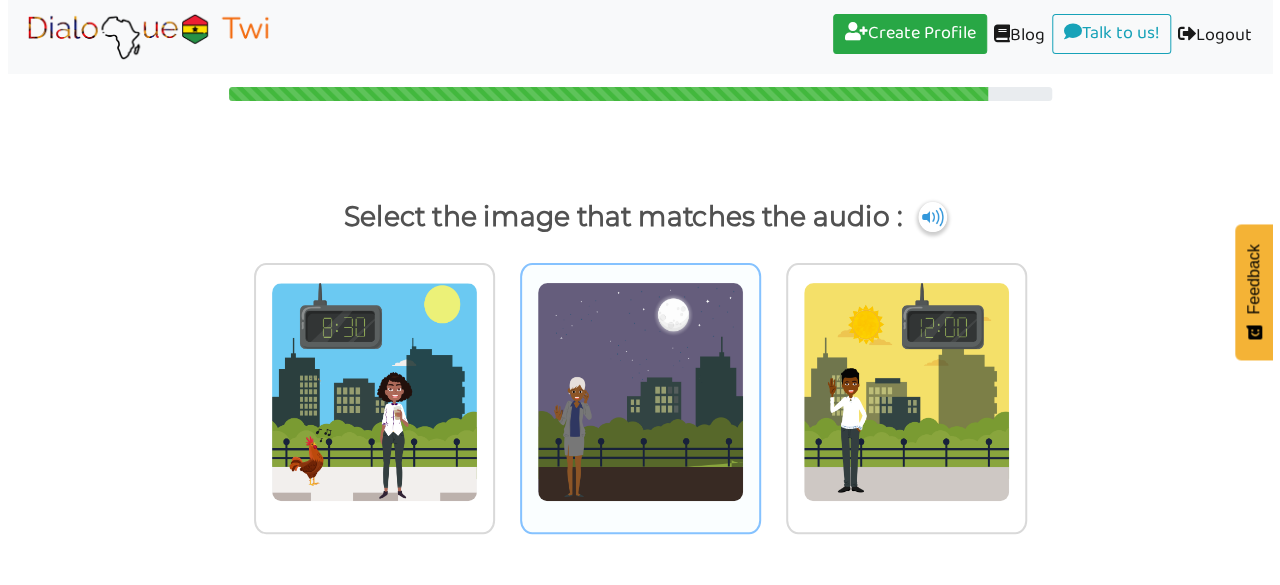 scroll, scrollTop: 85, scrollLeft: 0, axis: vertical 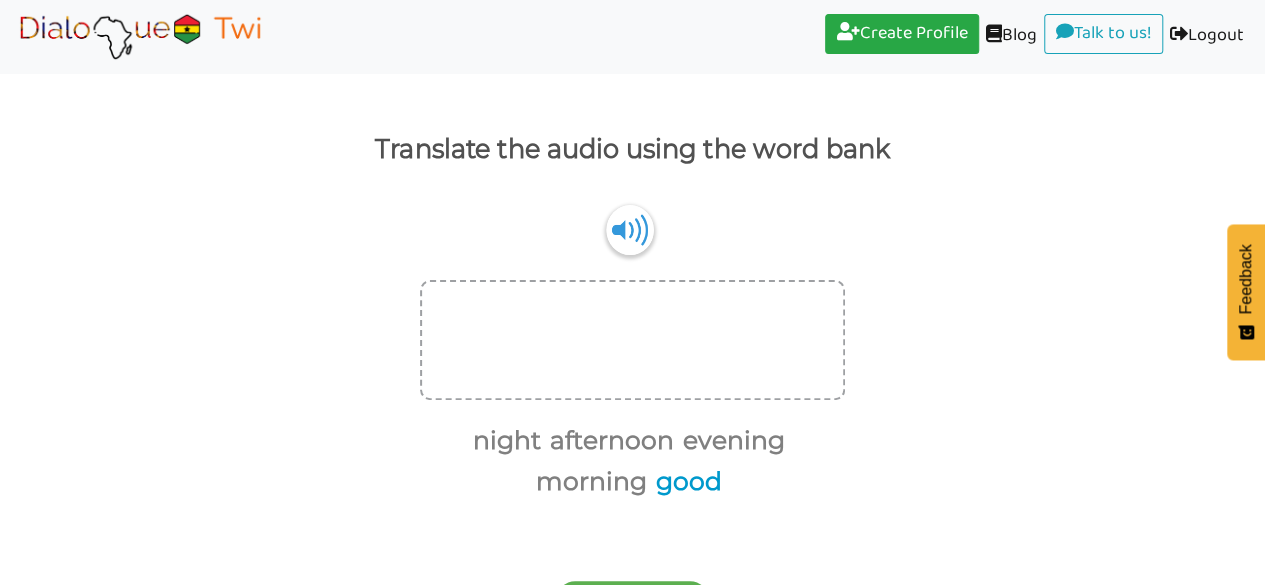 click on "good" at bounding box center [685, 482] 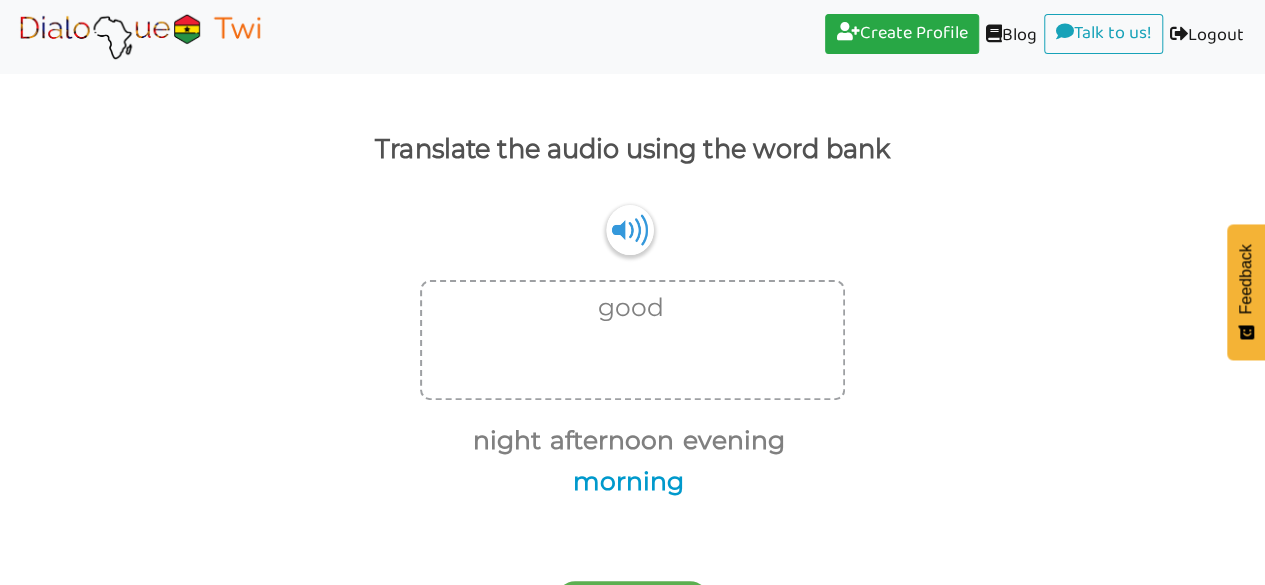 click on "morning" at bounding box center [625, 482] 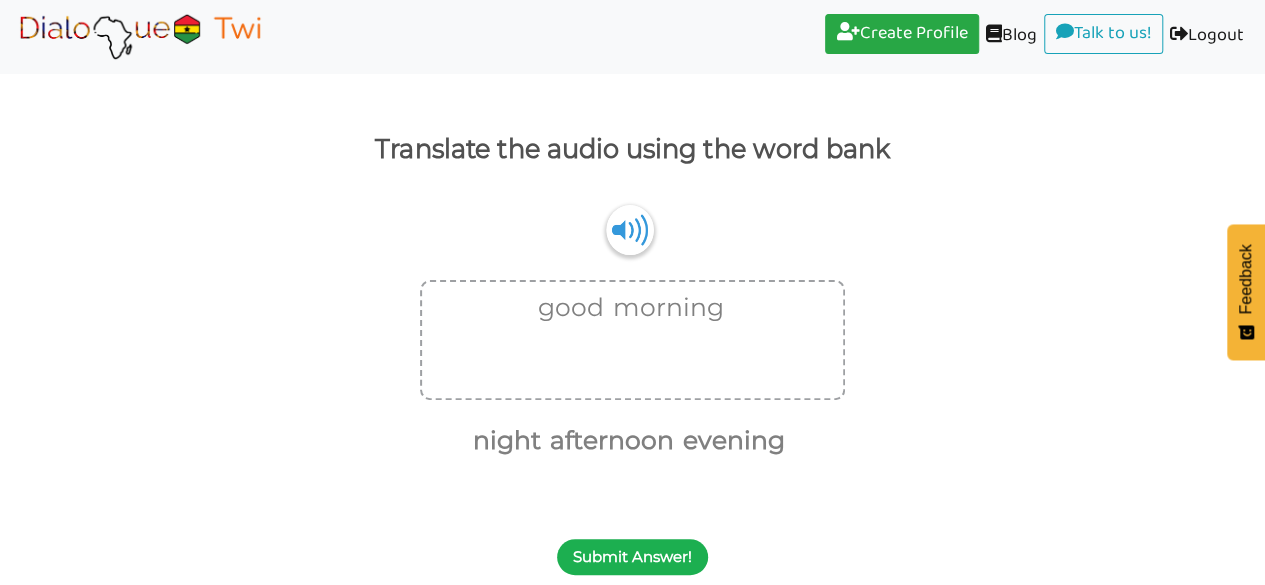 click on "Submit Answer!" at bounding box center [632, 557] 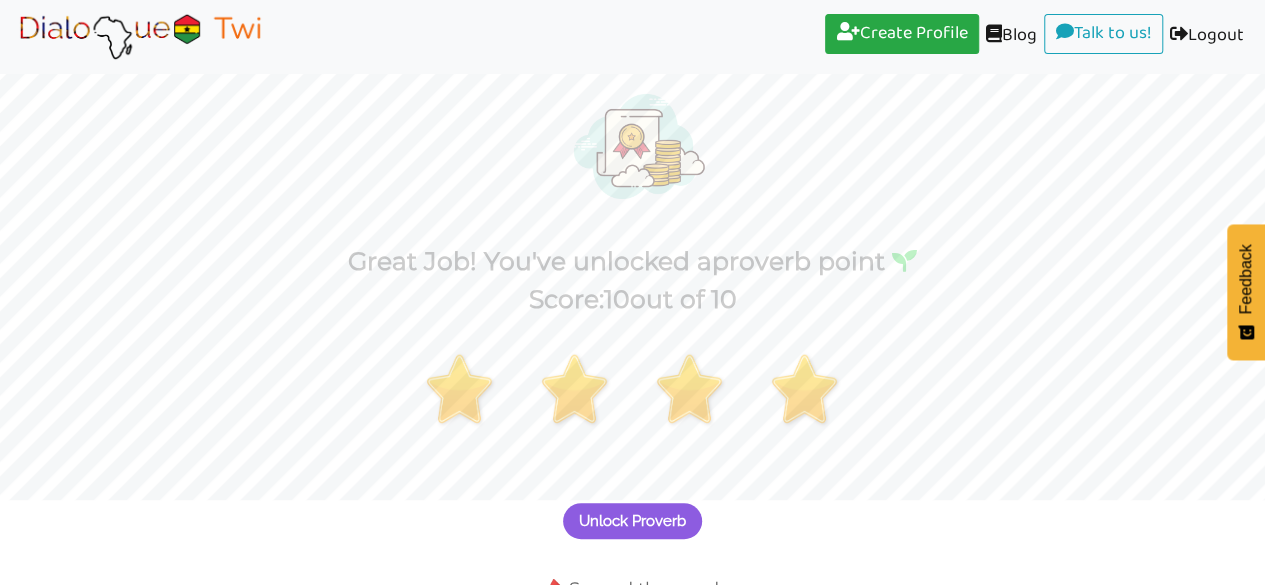 click on "Unlock Proverb" at bounding box center (632, 521) 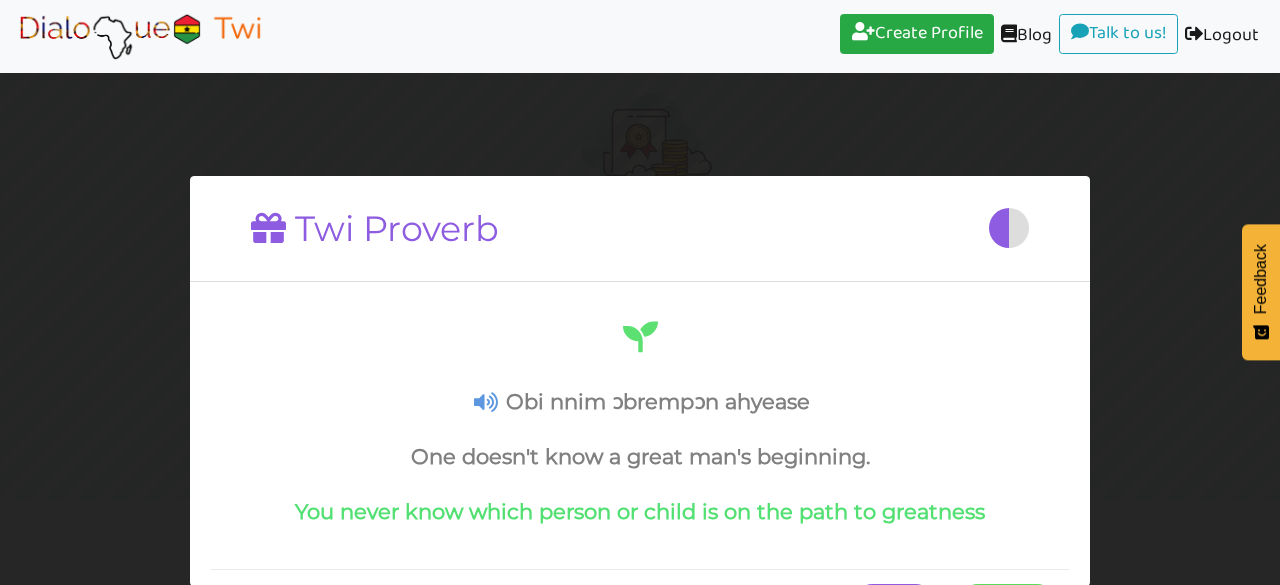 drag, startPoint x: 1279, startPoint y: 140, endPoint x: 1268, endPoint y: 285, distance: 145.41664 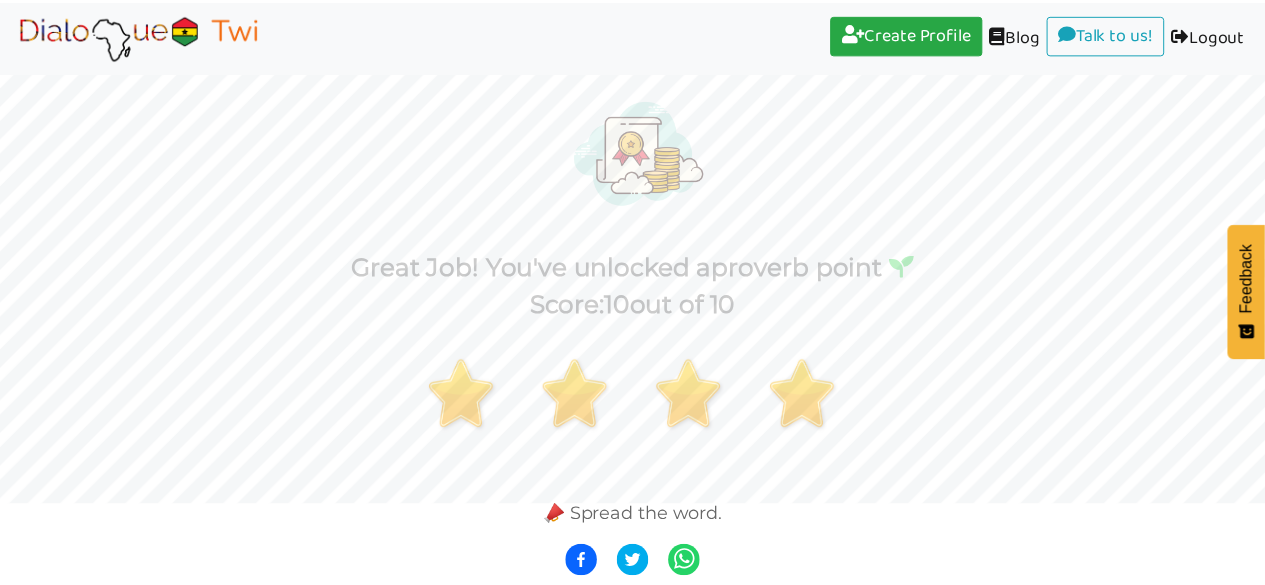 scroll, scrollTop: 78, scrollLeft: 0, axis: vertical 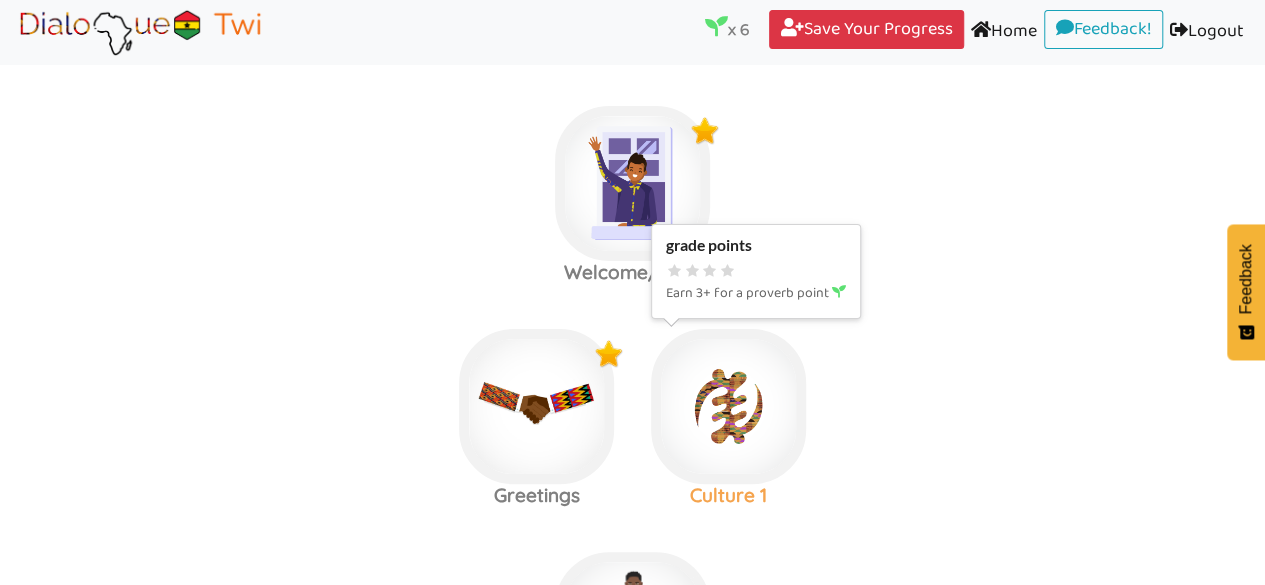 click at bounding box center (632, 183) 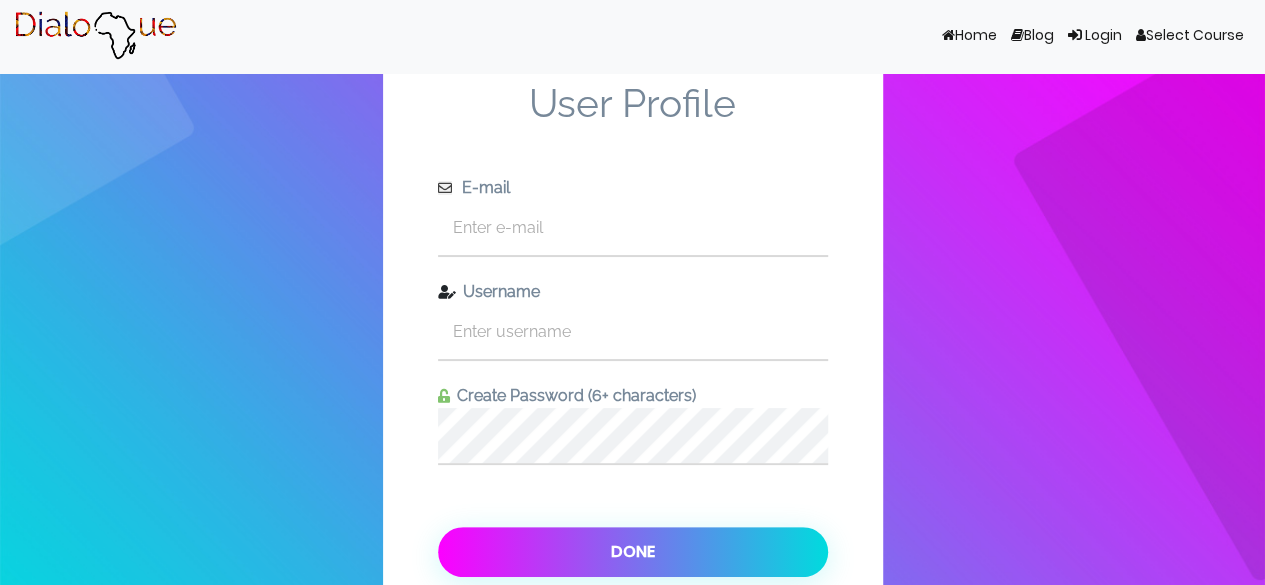 click on "Done" at bounding box center [633, 552] 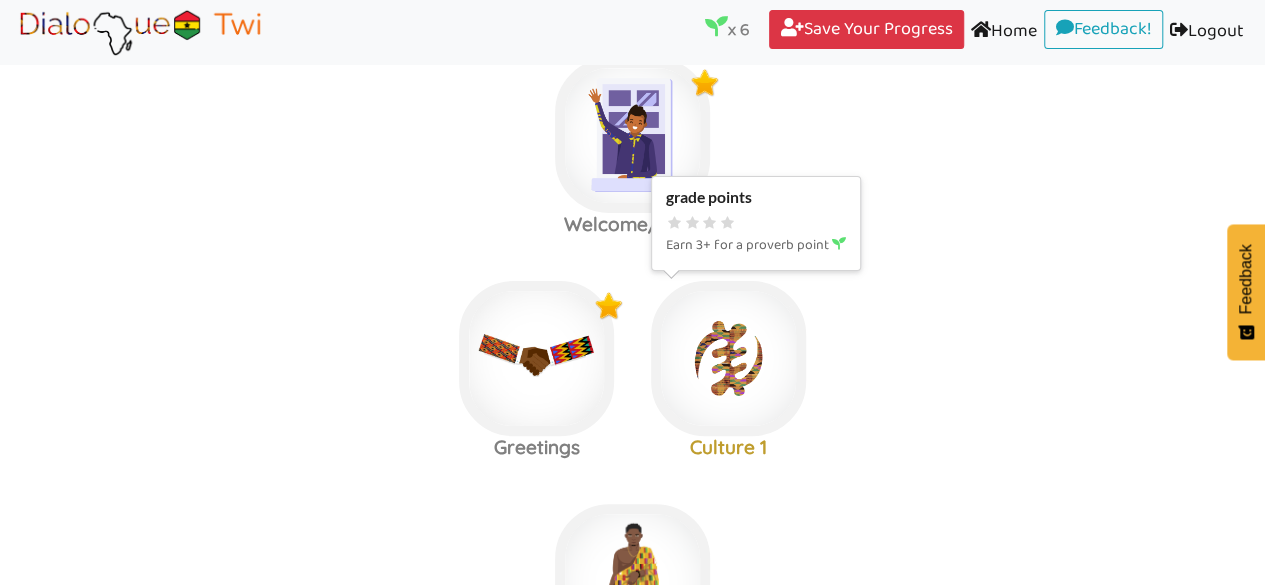 scroll, scrollTop: 909, scrollLeft: 0, axis: vertical 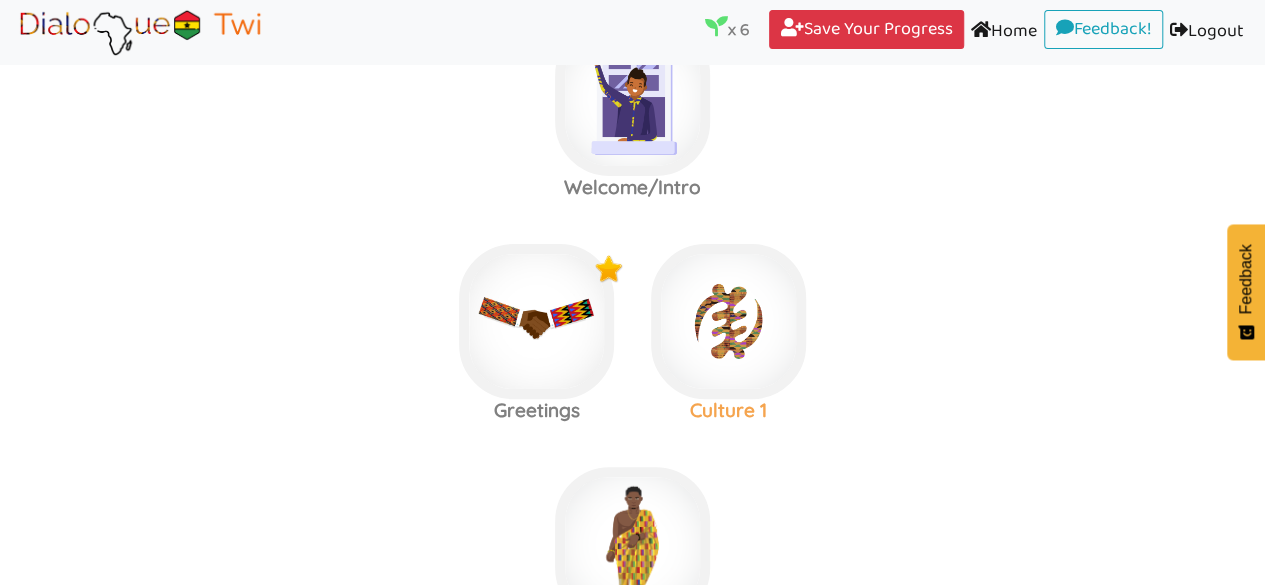 click at bounding box center (632, 98) 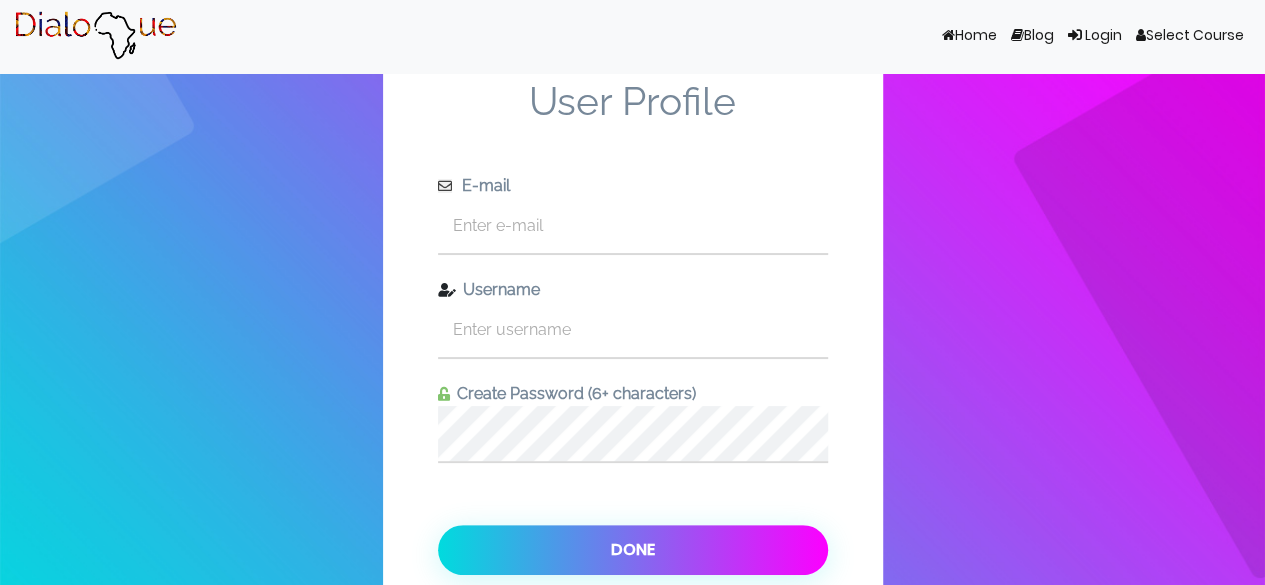 scroll, scrollTop: 0, scrollLeft: 0, axis: both 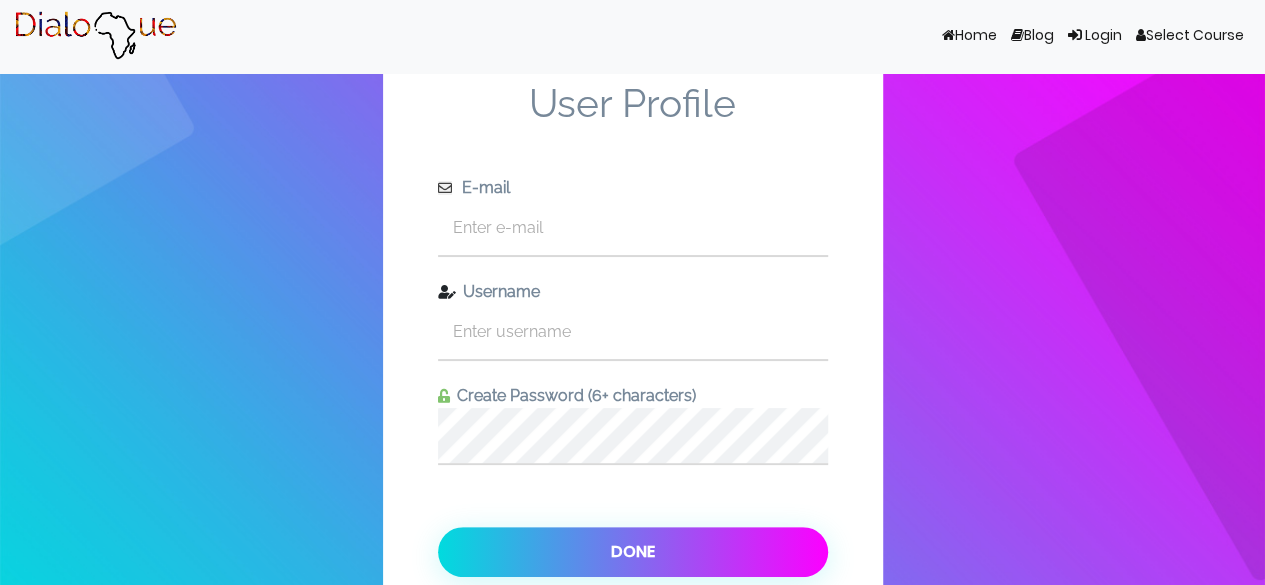 click on "Select Course" at bounding box center [1190, 36] 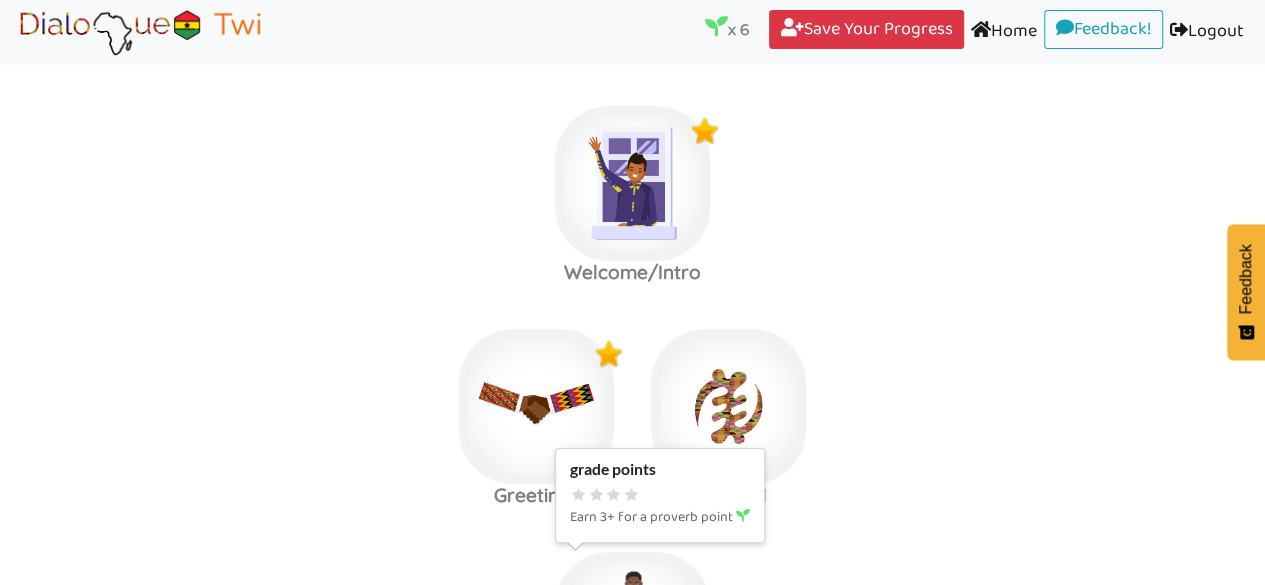 click at bounding box center (632, 183) 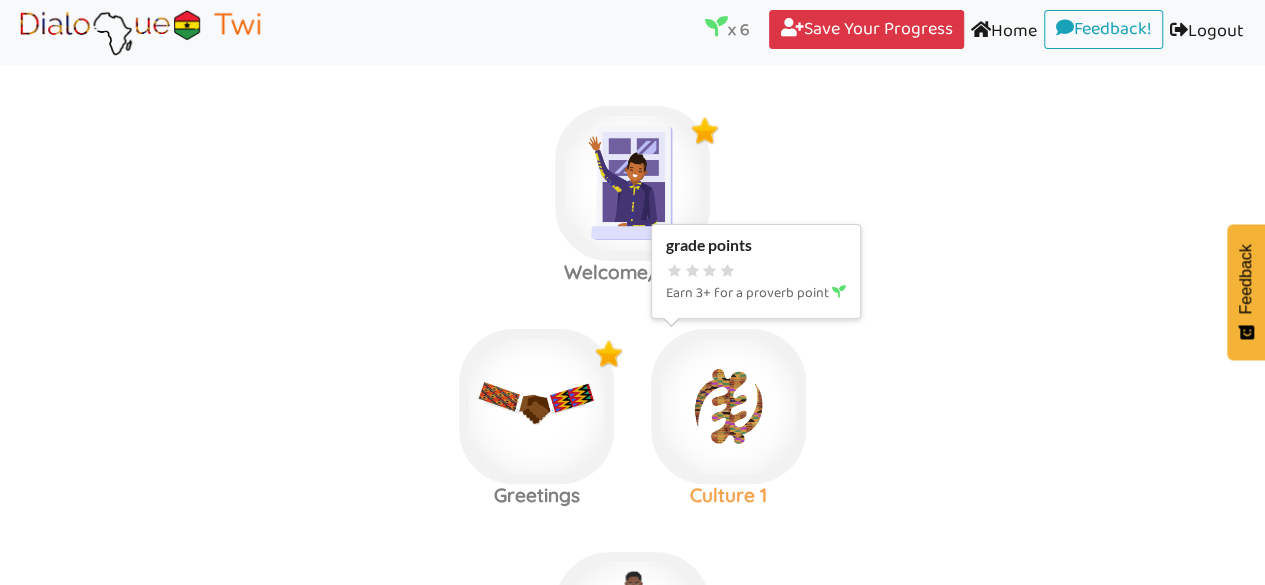 click at bounding box center (632, 183) 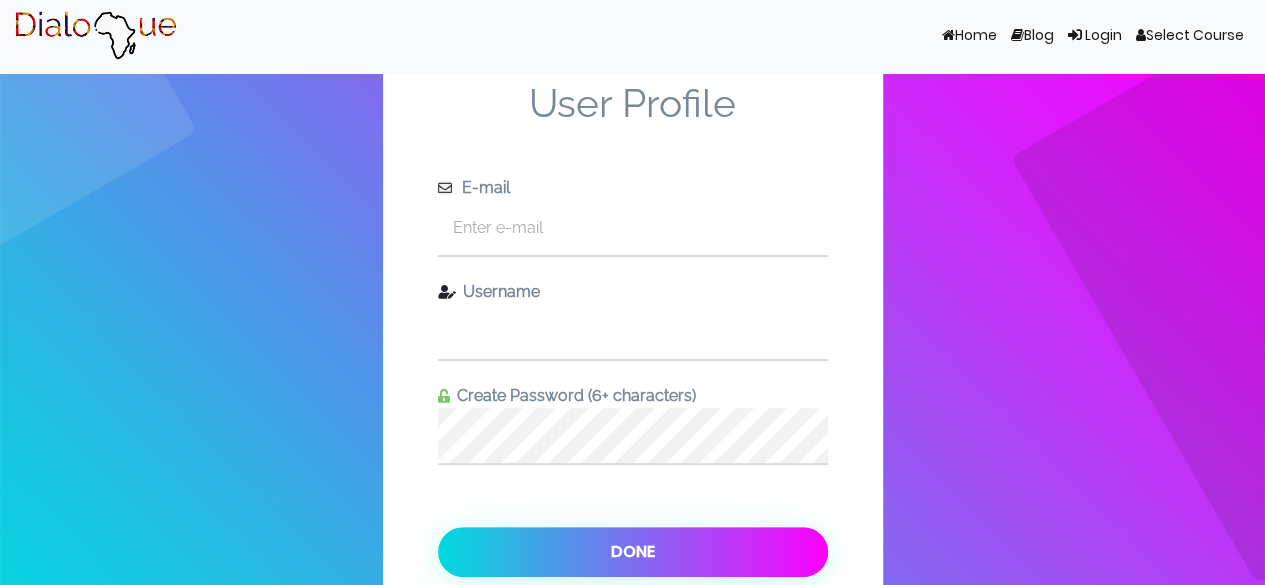 click at bounding box center (633, 331) 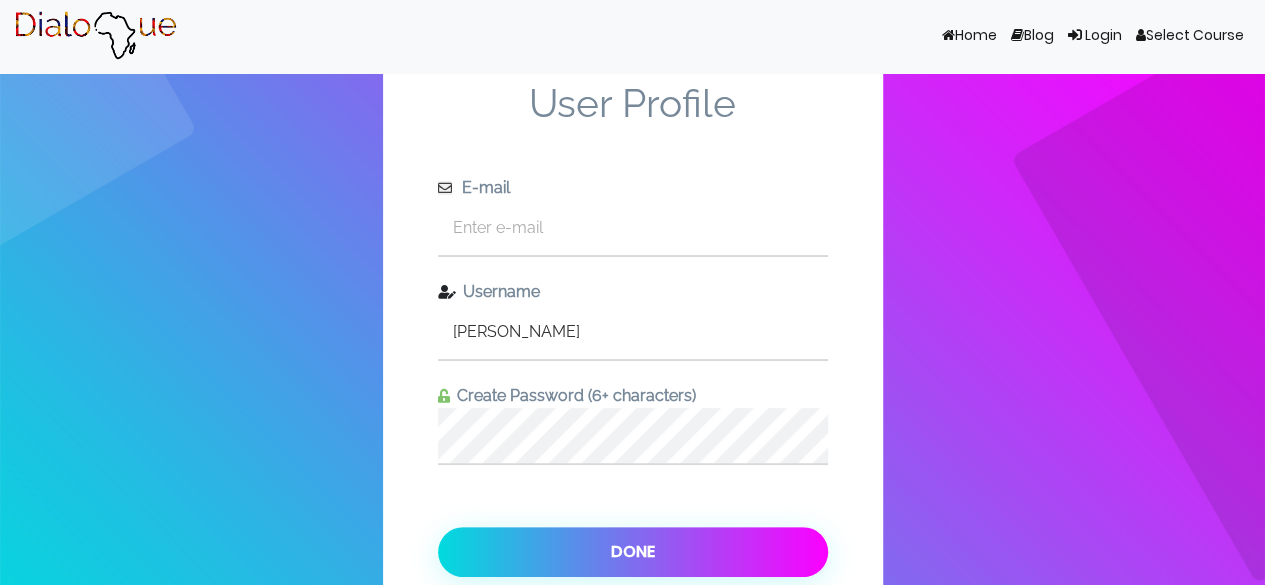 type on "[PERSON_NAME]" 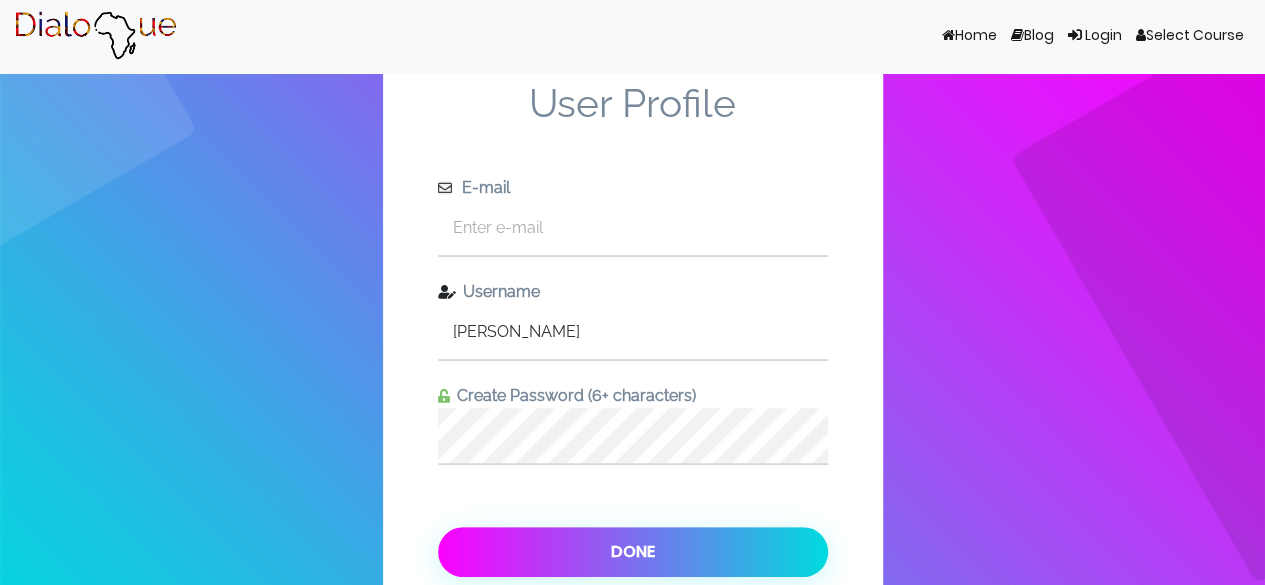 click on "Done" at bounding box center [633, 552] 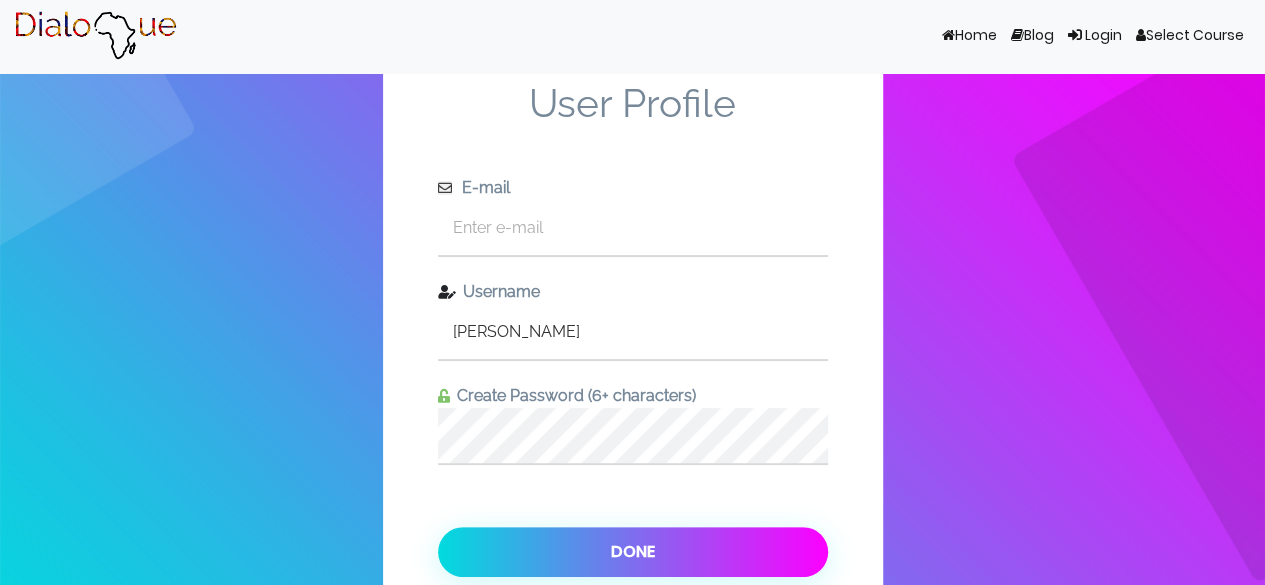 click at bounding box center [95, 36] 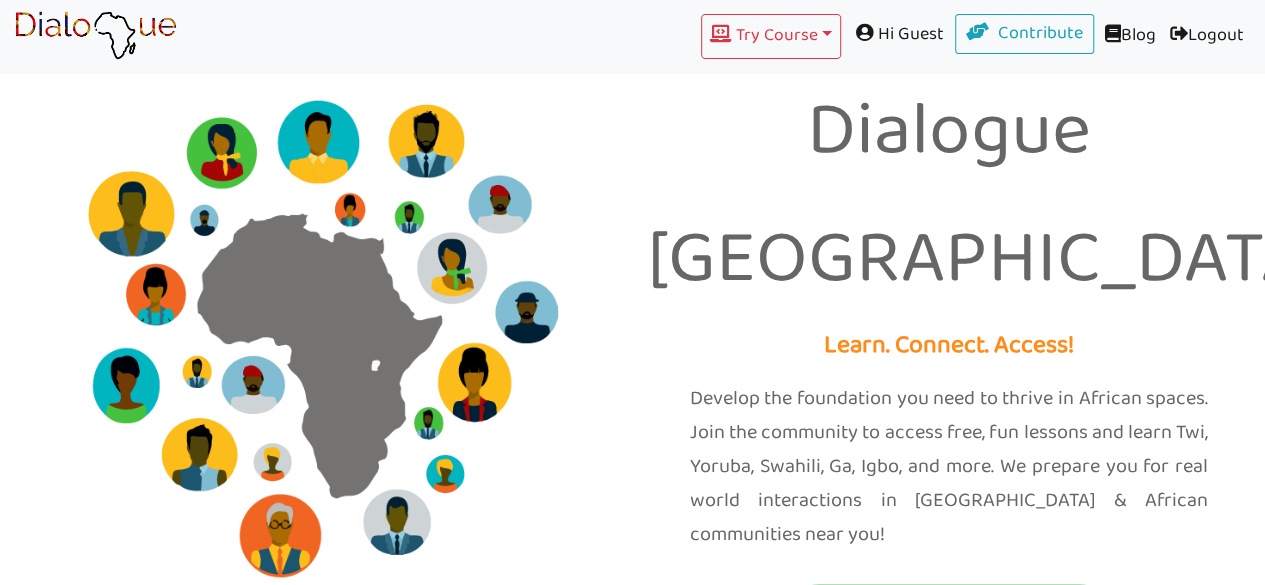 click on "Continue Course" at bounding box center (949, 616) 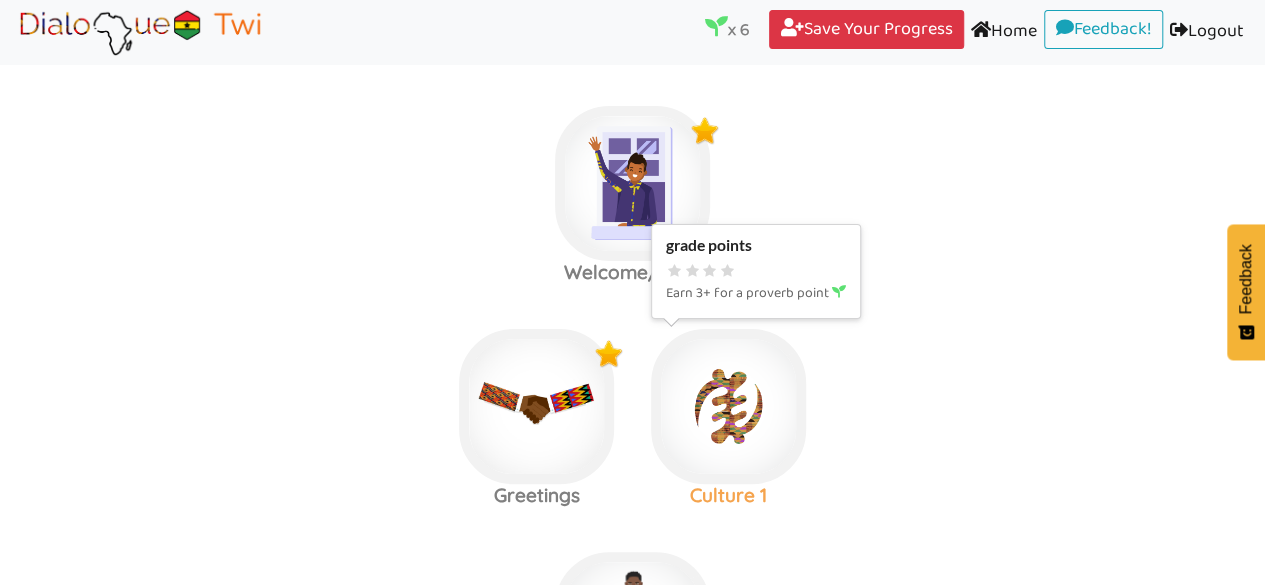 click at bounding box center (632, 183) 